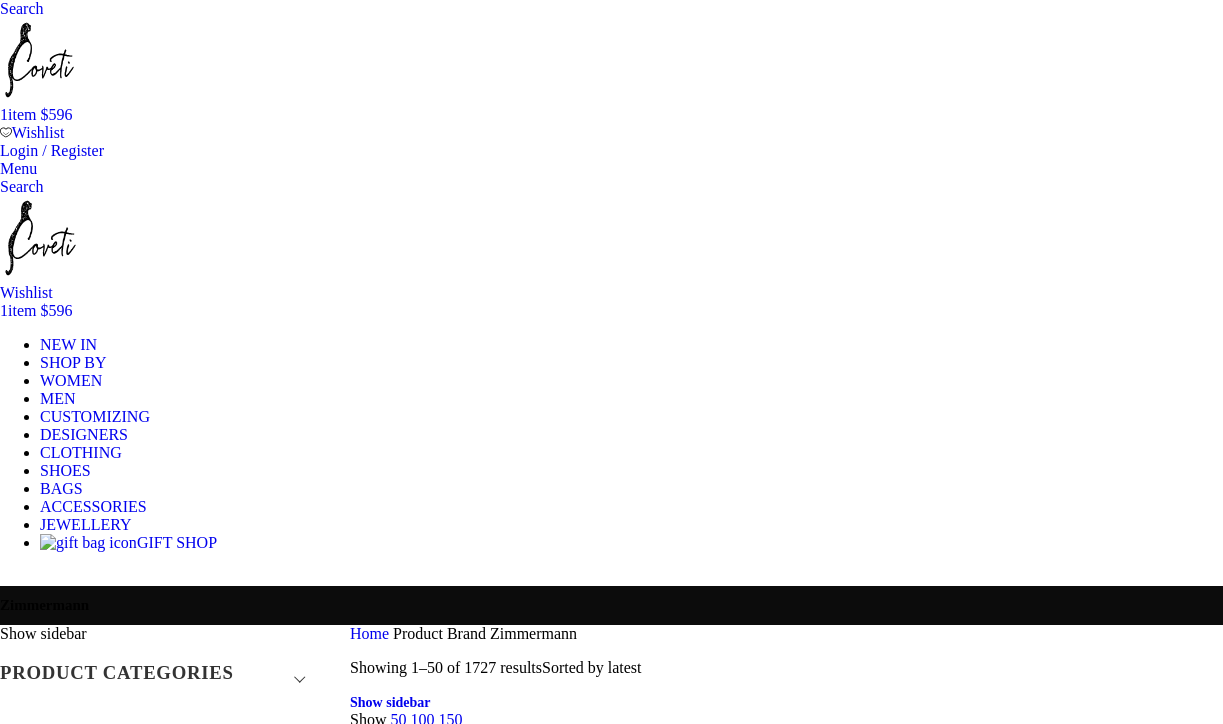 scroll, scrollTop: 0, scrollLeft: 0, axis: both 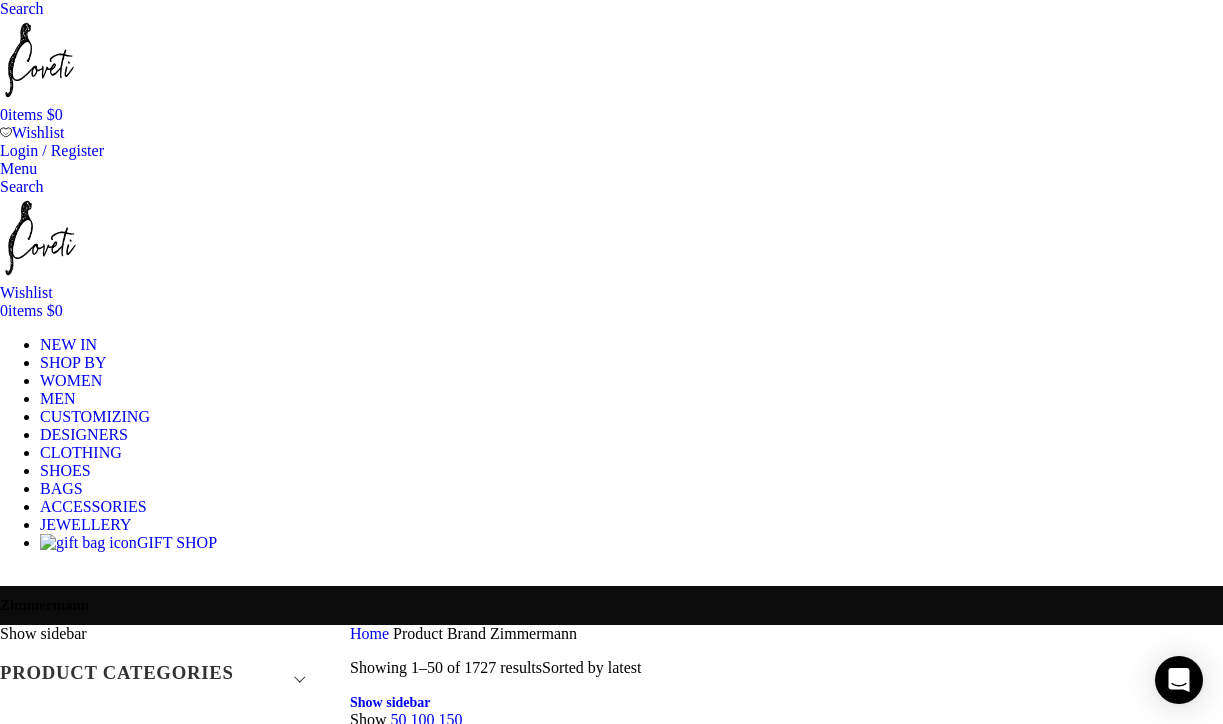 click on "COLOUR" at bounding box center [160, 780] 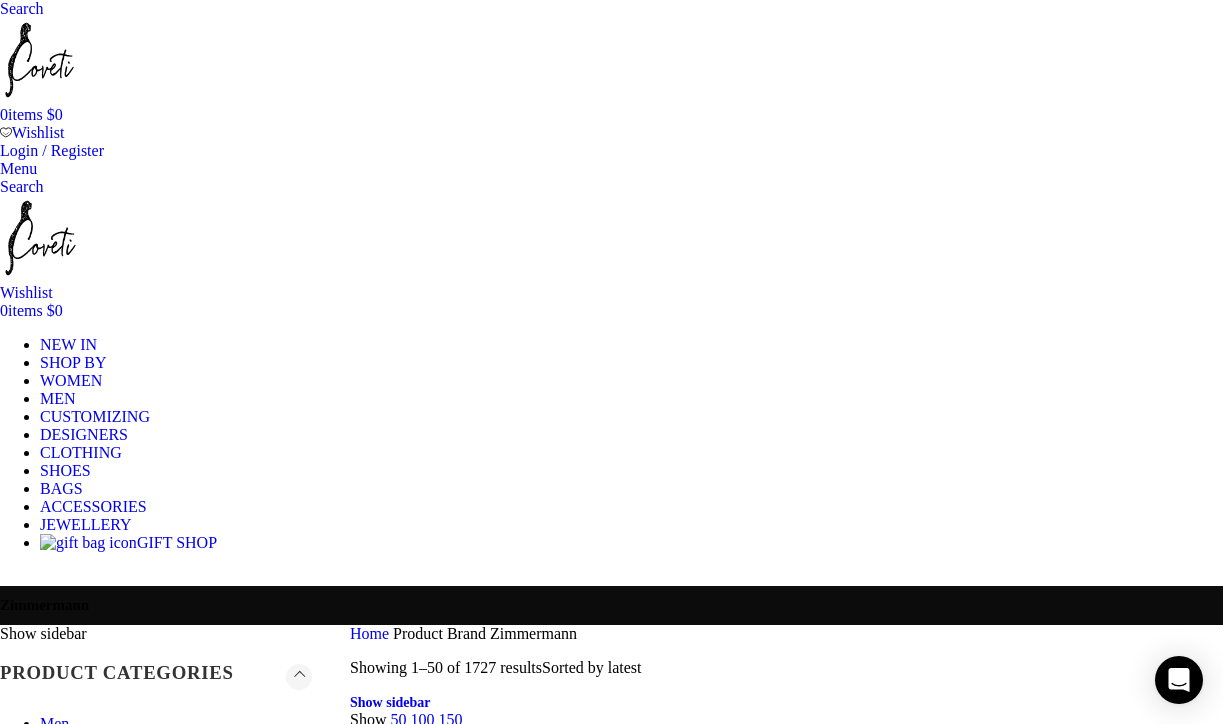 click at bounding box center (180, 3145) 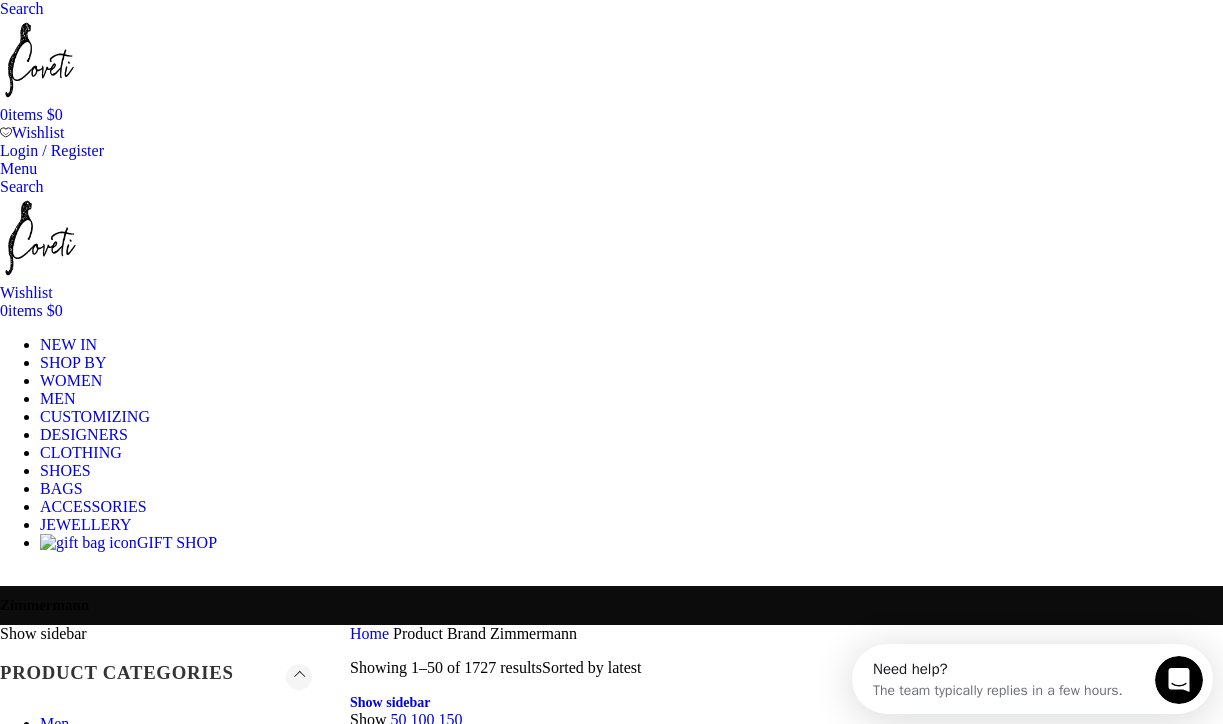 scroll, scrollTop: 0, scrollLeft: 0, axis: both 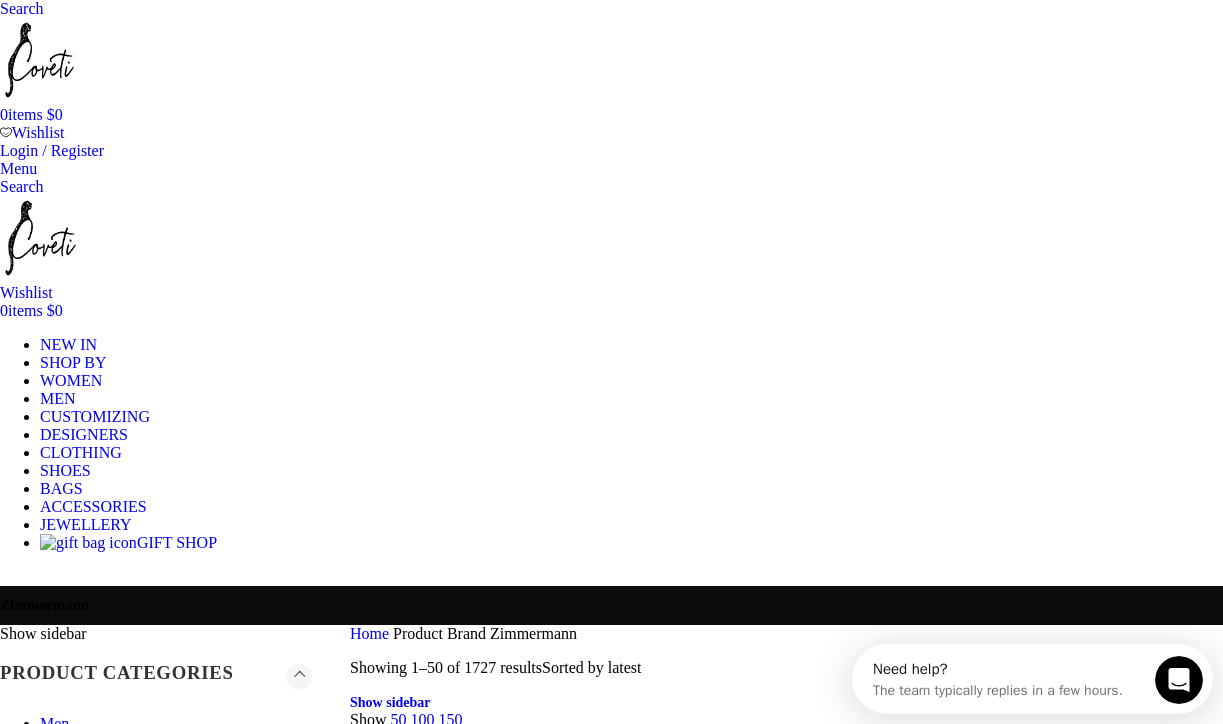 click at bounding box center [200, 2767] 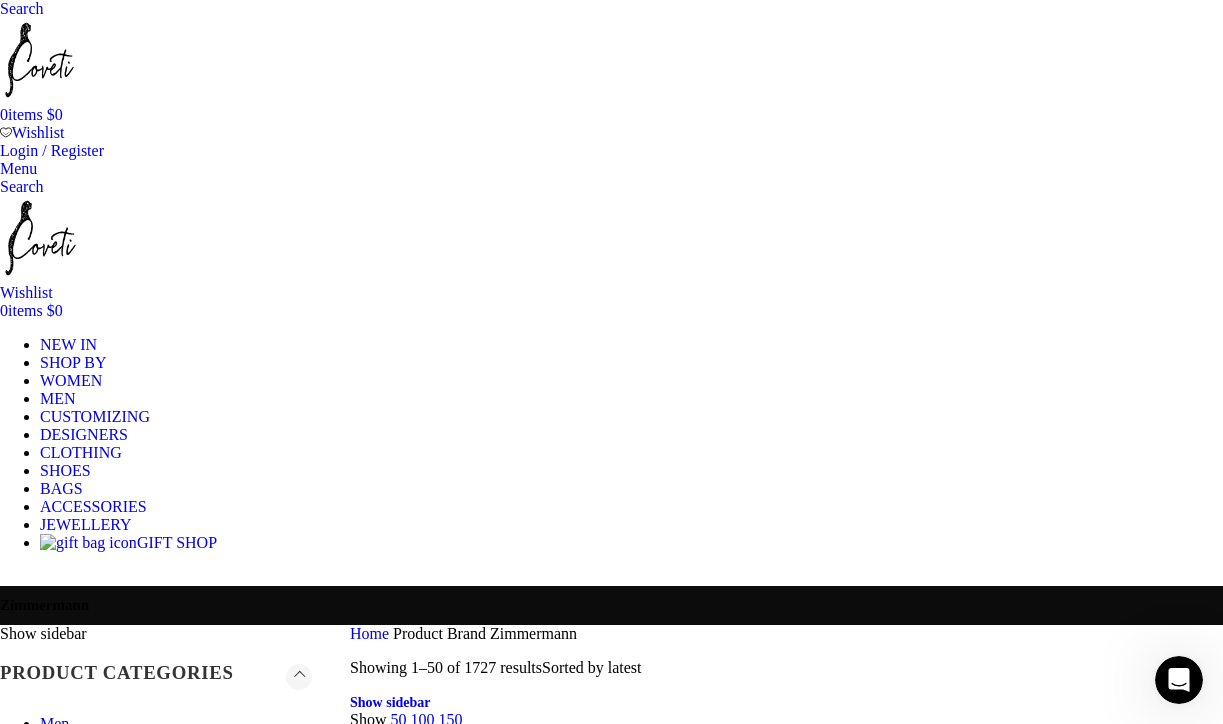 scroll, scrollTop: 0, scrollLeft: 0, axis: both 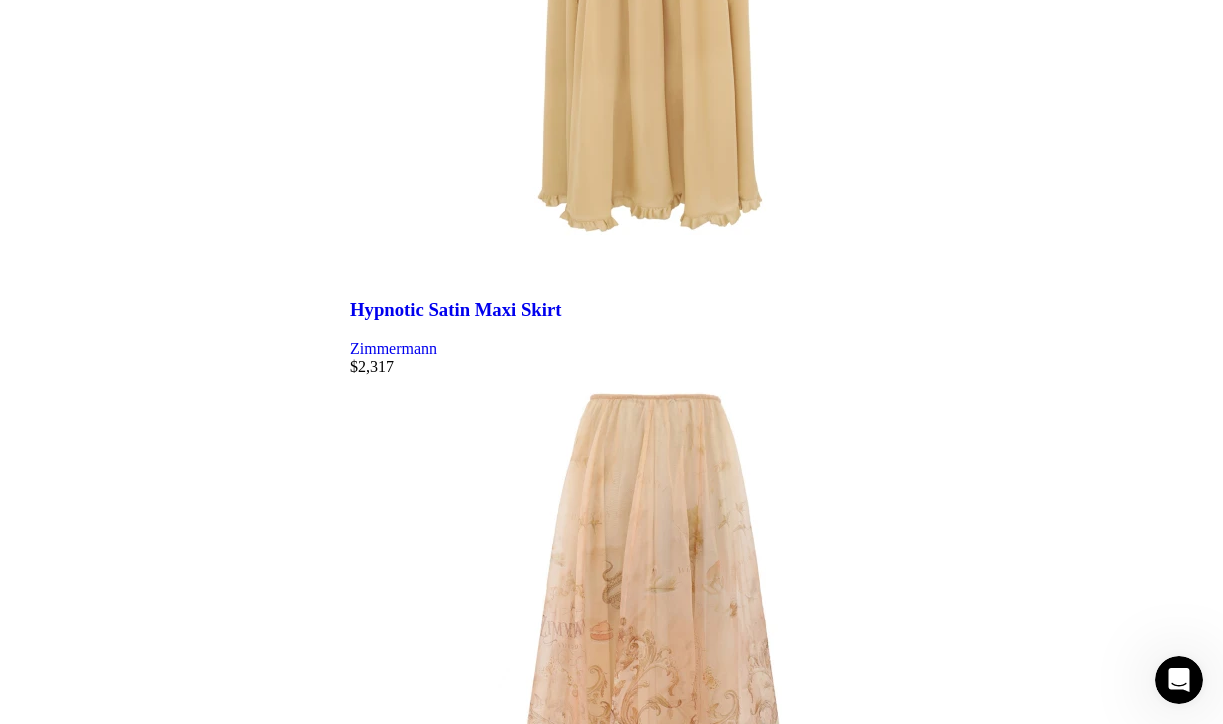 click on "2" at bounding box center (394, 29833) 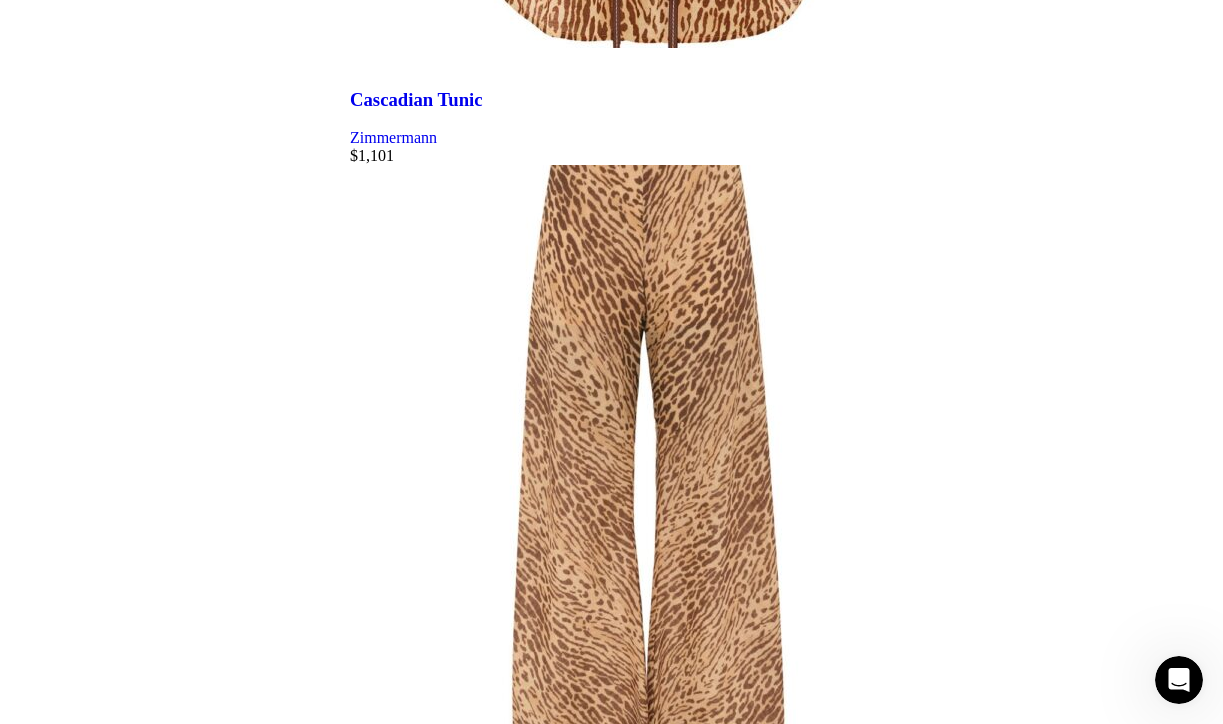scroll, scrollTop: 4140, scrollLeft: 0, axis: vertical 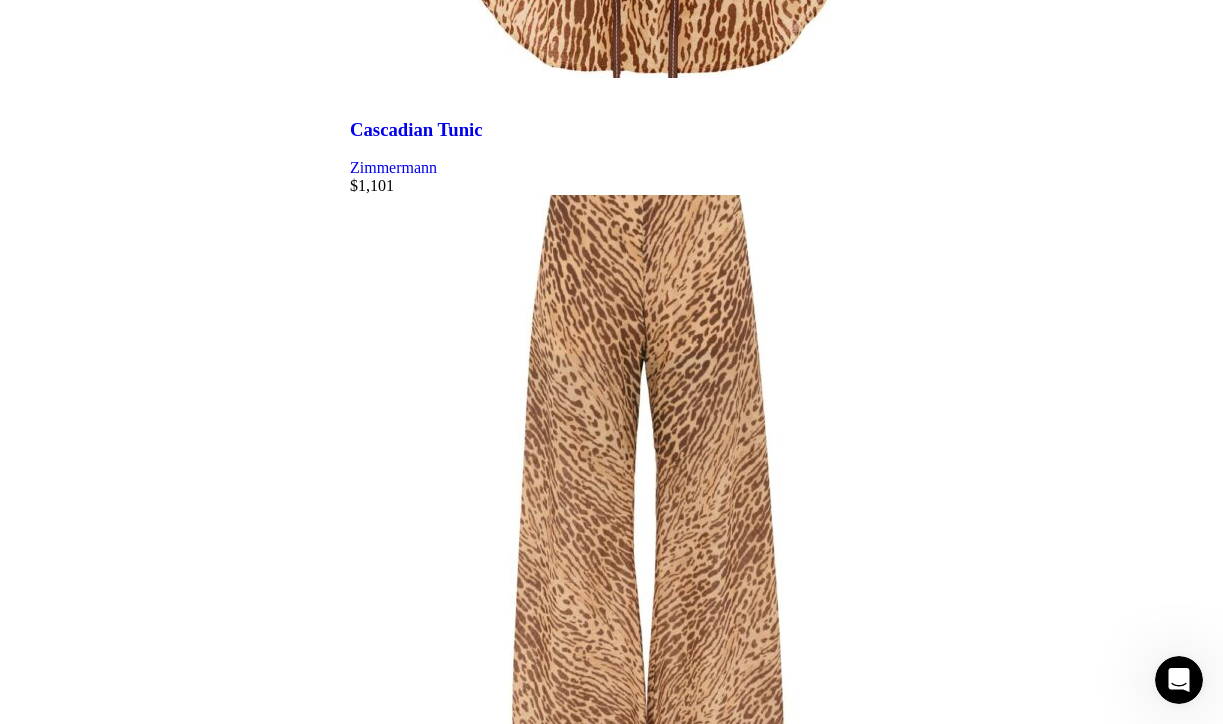 click at bounding box center (786, 20284) 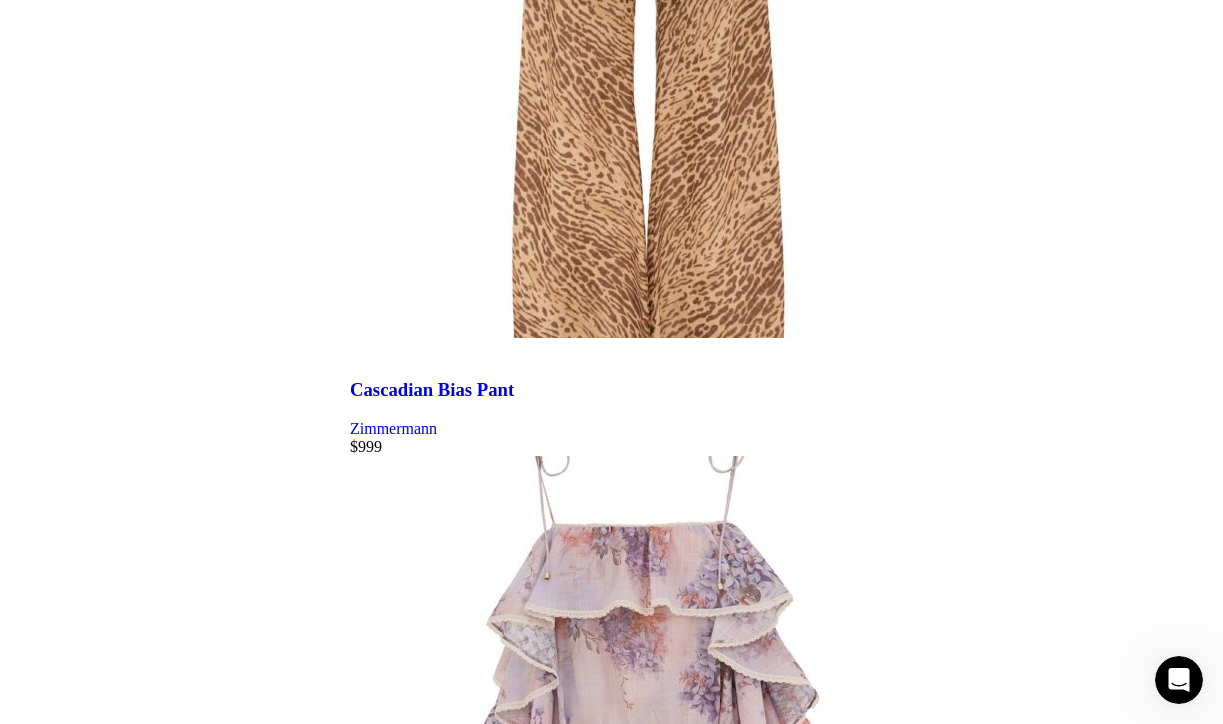 scroll, scrollTop: 4612, scrollLeft: 0, axis: vertical 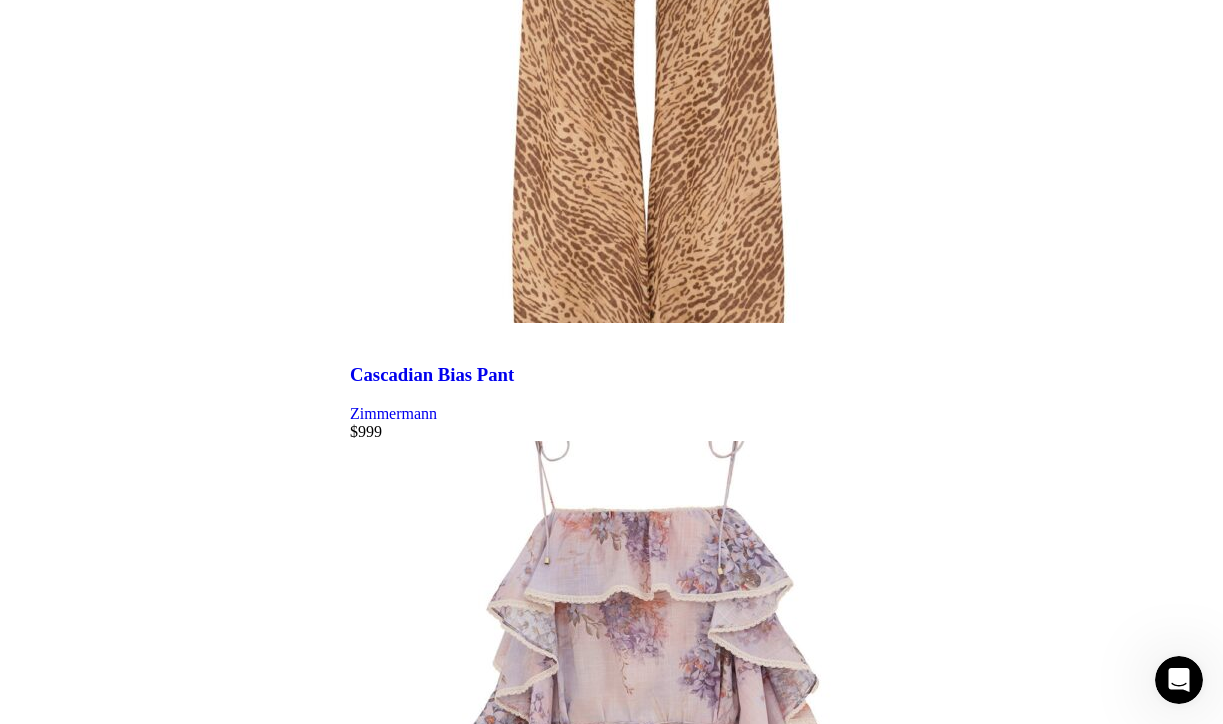 click at bounding box center (786, 21964) 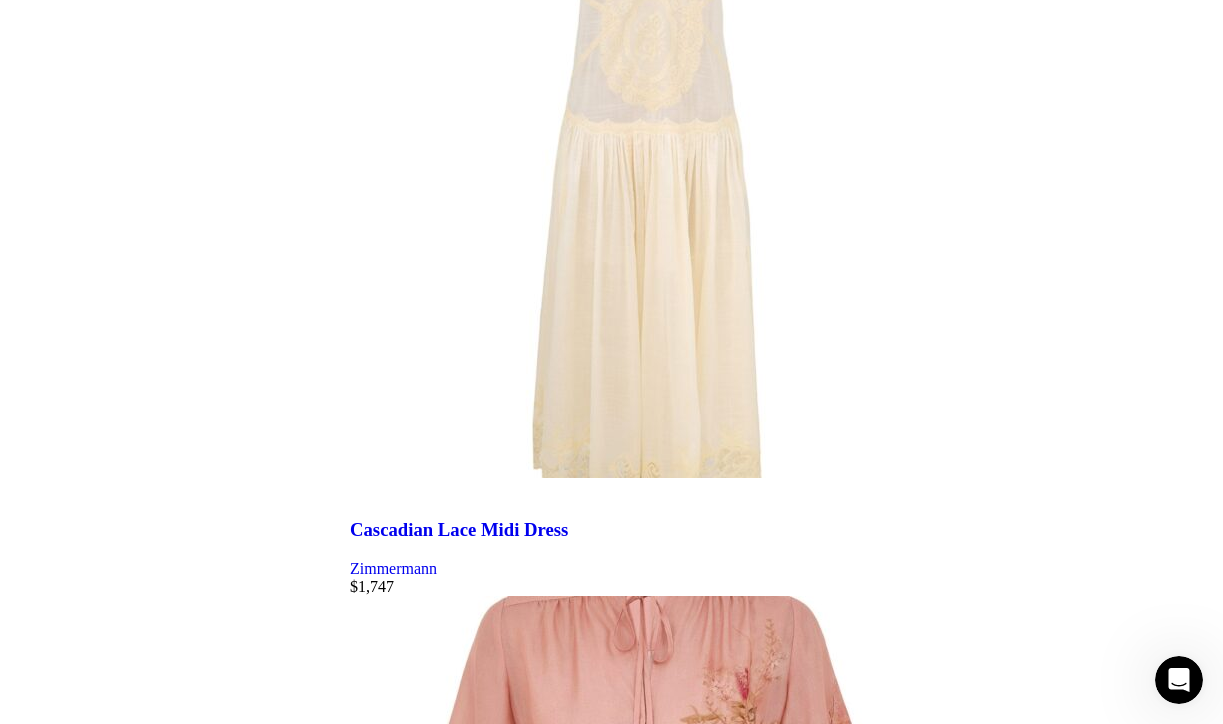 scroll, scrollTop: 5891, scrollLeft: 0, axis: vertical 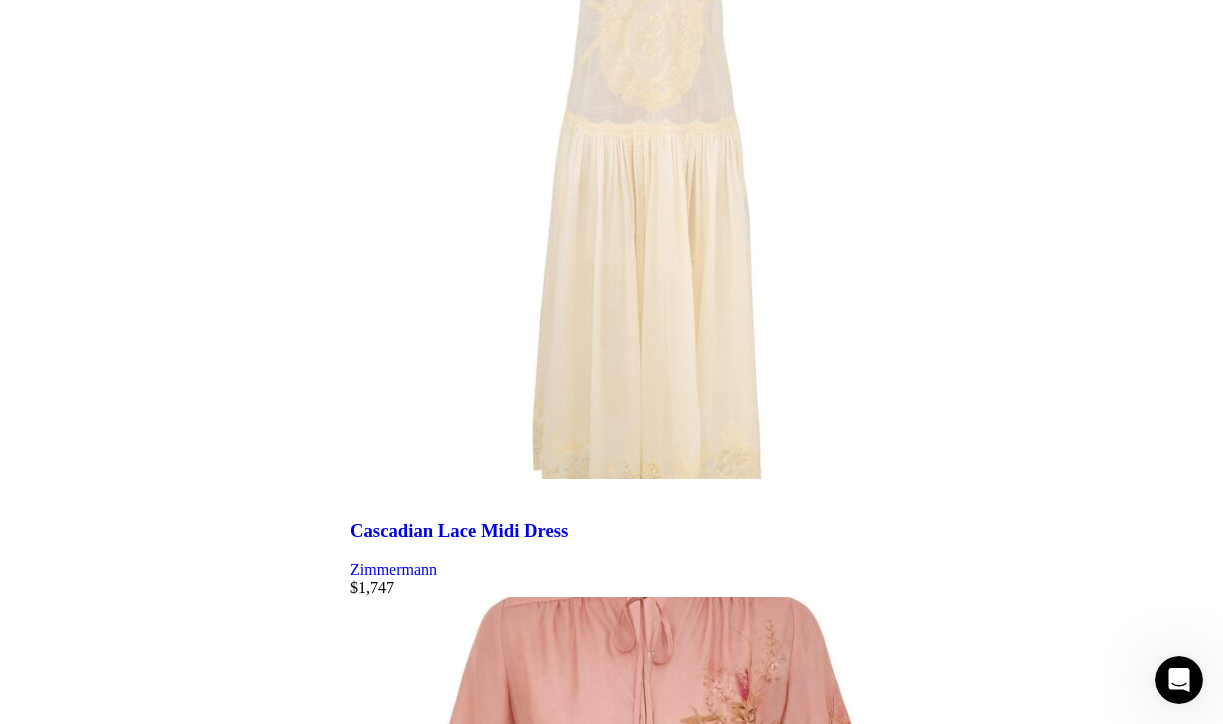 click on "3" at bounding box center (394, 30807) 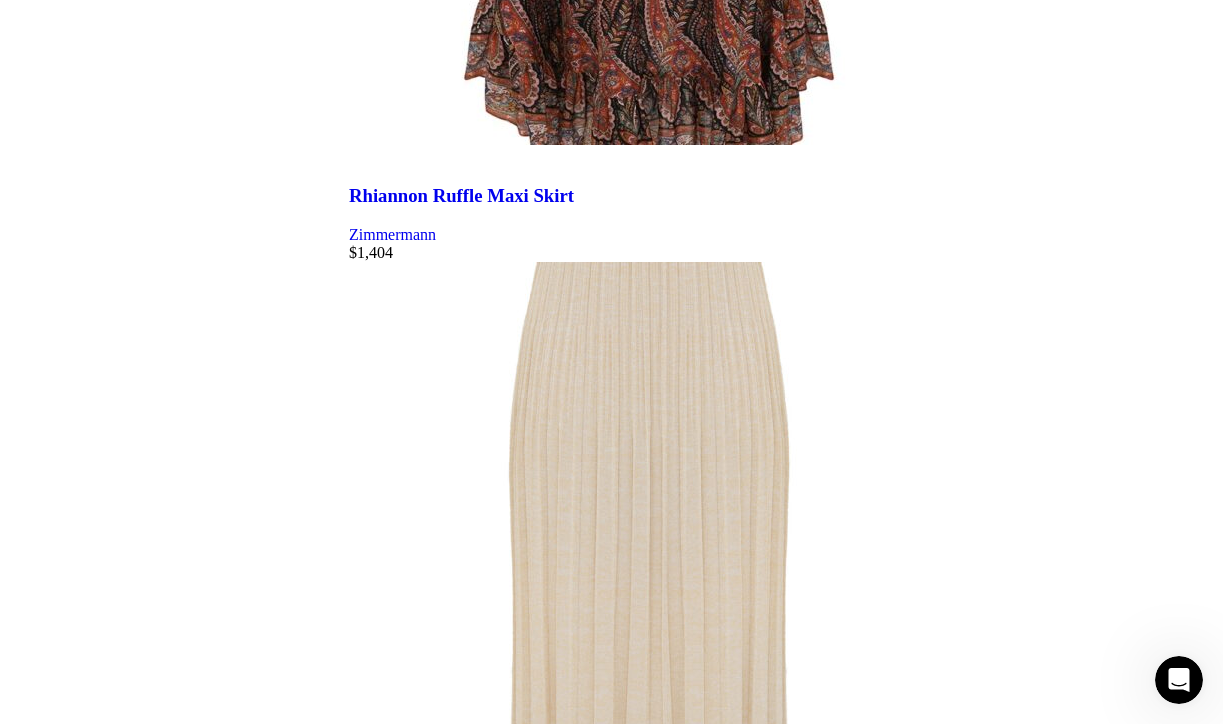 scroll, scrollTop: 1921, scrollLeft: 0, axis: vertical 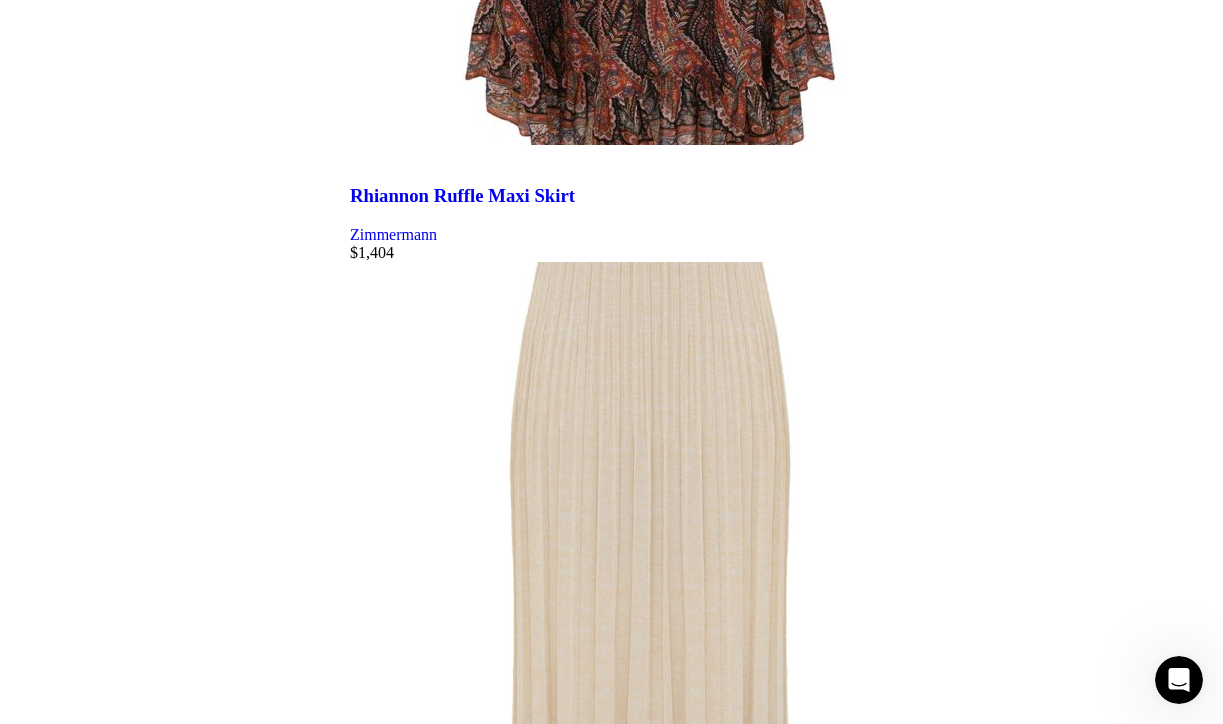 click at bounding box center (786, 11024) 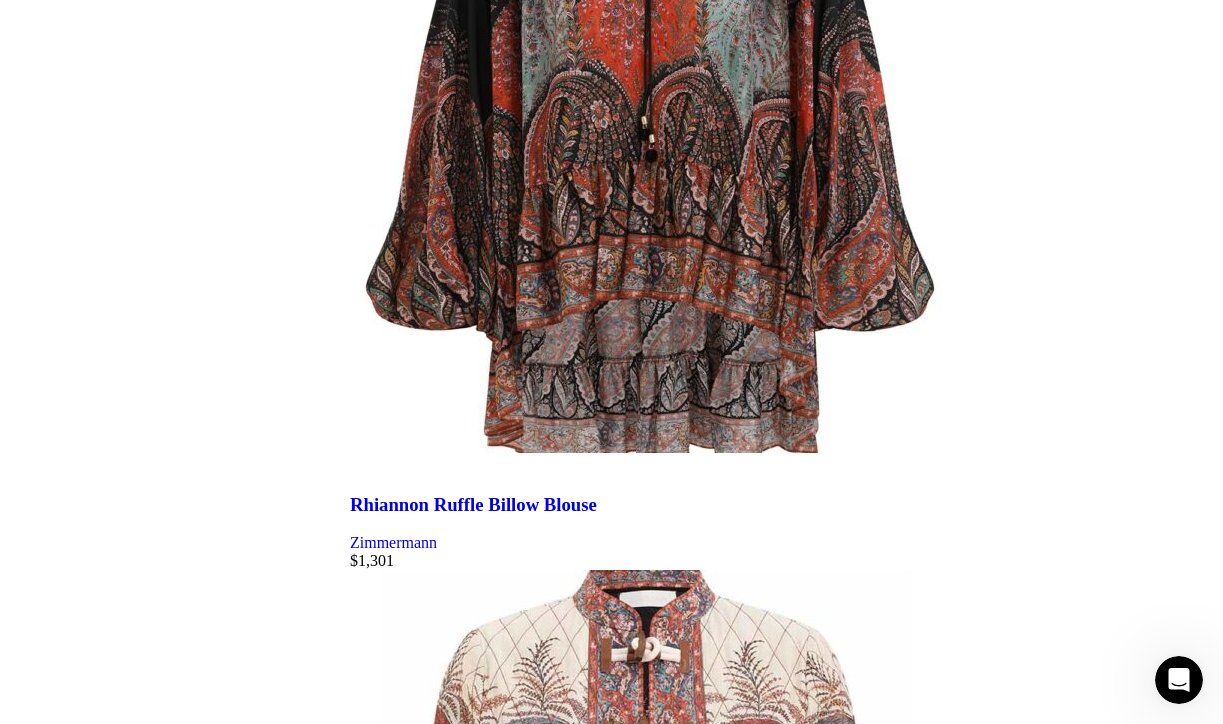 scroll, scrollTop: 3735, scrollLeft: 0, axis: vertical 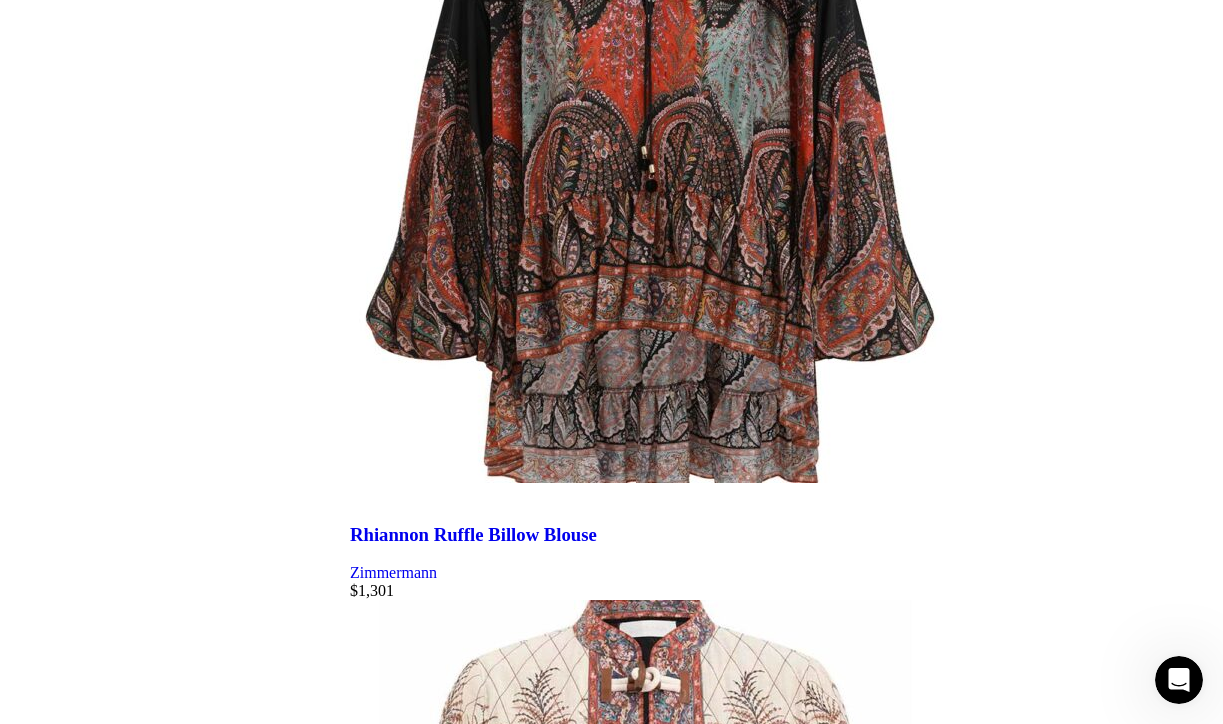 click at bounding box center (786, 19971) 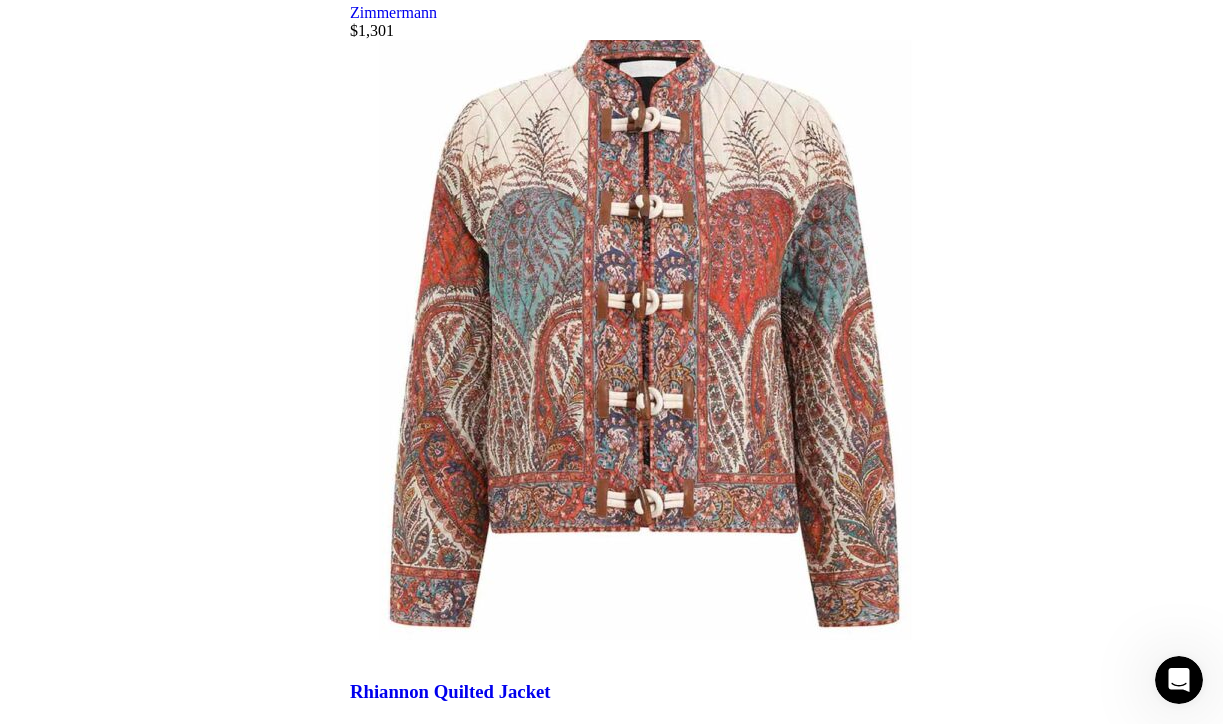 scroll, scrollTop: 4297, scrollLeft: 0, axis: vertical 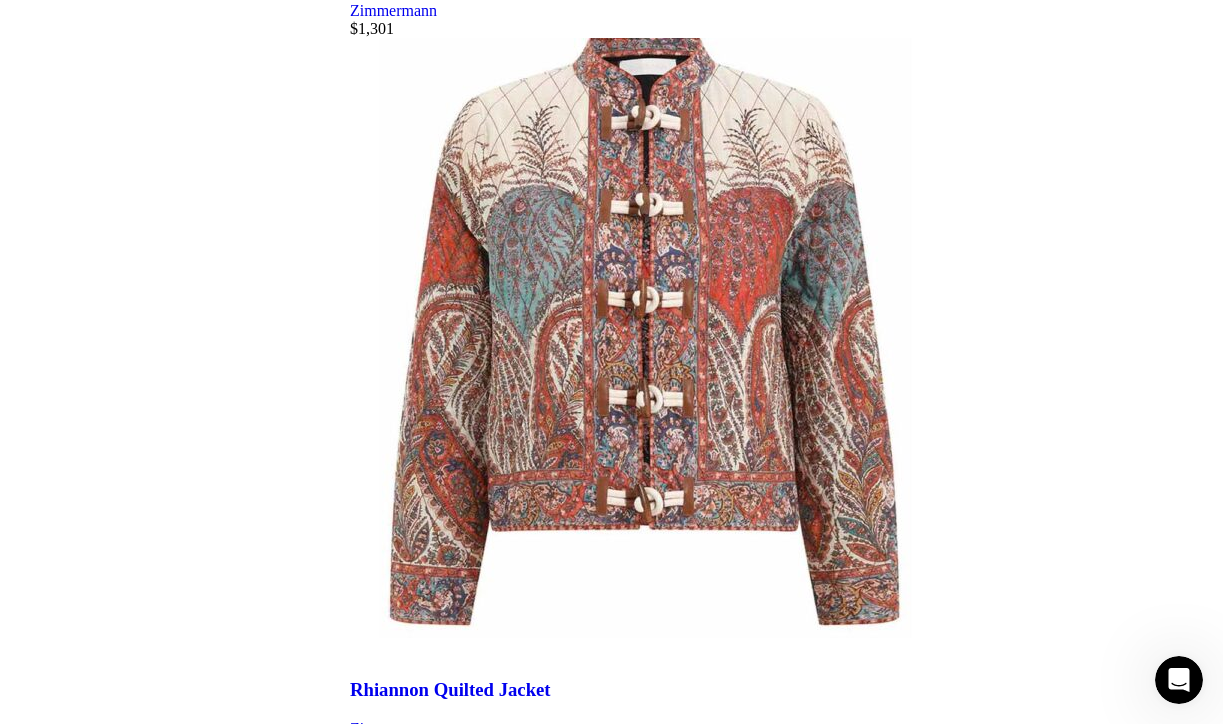 click at bounding box center [786, 22996] 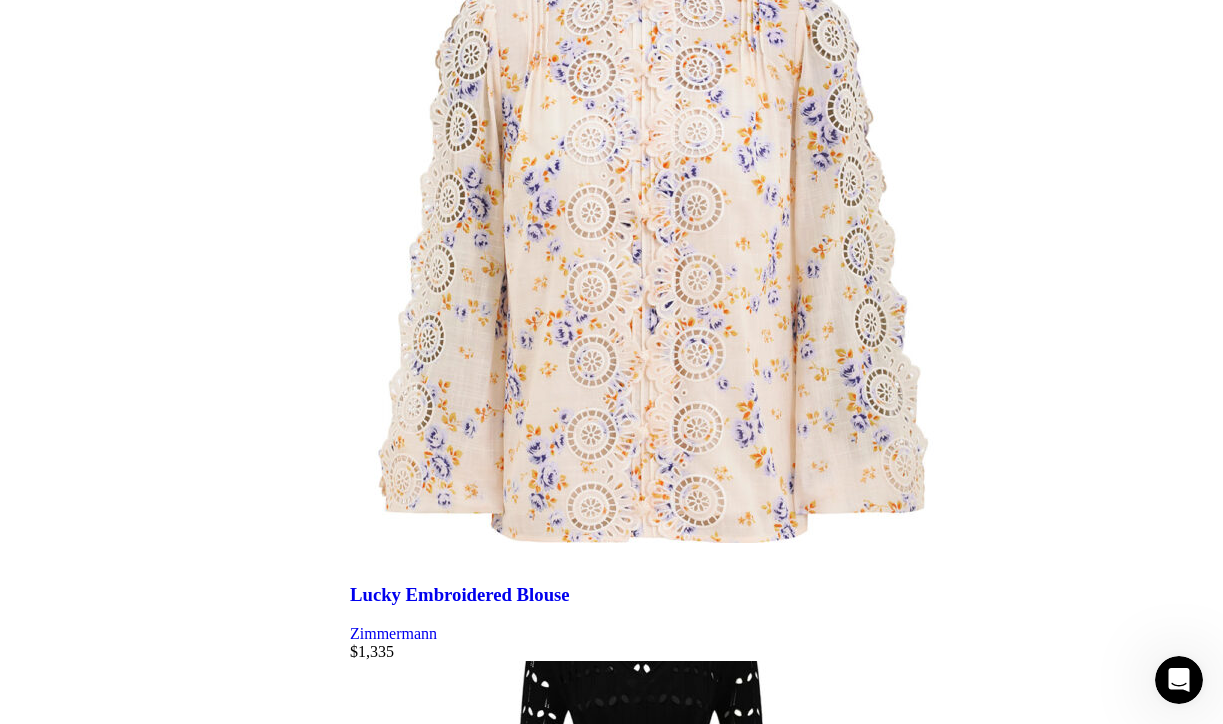 scroll, scrollTop: 5830, scrollLeft: 0, axis: vertical 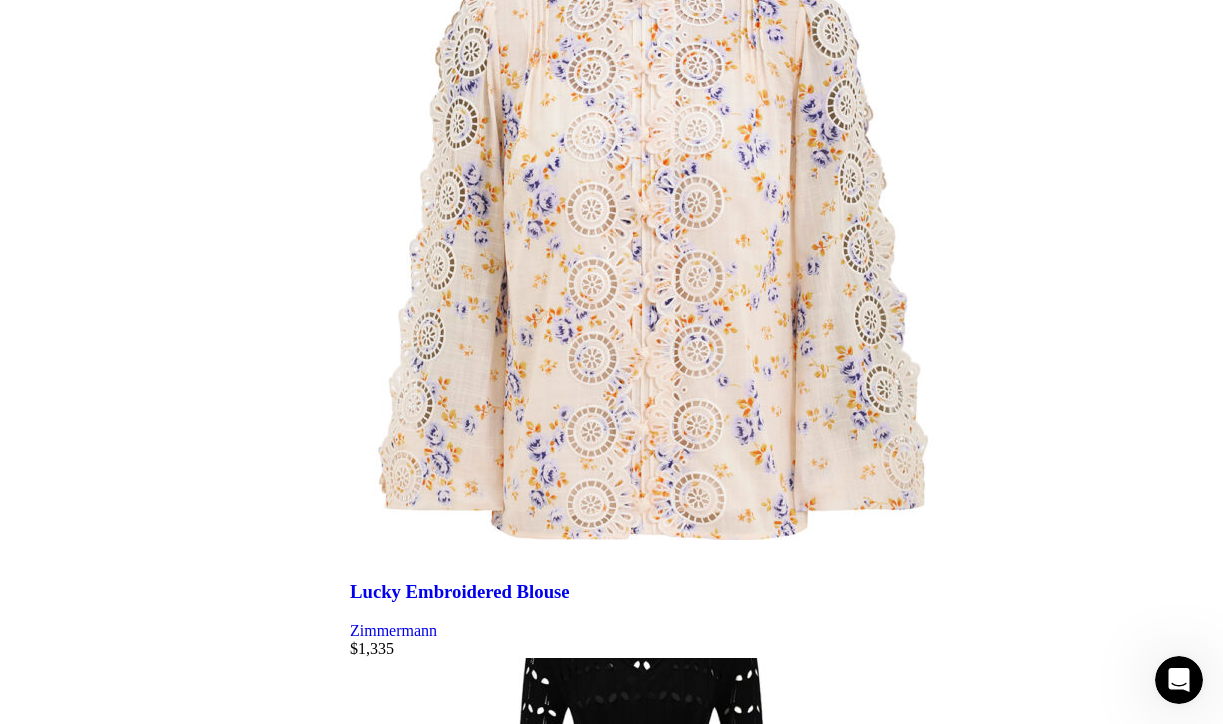click on "4" at bounding box center [394, 30886] 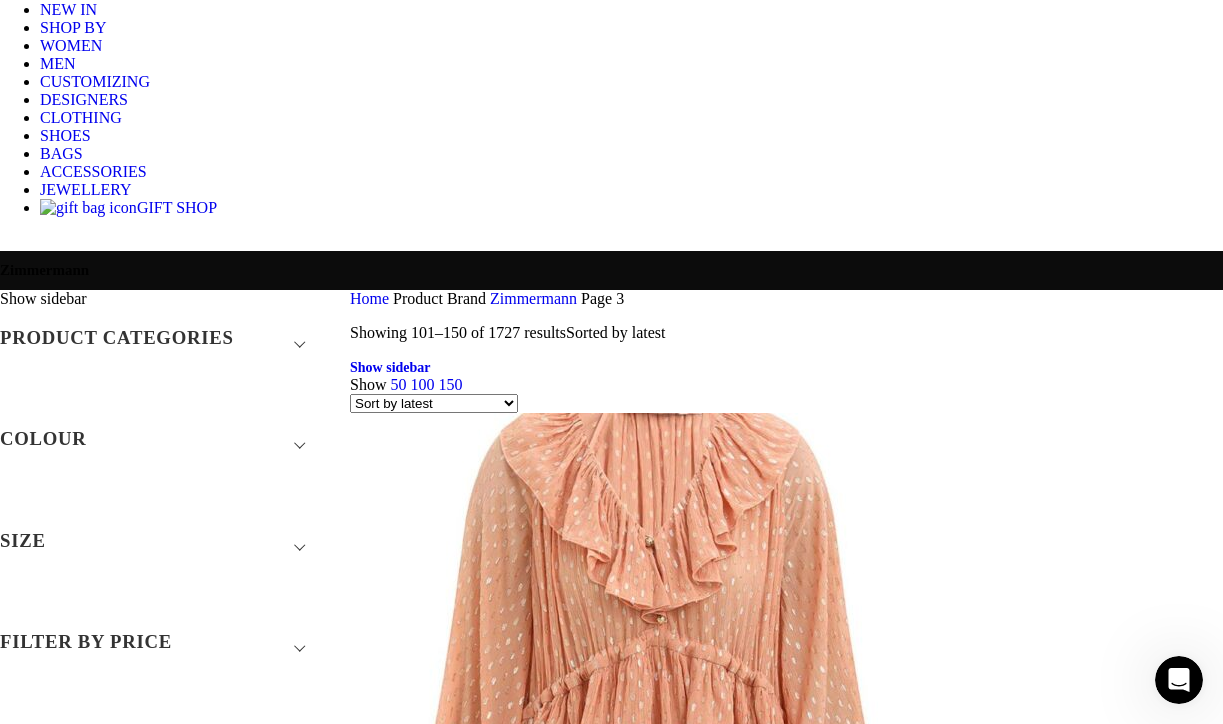 scroll, scrollTop: 81, scrollLeft: 0, axis: vertical 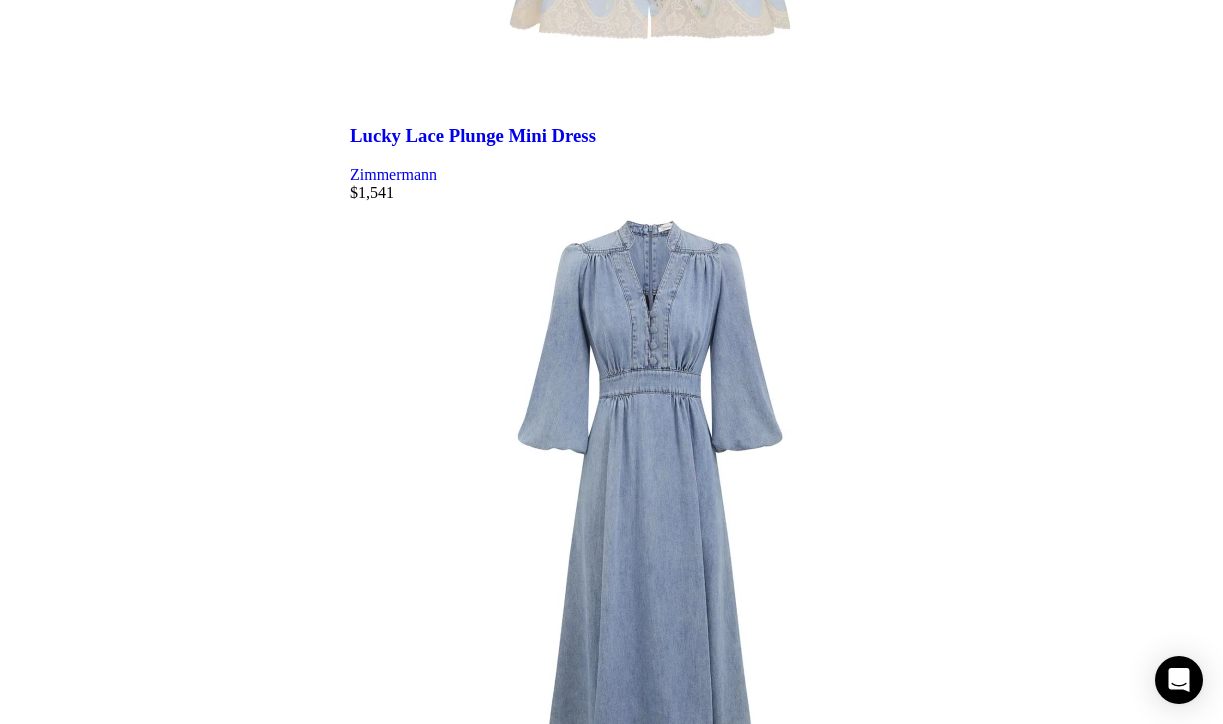 click at bounding box center (786, 9529) 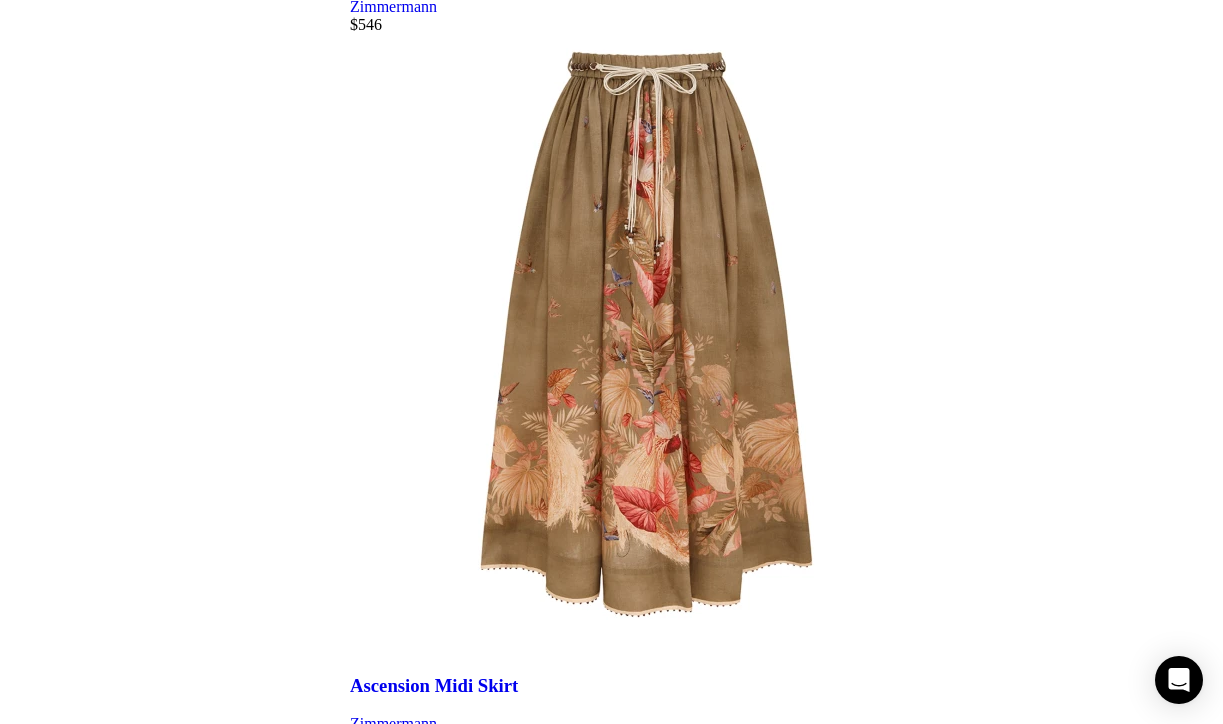 scroll, scrollTop: 3562, scrollLeft: 0, axis: vertical 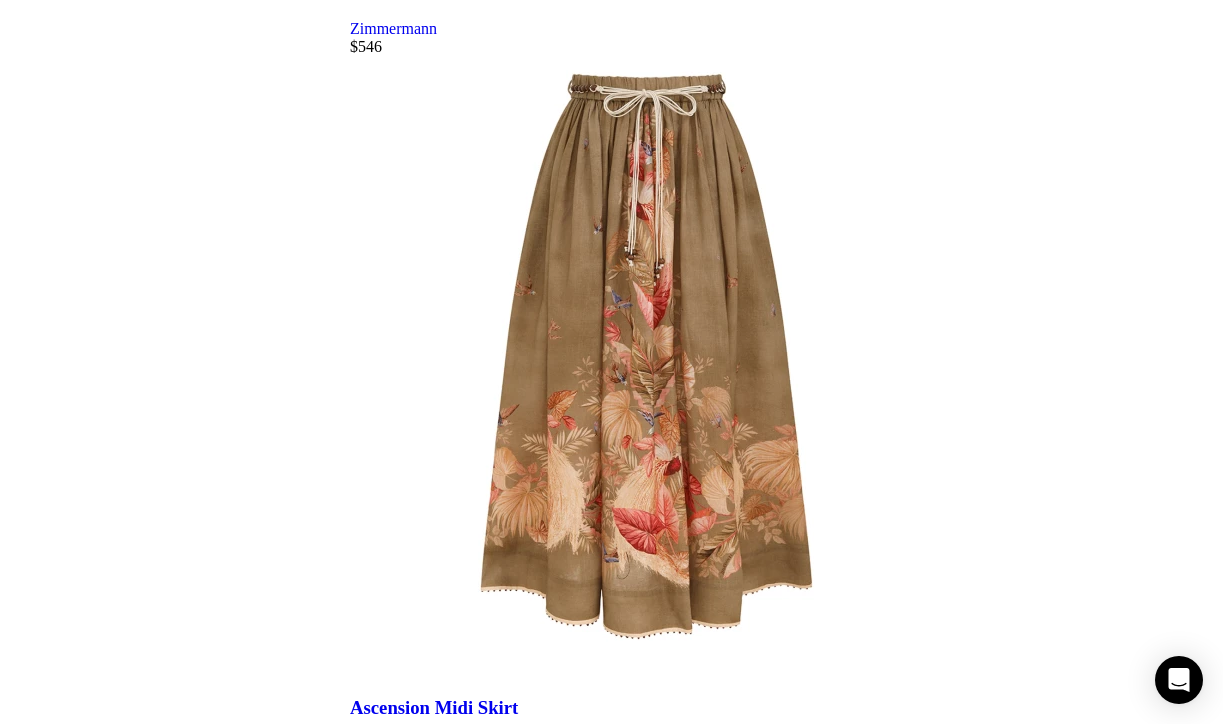 click at bounding box center [786, 19427] 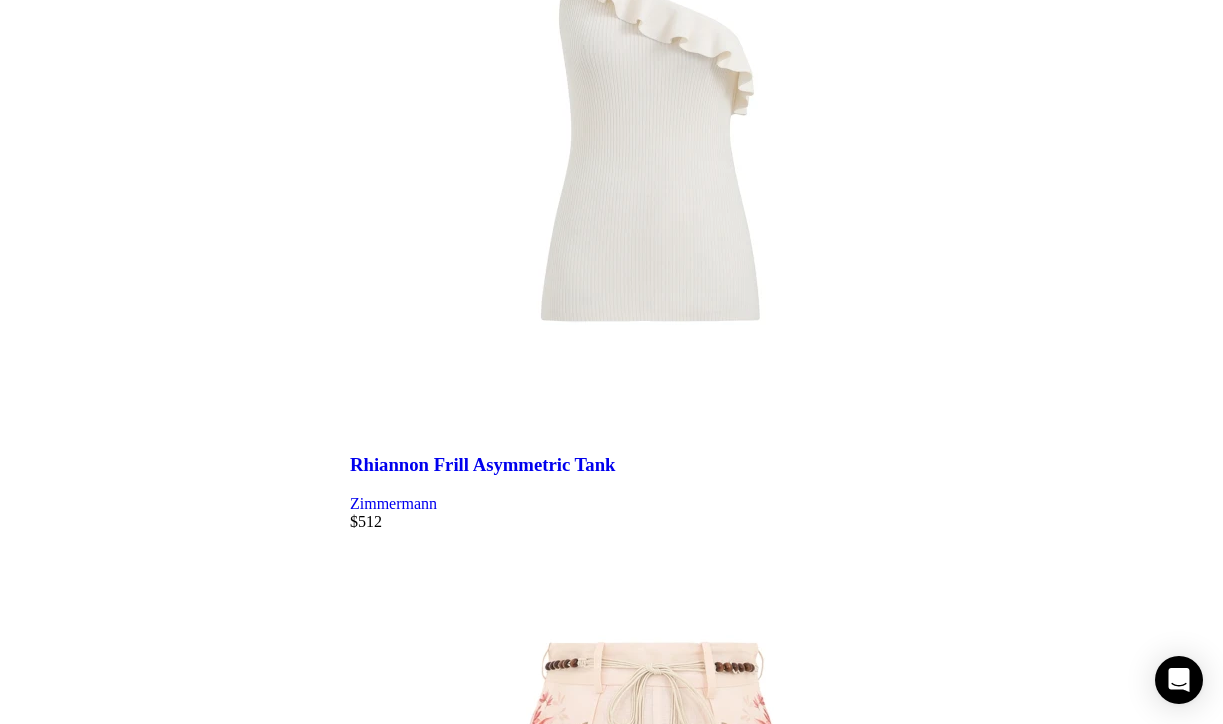 scroll, scrollTop: 5959, scrollLeft: 0, axis: vertical 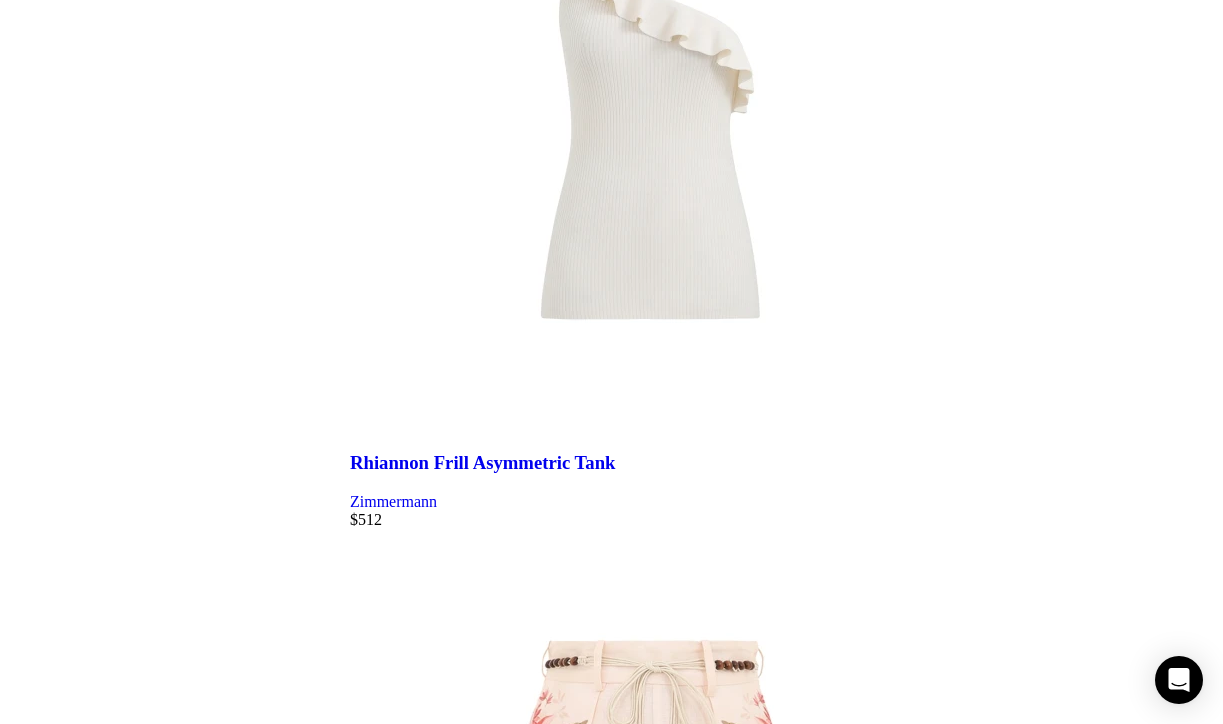click on "5" at bounding box center [394, 30775] 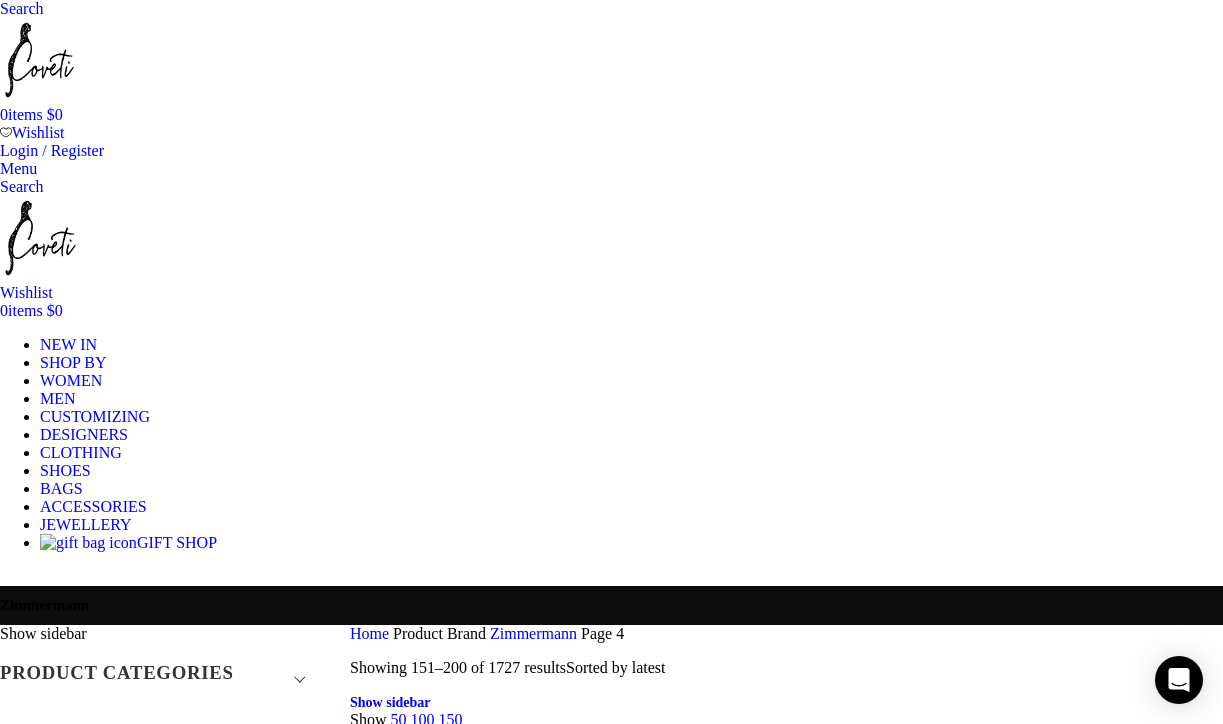 scroll, scrollTop: 0, scrollLeft: 0, axis: both 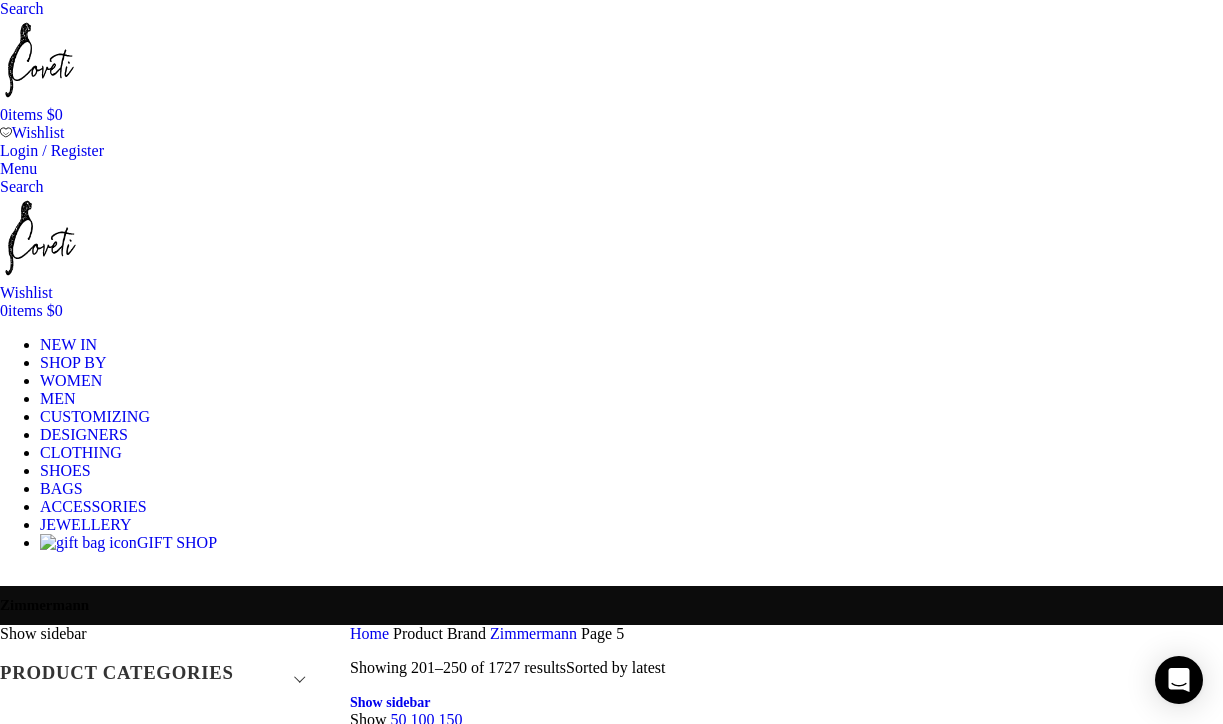 click at bounding box center (786, 1466) 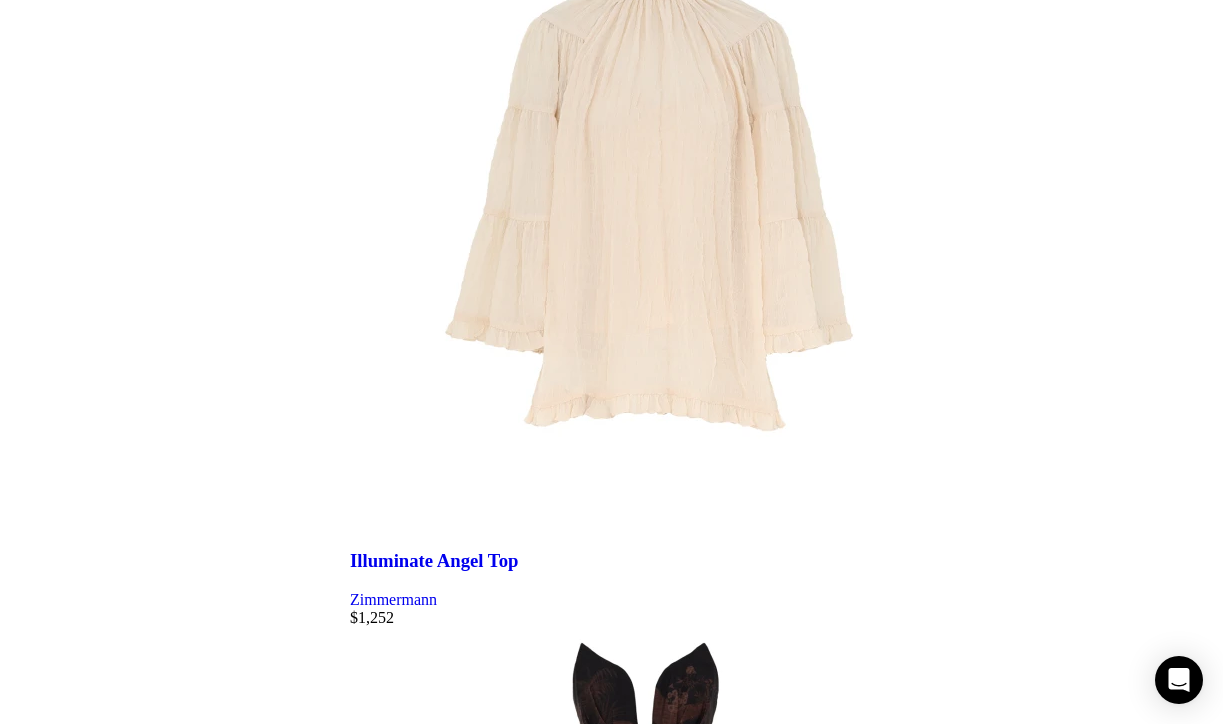 scroll, scrollTop: 5862, scrollLeft: 0, axis: vertical 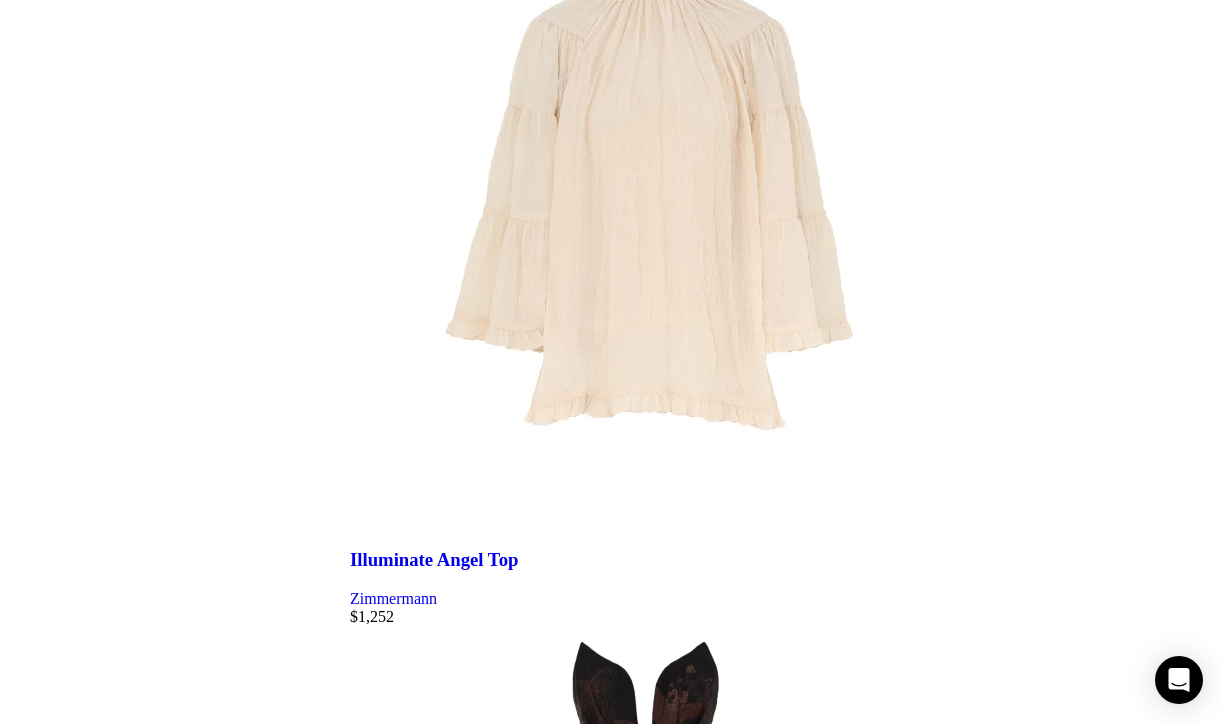 click on "6" at bounding box center (394, 30890) 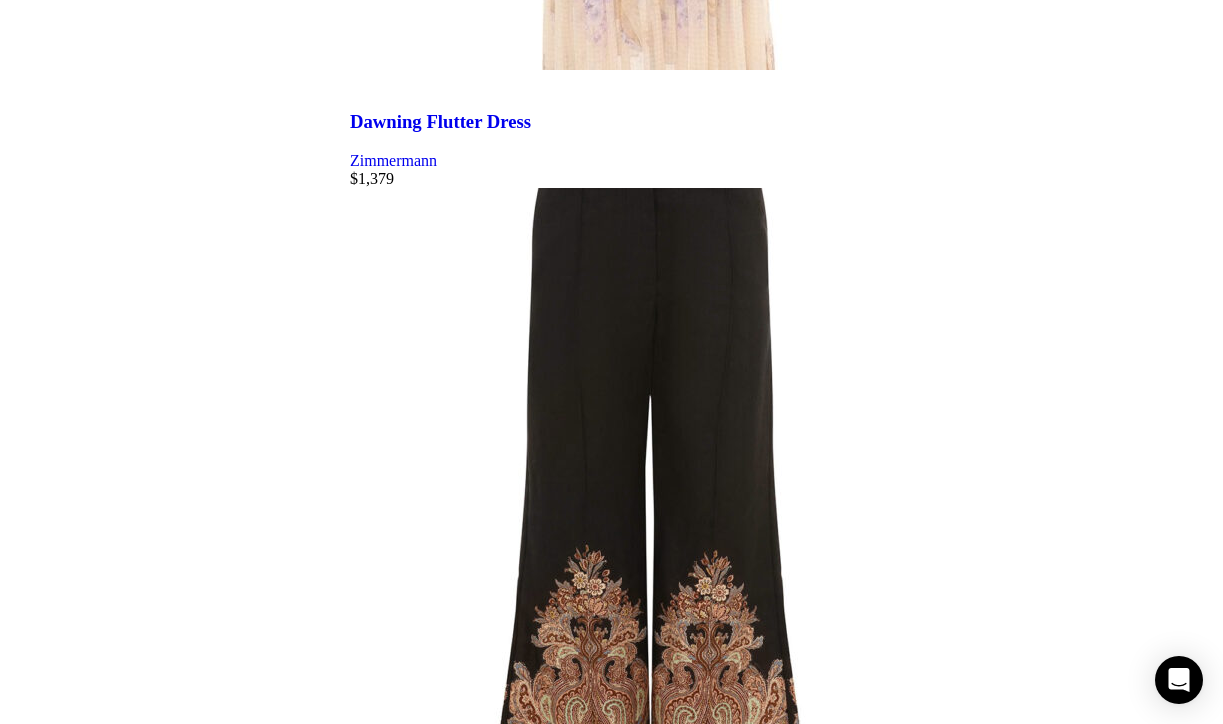 scroll, scrollTop: 6305, scrollLeft: 0, axis: vertical 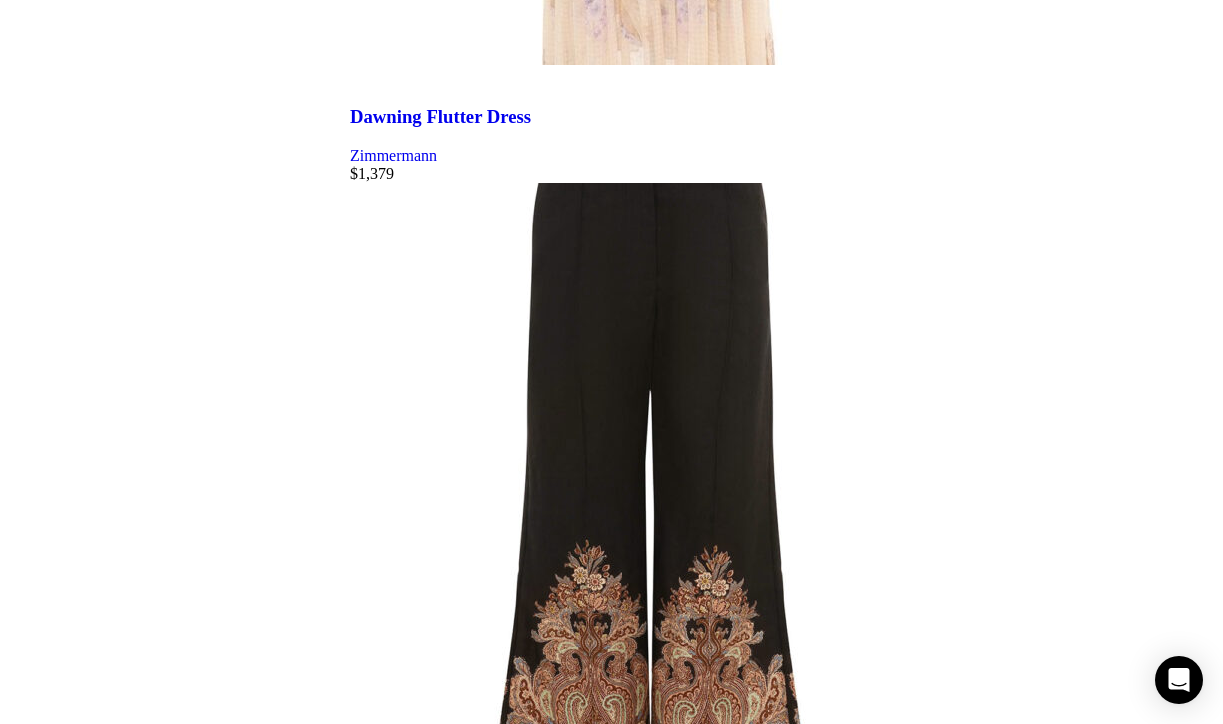 click on "7" at bounding box center [394, 30465] 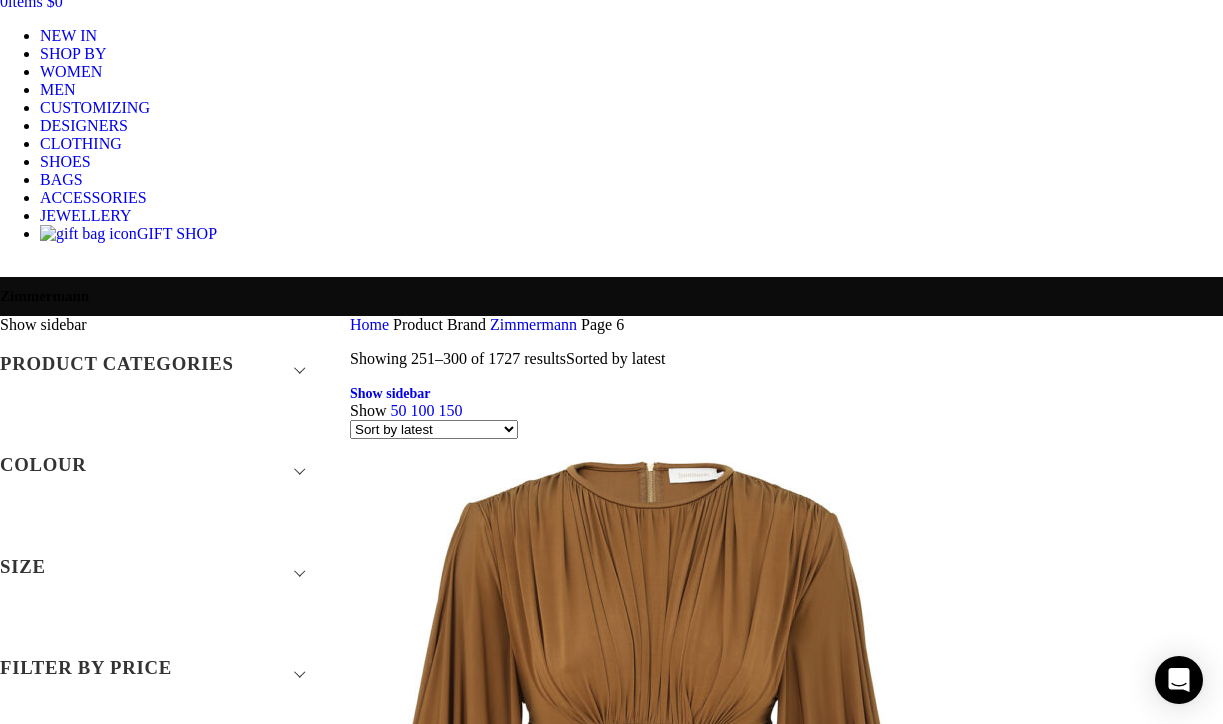 scroll, scrollTop: 298, scrollLeft: 0, axis: vertical 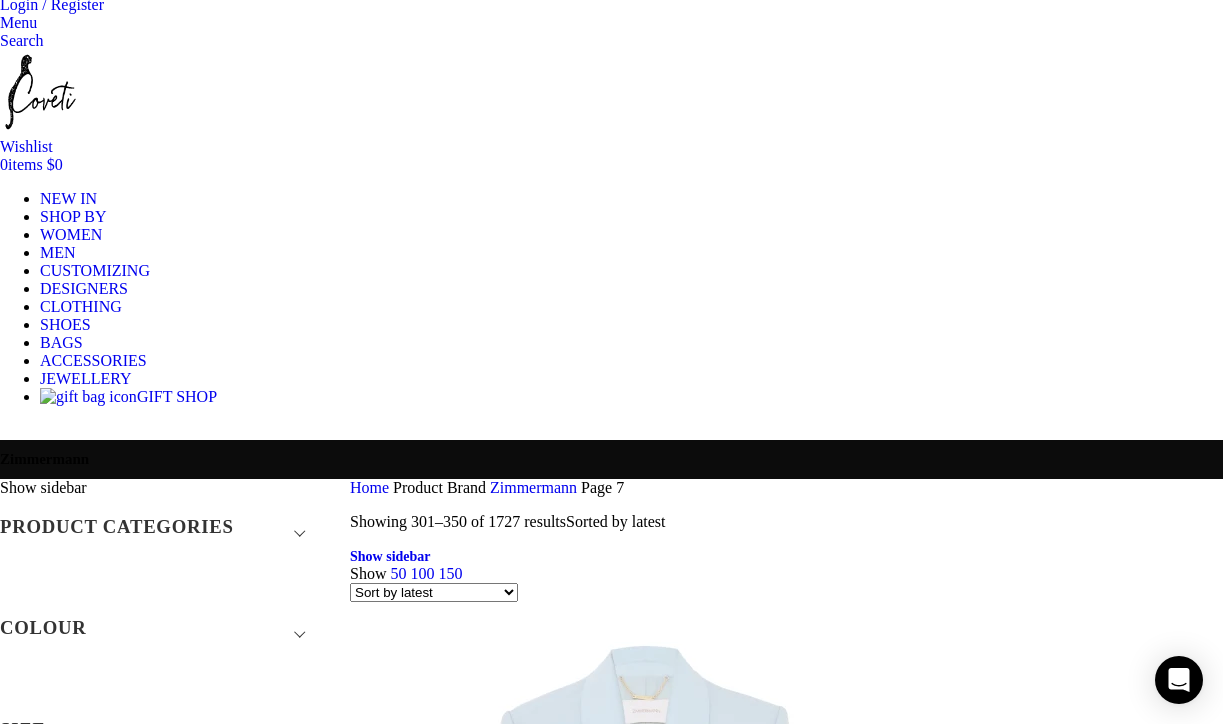 click at bounding box center [786, 1320] 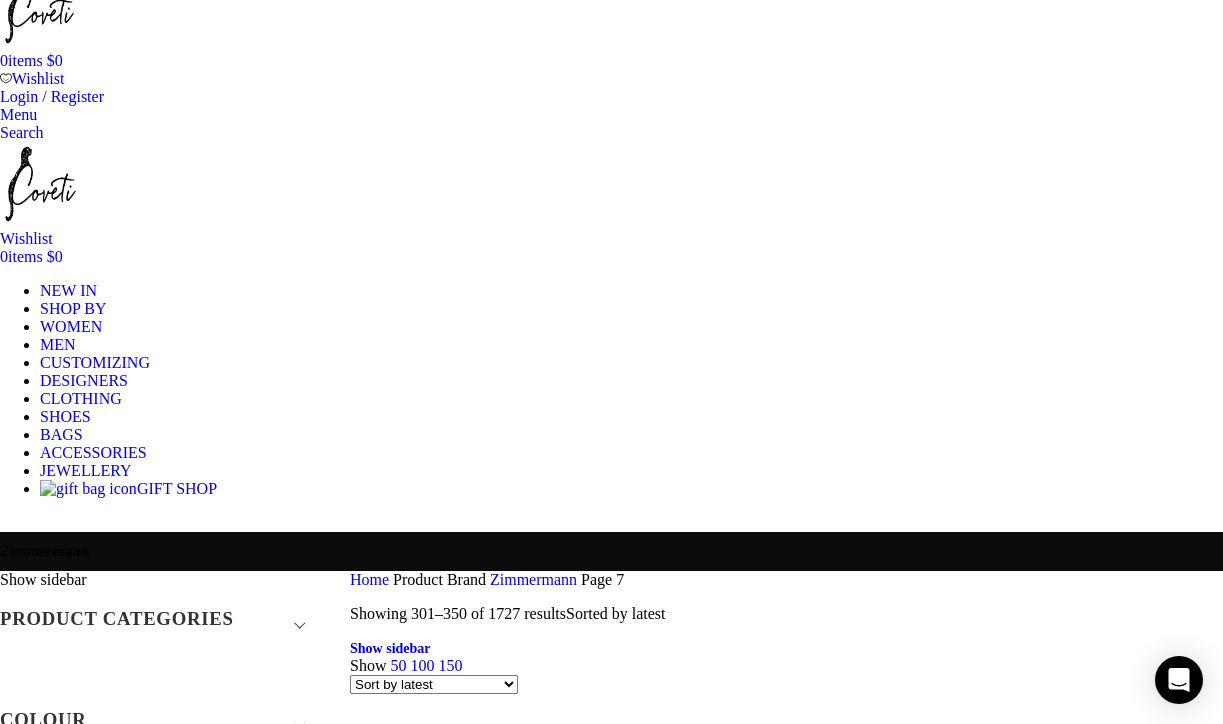 scroll, scrollTop: 51, scrollLeft: 0, axis: vertical 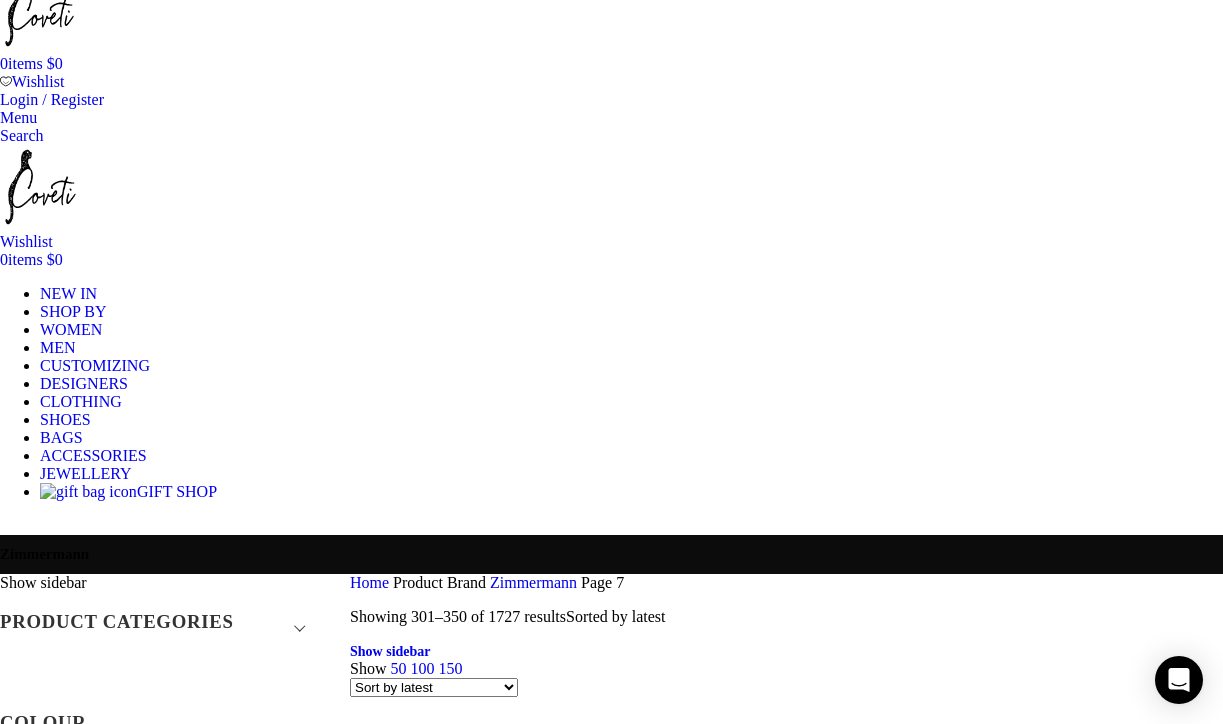 click at bounding box center (786, 1415) 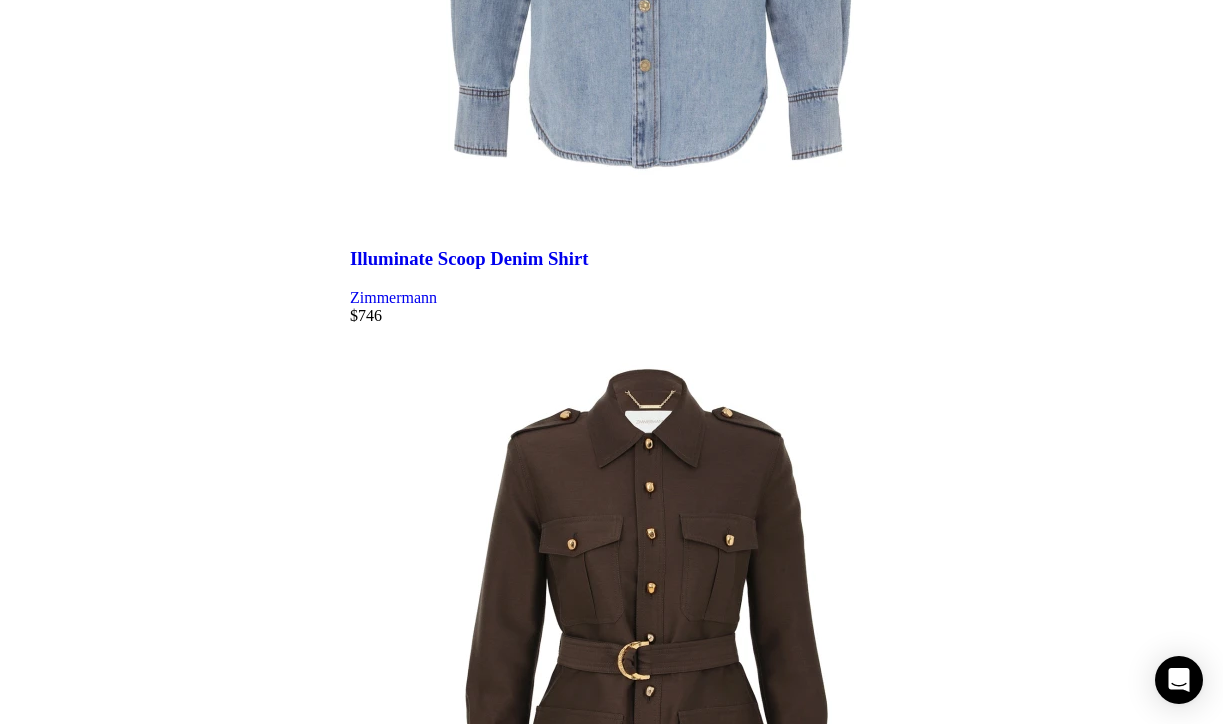 scroll, scrollTop: 6166, scrollLeft: 0, axis: vertical 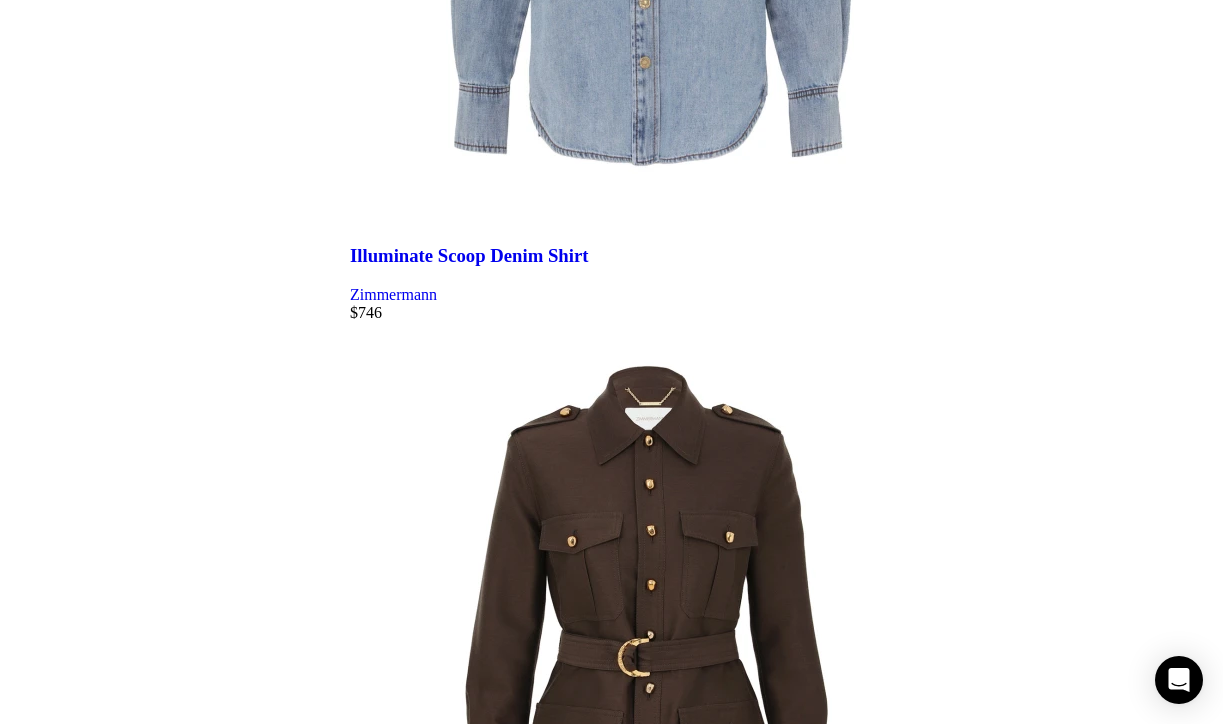 click on "8" at bounding box center (394, 30622) 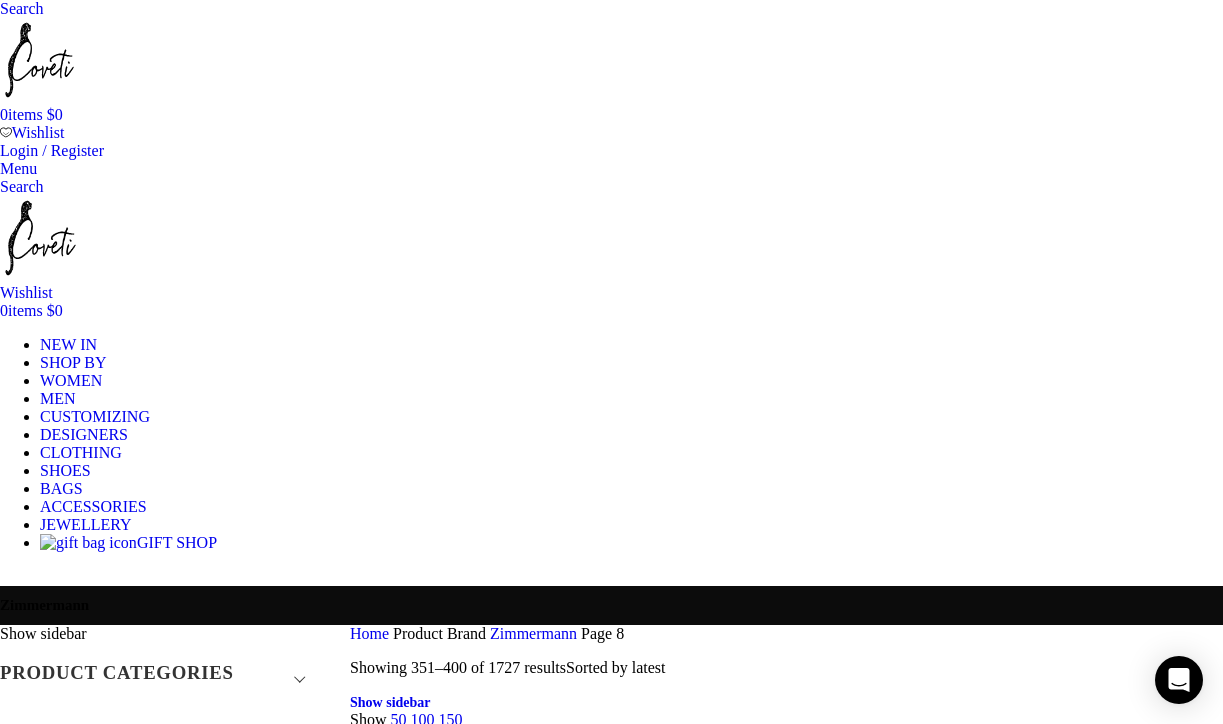 scroll, scrollTop: 28, scrollLeft: 0, axis: vertical 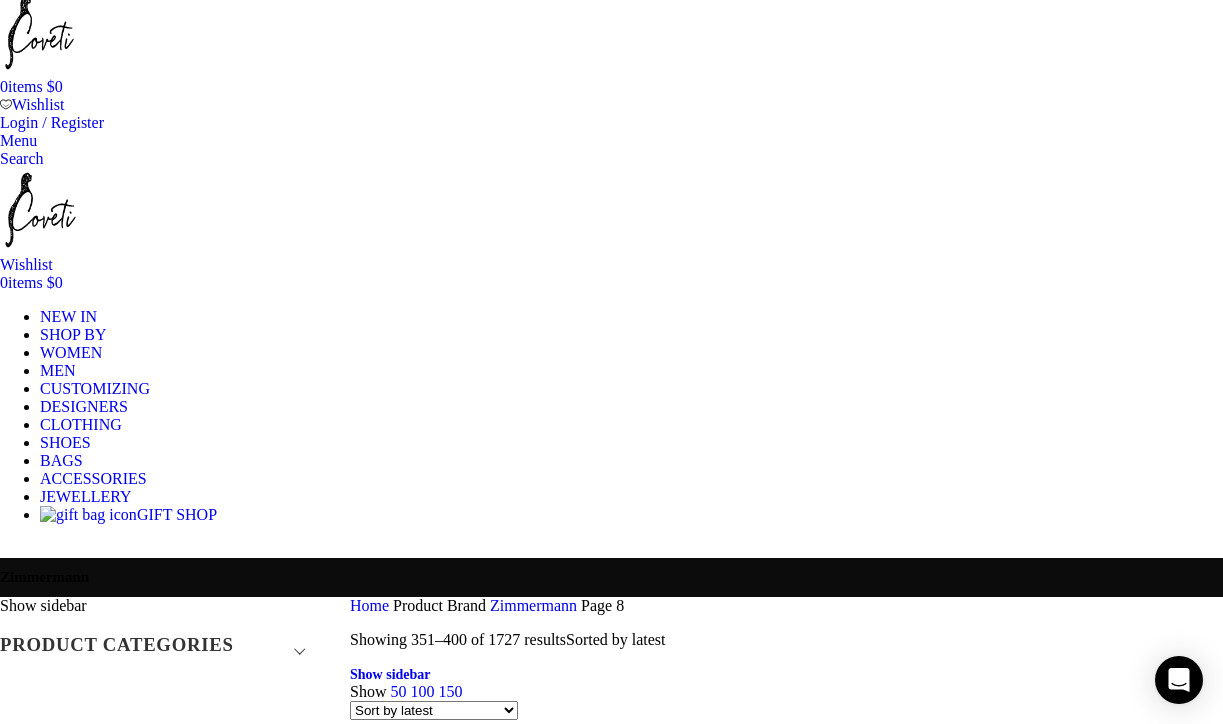 click at bounding box center [786, 2155] 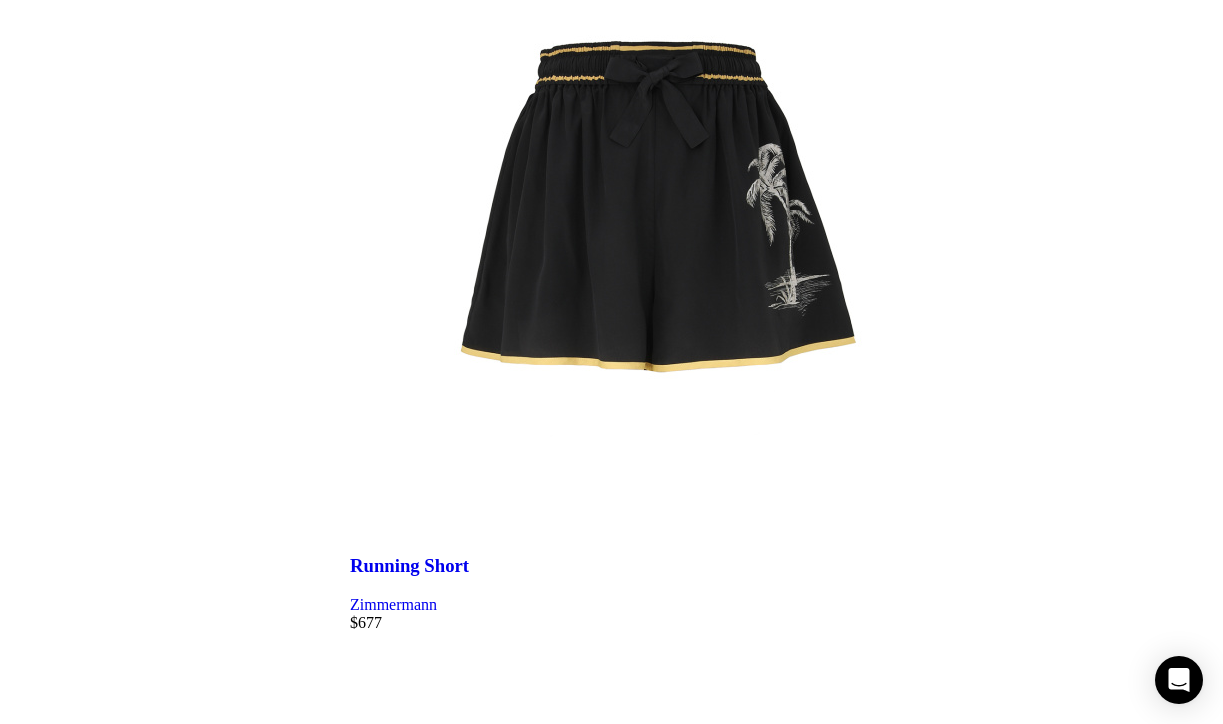 scroll, scrollTop: 1529, scrollLeft: 0, axis: vertical 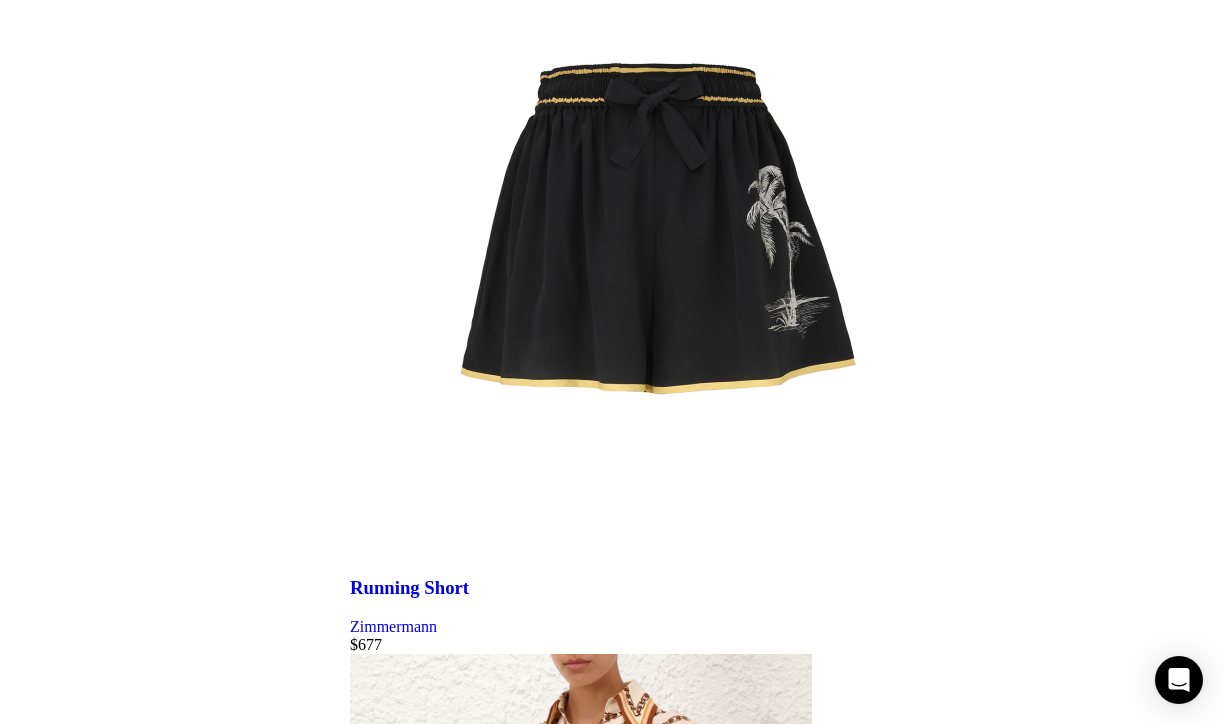 click at bounding box center (786, 9263) 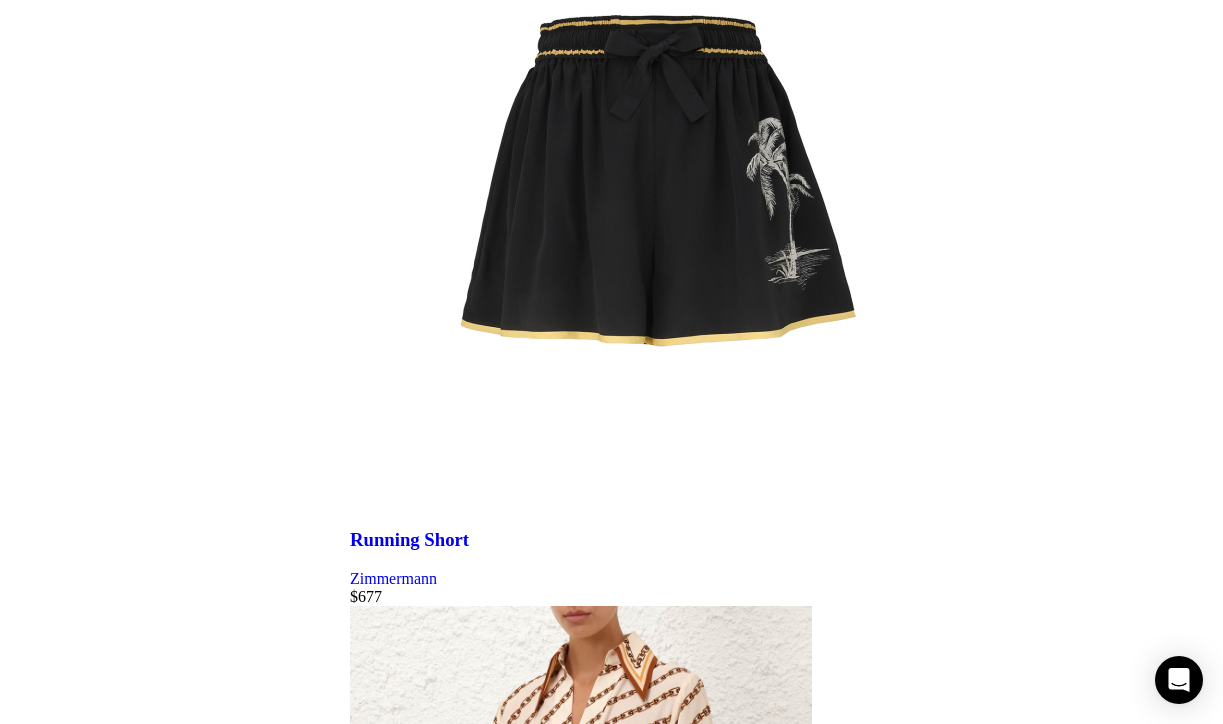 scroll, scrollTop: 1485, scrollLeft: 0, axis: vertical 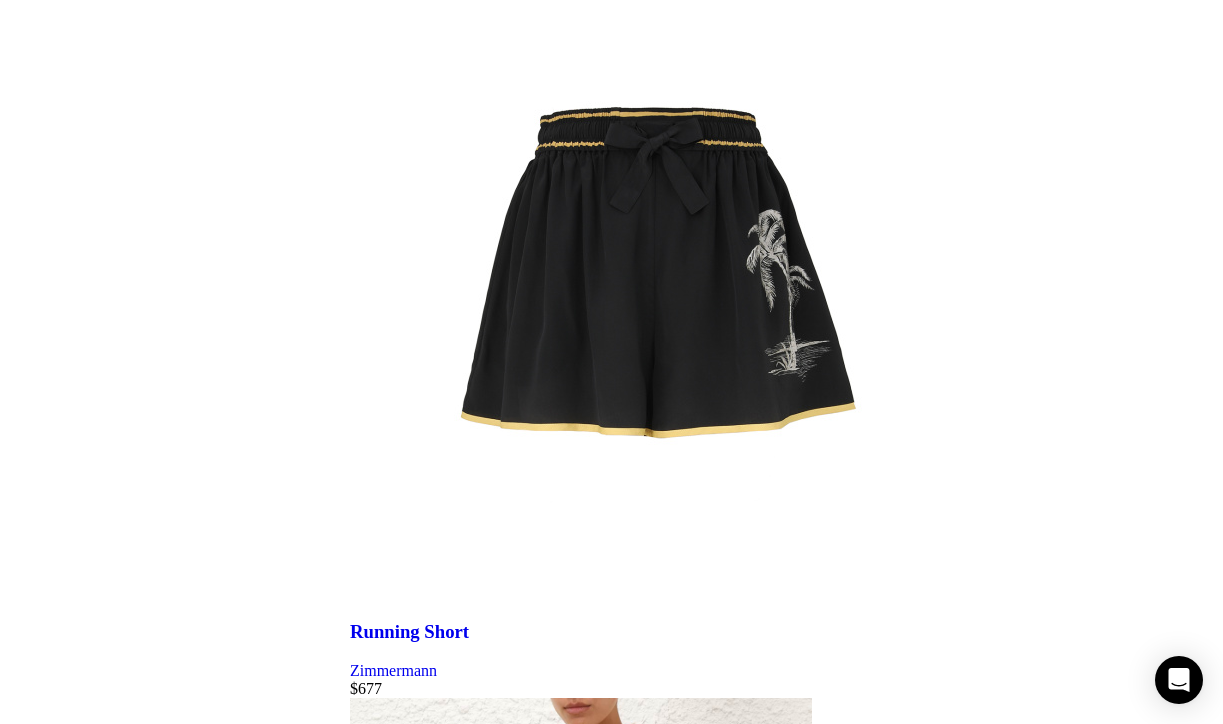 click at bounding box center (786, 8590) 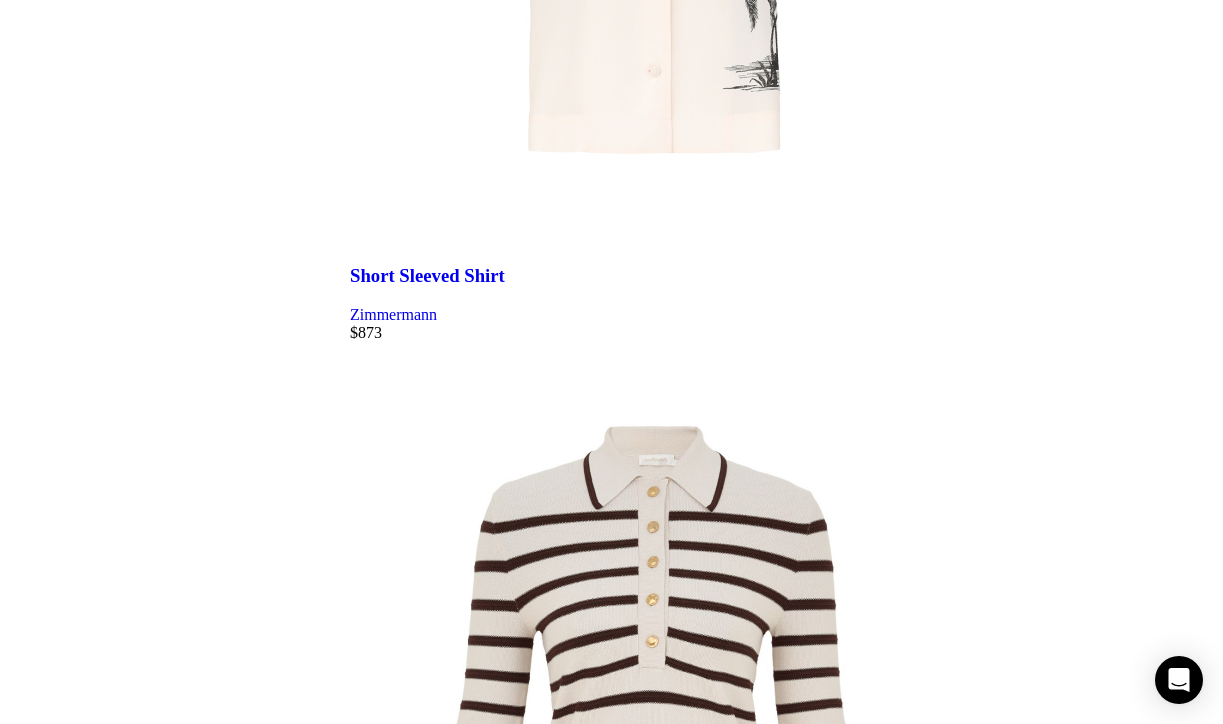 scroll, scrollTop: 3161, scrollLeft: 0, axis: vertical 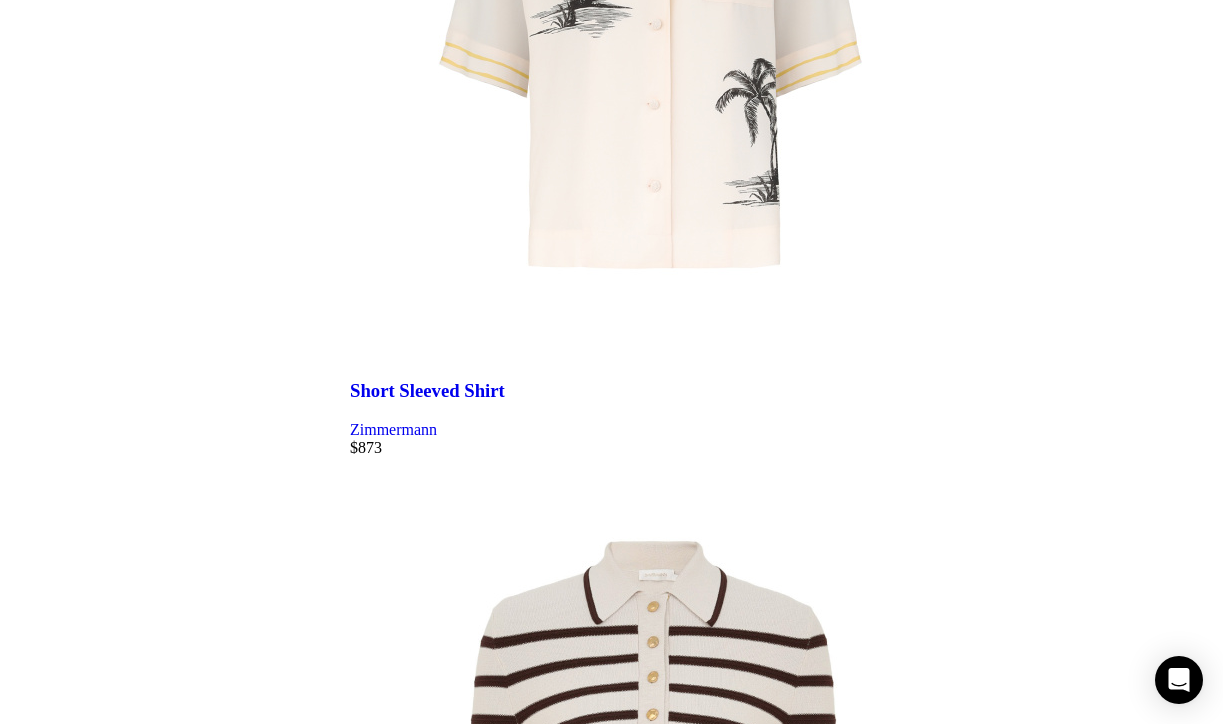 click at bounding box center [786, 18393] 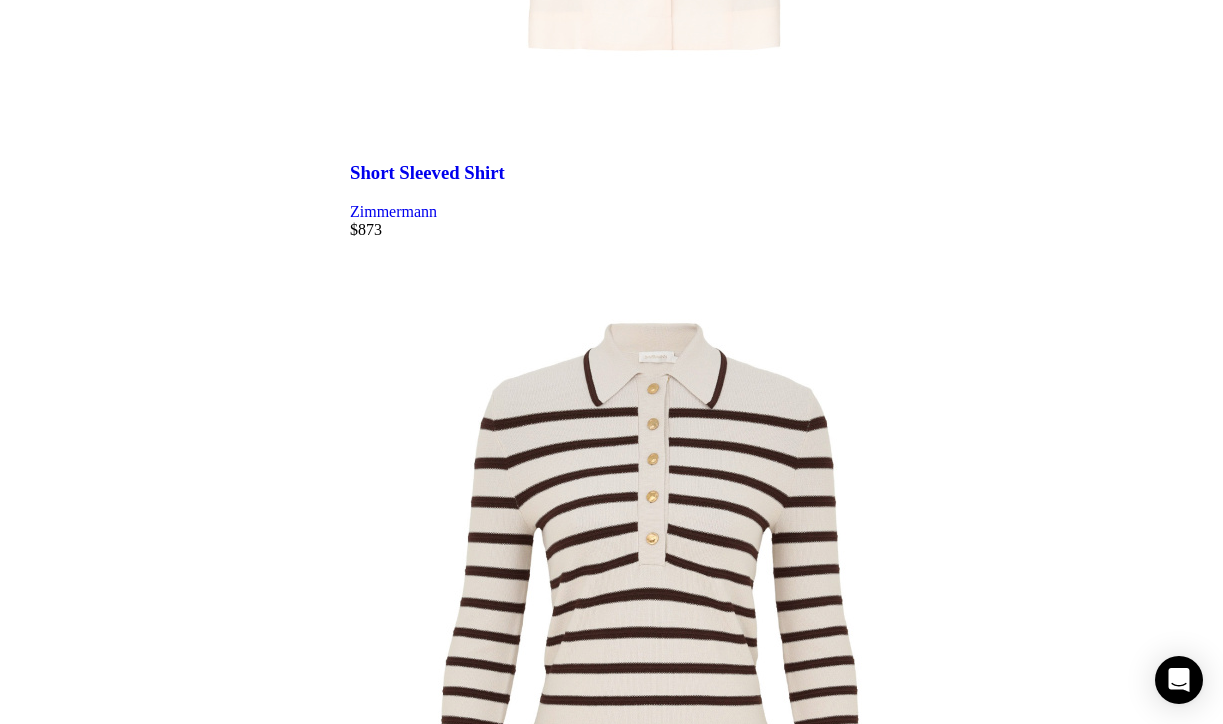 scroll, scrollTop: 3378, scrollLeft: 0, axis: vertical 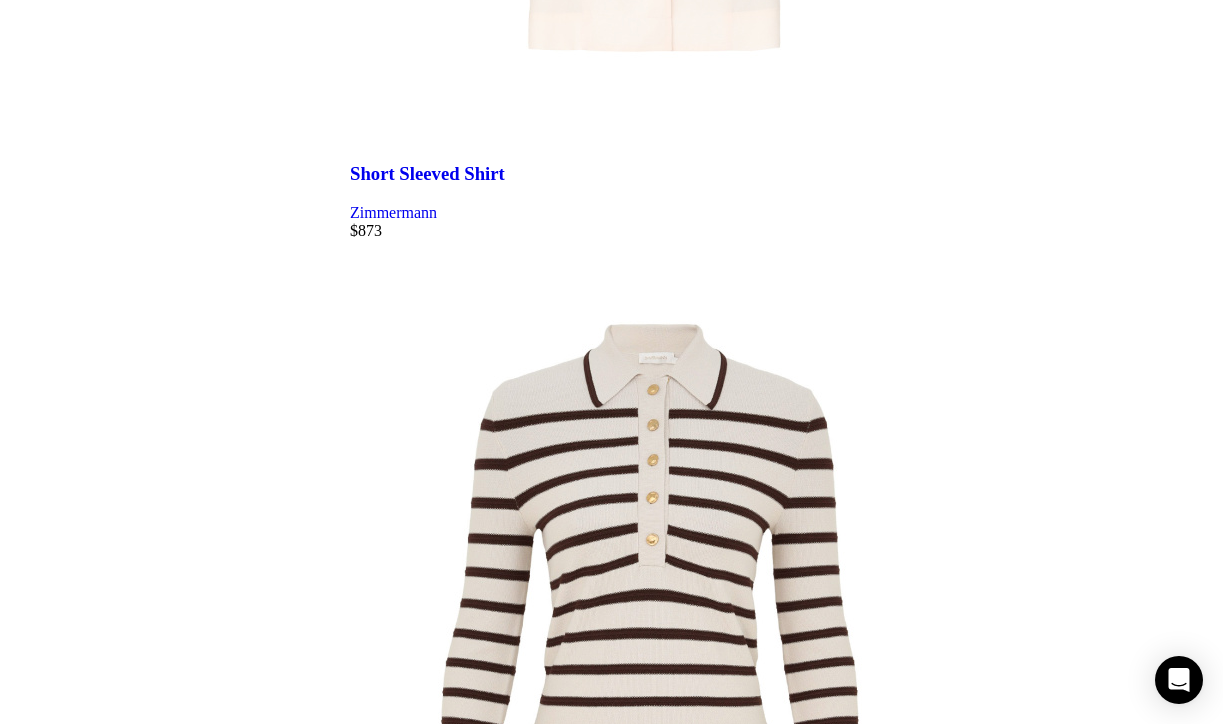 click at bounding box center (786, 16741) 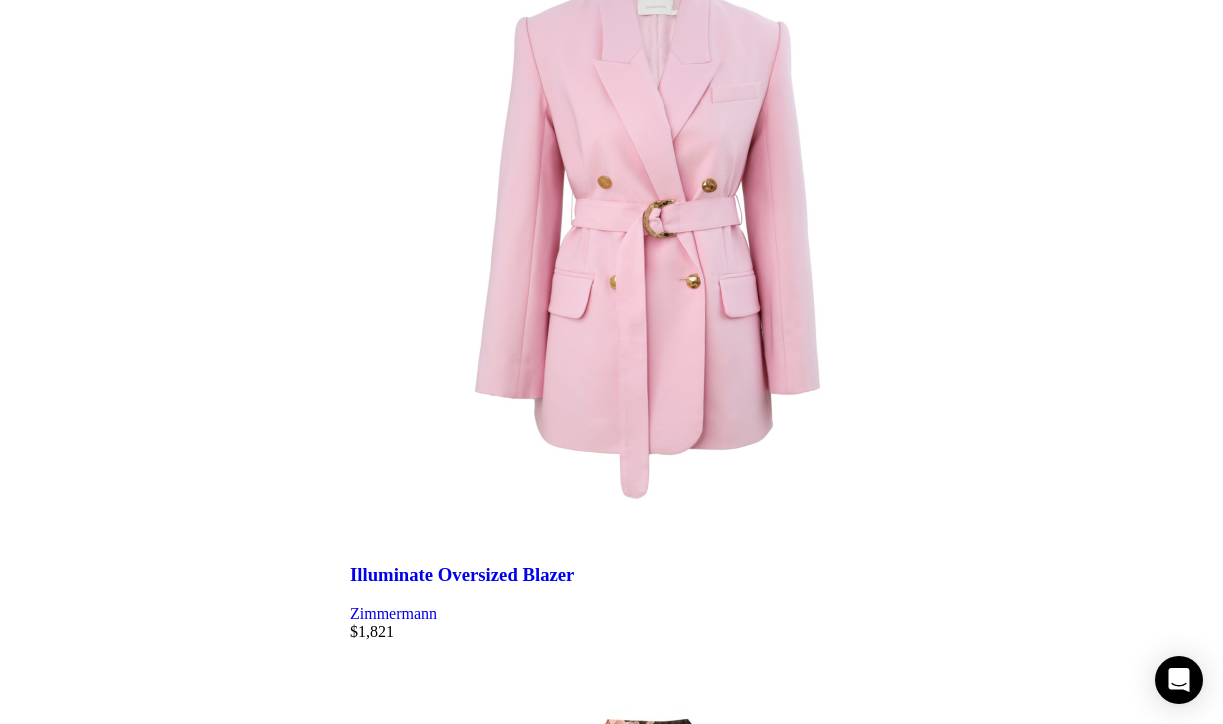 scroll, scrollTop: 5133, scrollLeft: 0, axis: vertical 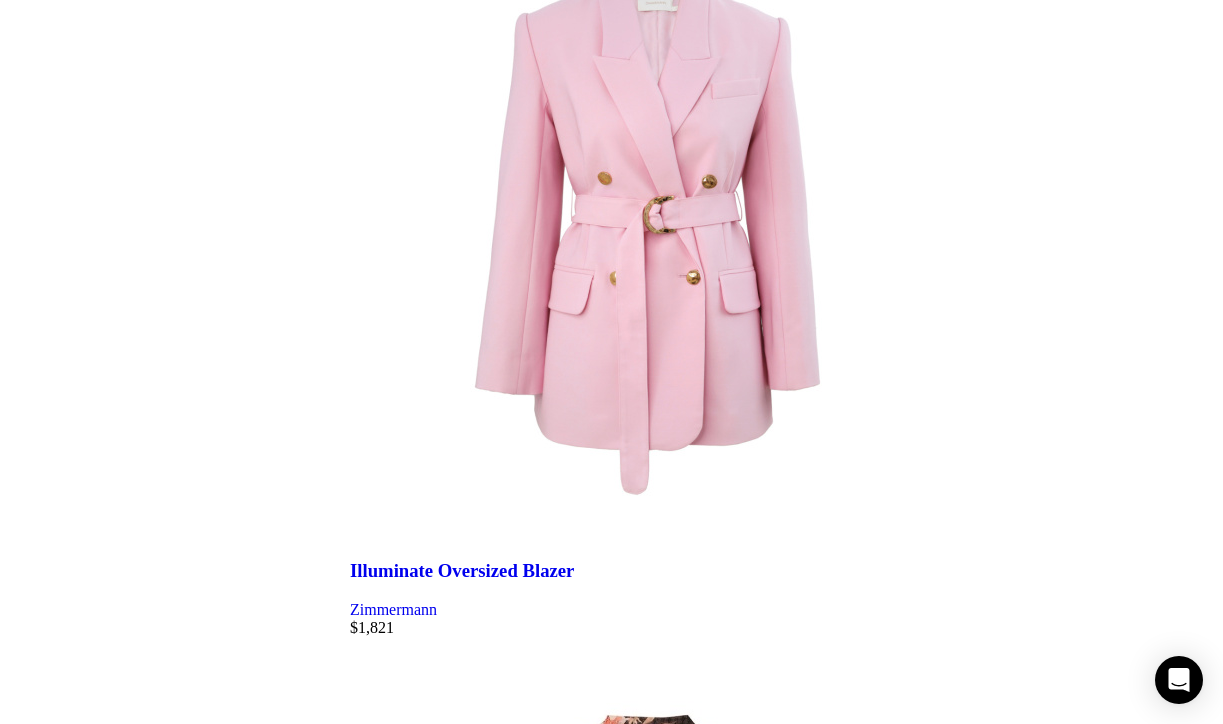 click at bounding box center (786, 26465) 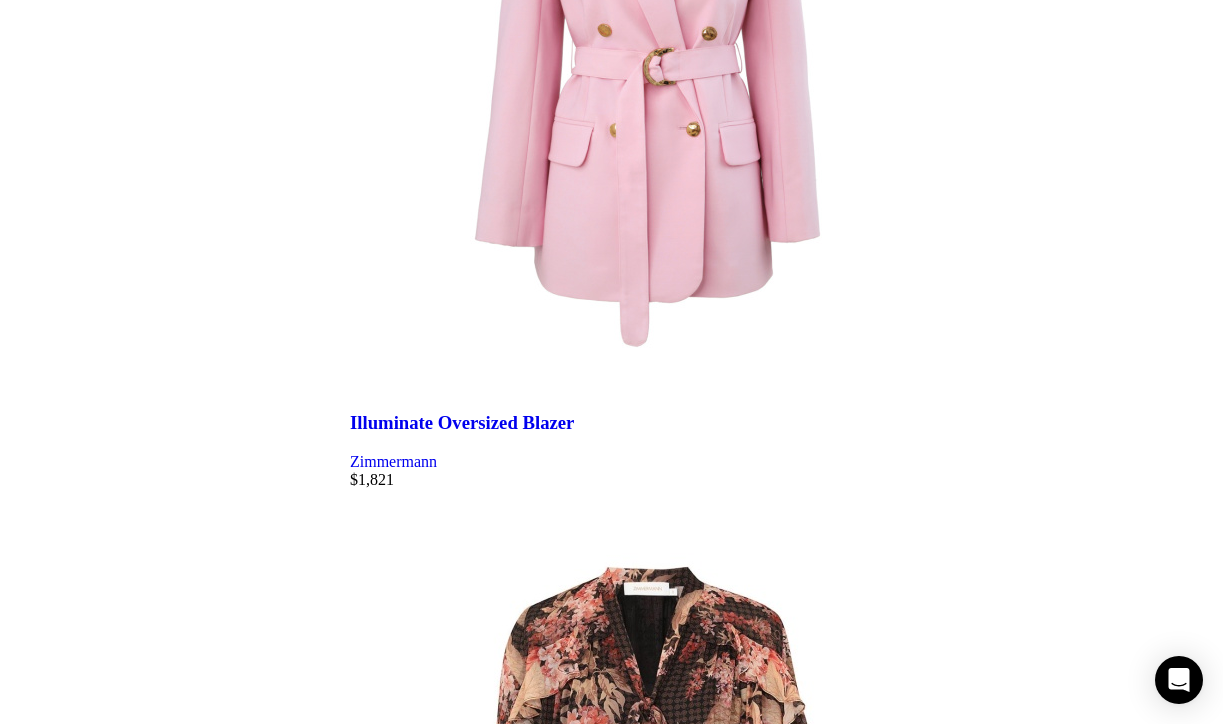 scroll, scrollTop: 5299, scrollLeft: 0, axis: vertical 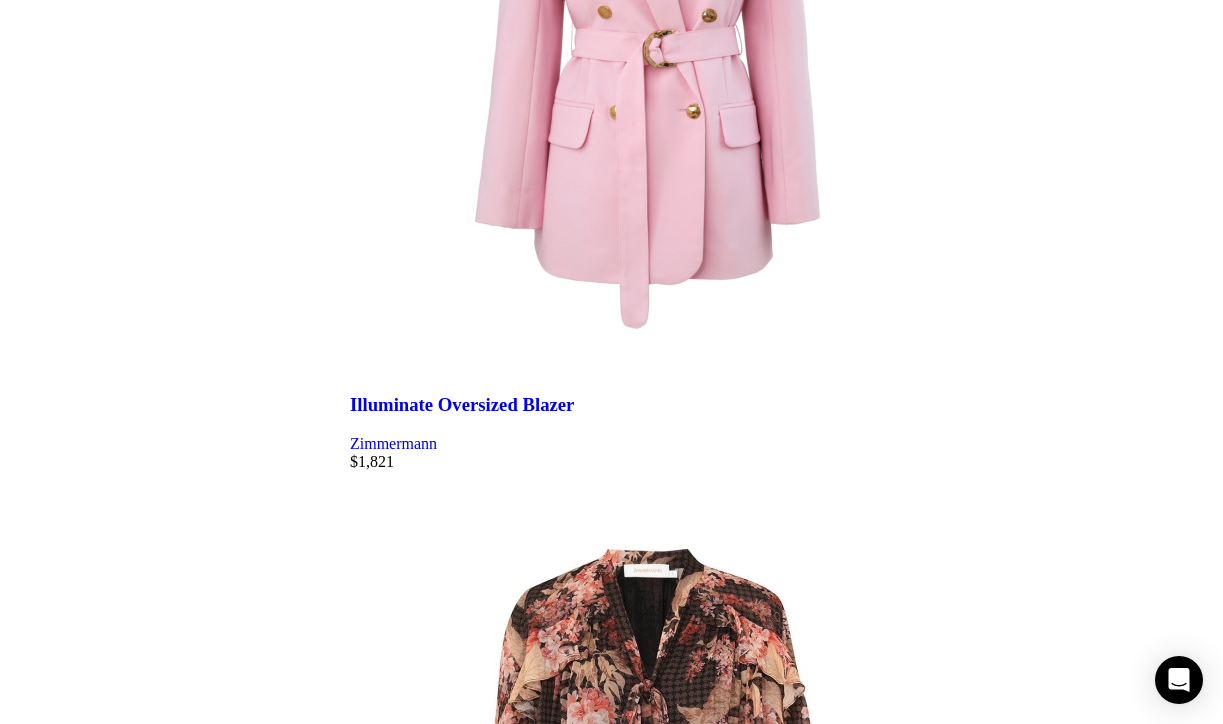 click at bounding box center [786, 27734] 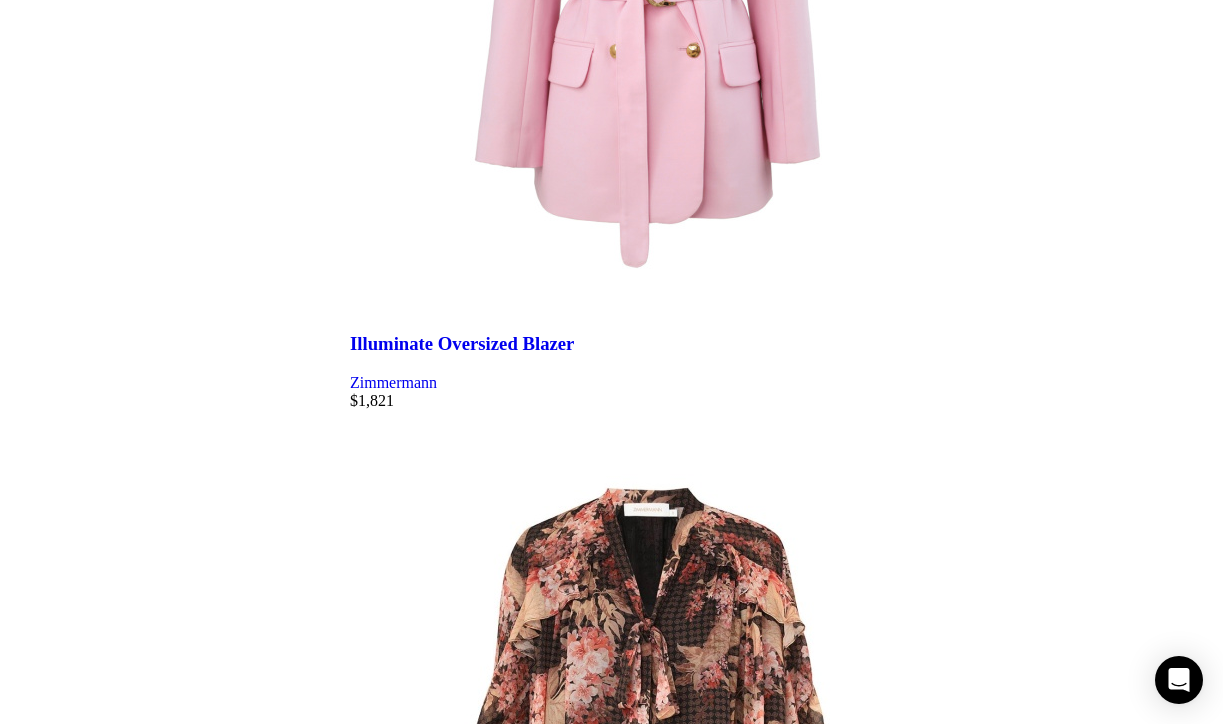 scroll, scrollTop: 5370, scrollLeft: 0, axis: vertical 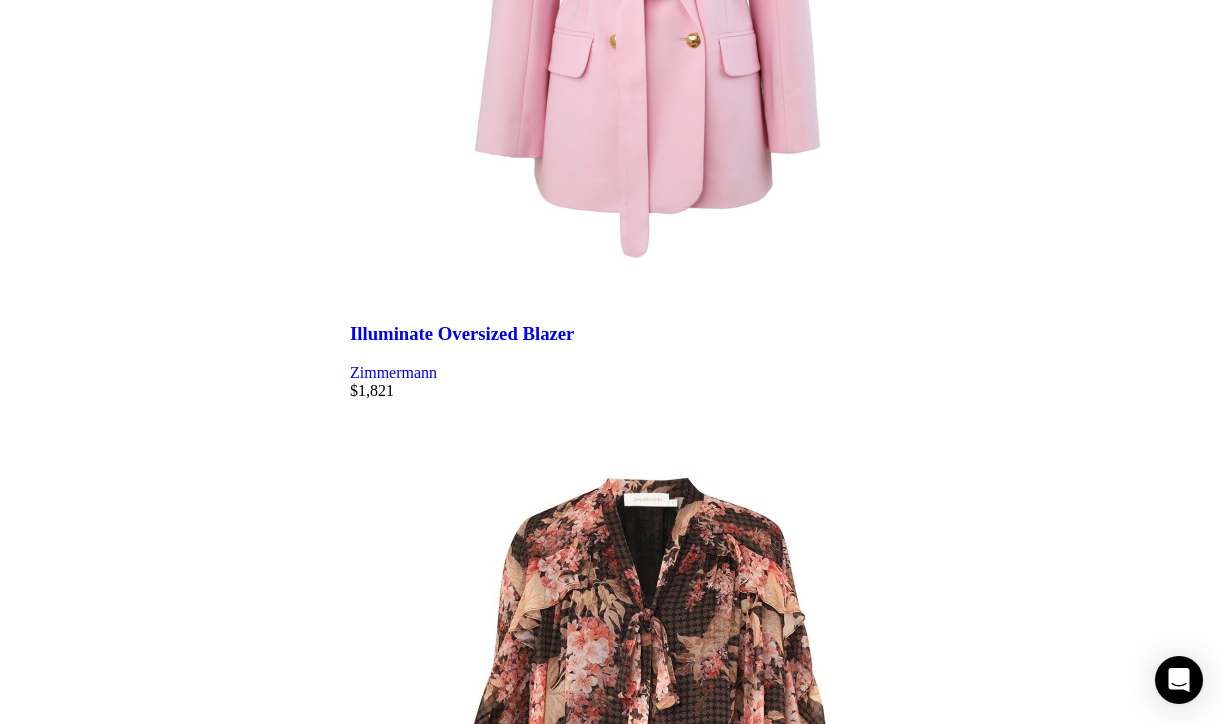 click at bounding box center [786, 27663] 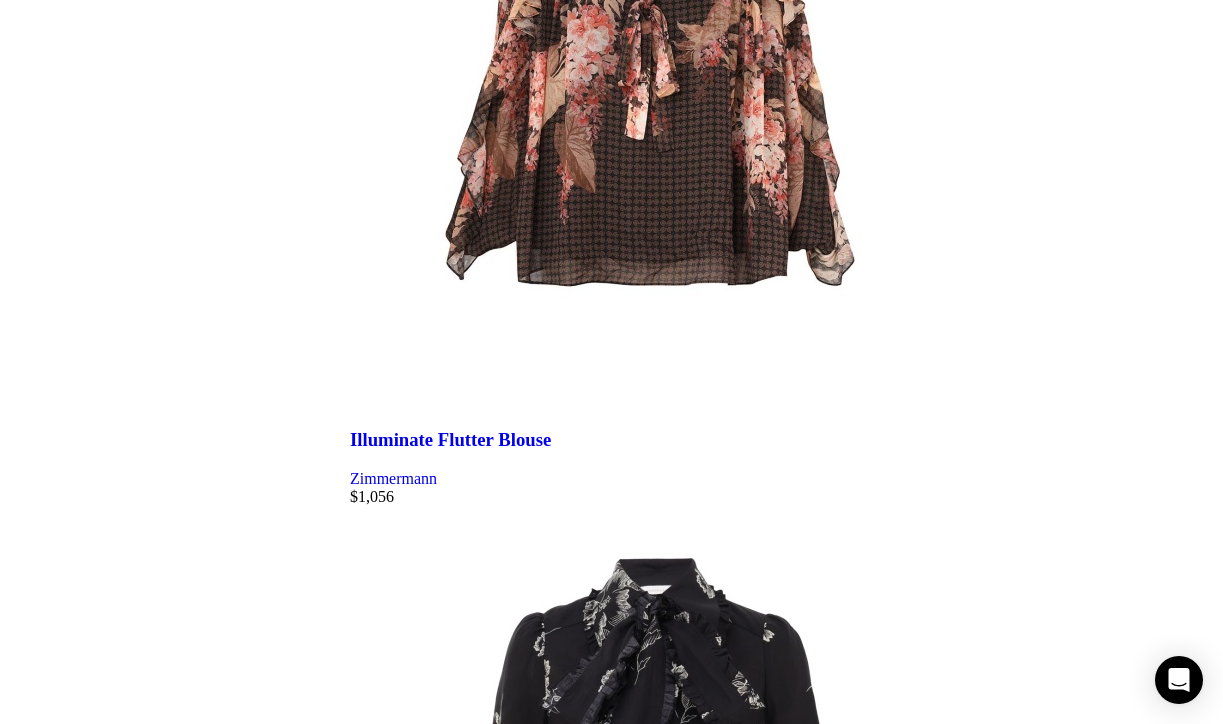 scroll, scrollTop: 5983, scrollLeft: 0, axis: vertical 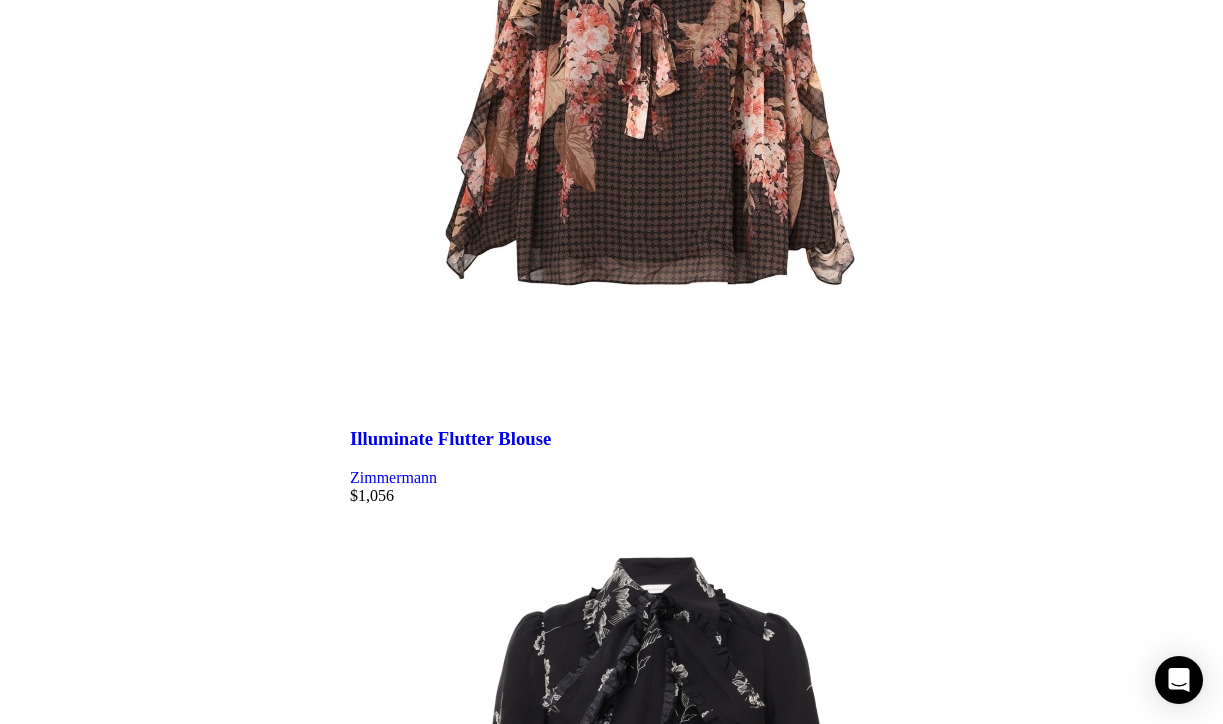 click on "9" at bounding box center [394, 30823] 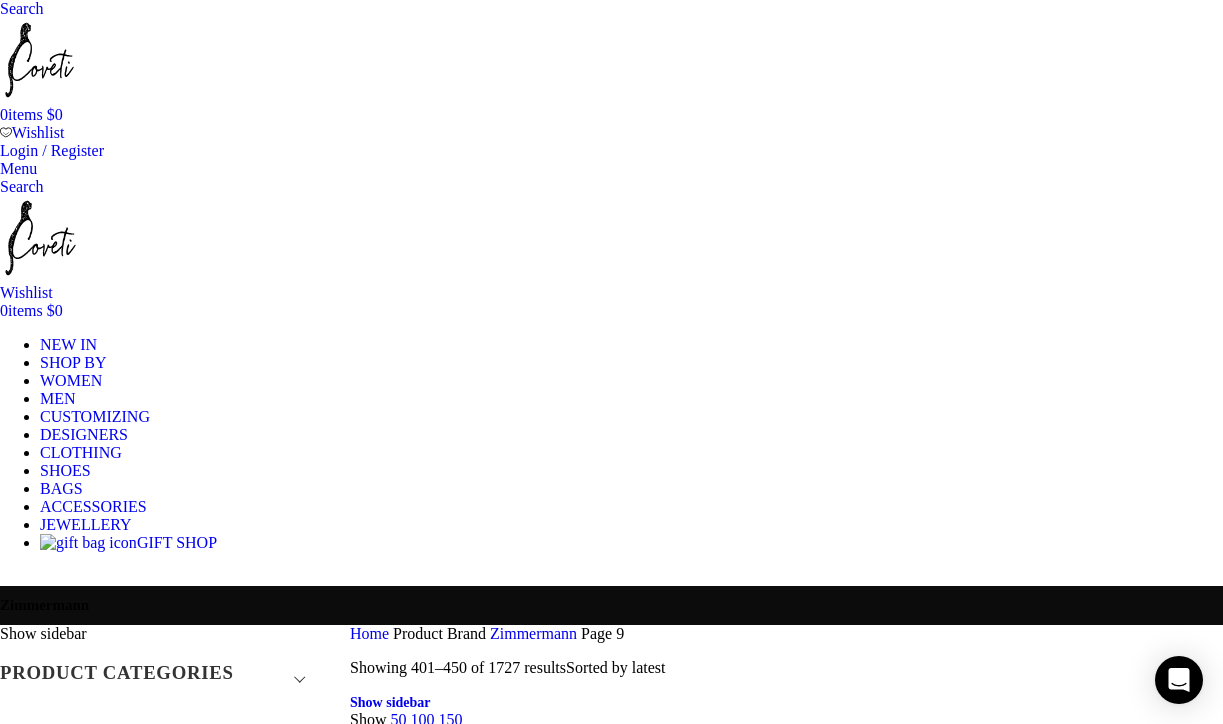 scroll, scrollTop: 0, scrollLeft: 0, axis: both 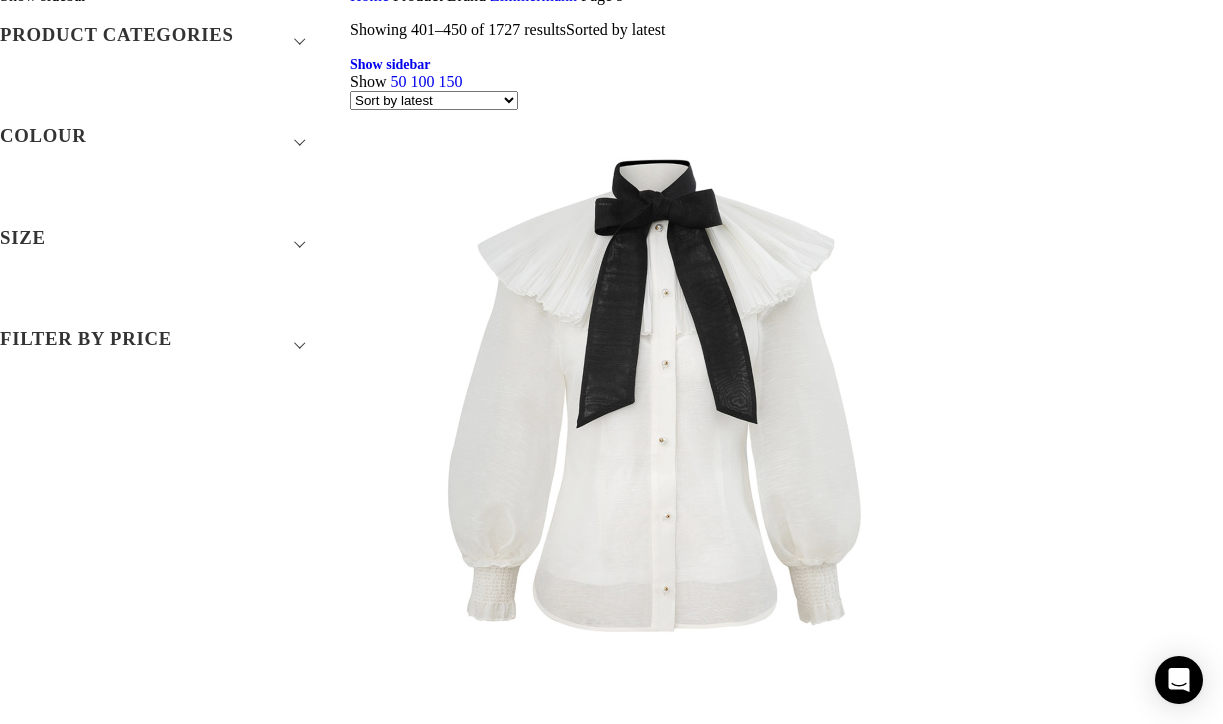 click at bounding box center (786, 5132) 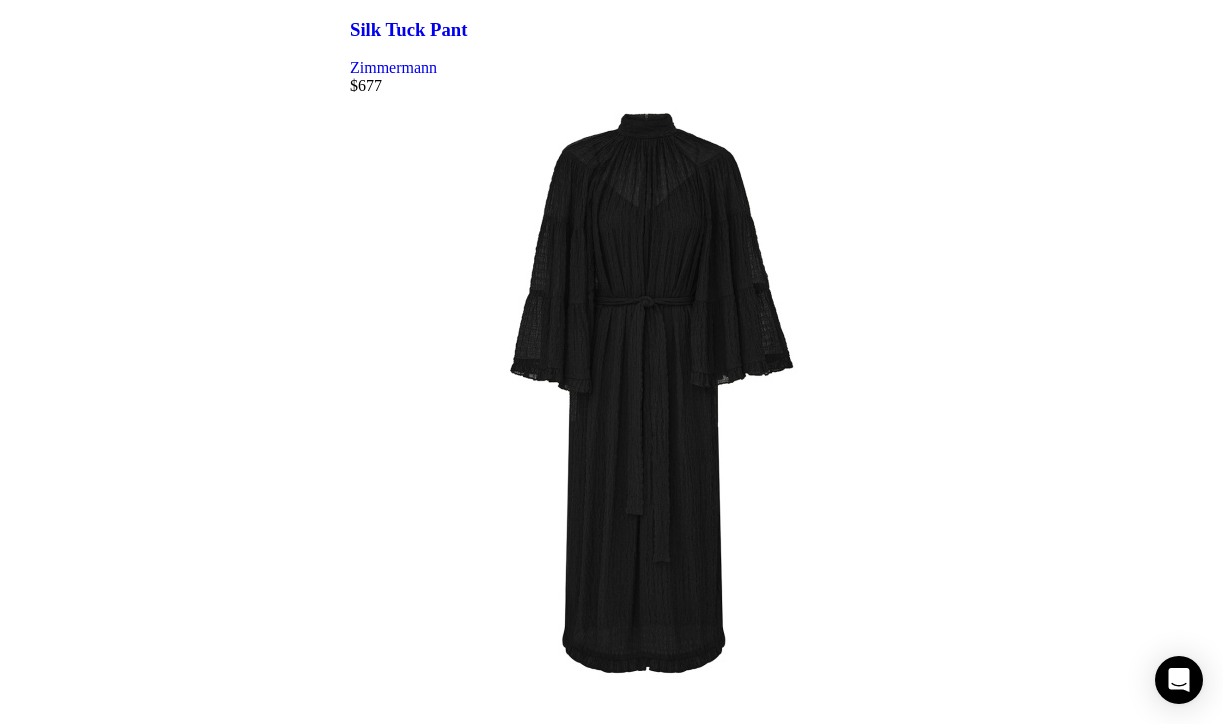 scroll, scrollTop: 2849, scrollLeft: 0, axis: vertical 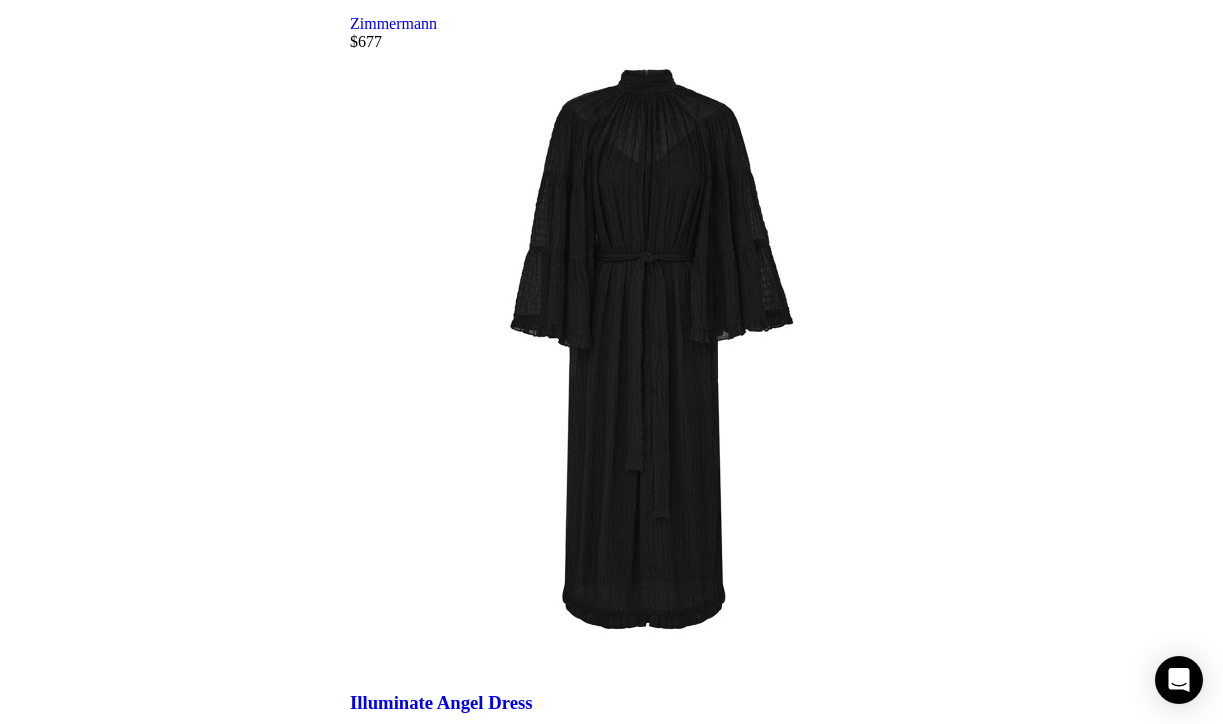 click at bounding box center [786, 16552] 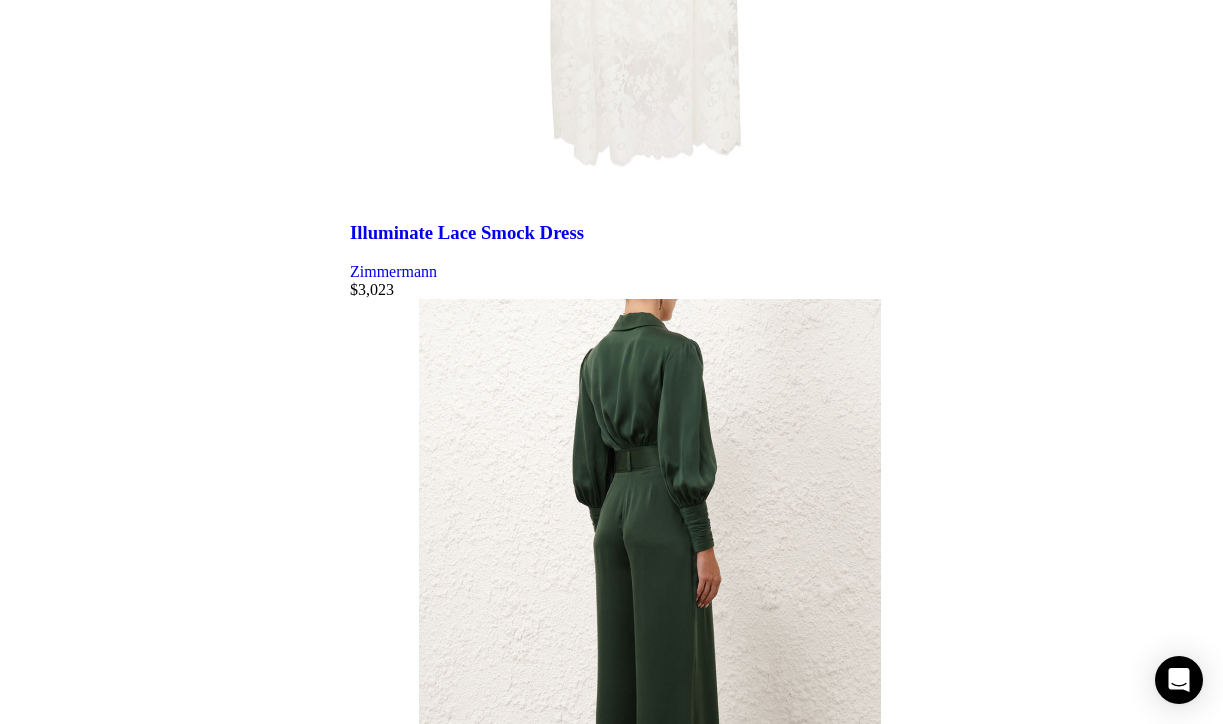 scroll, scrollTop: 5235, scrollLeft: 0, axis: vertical 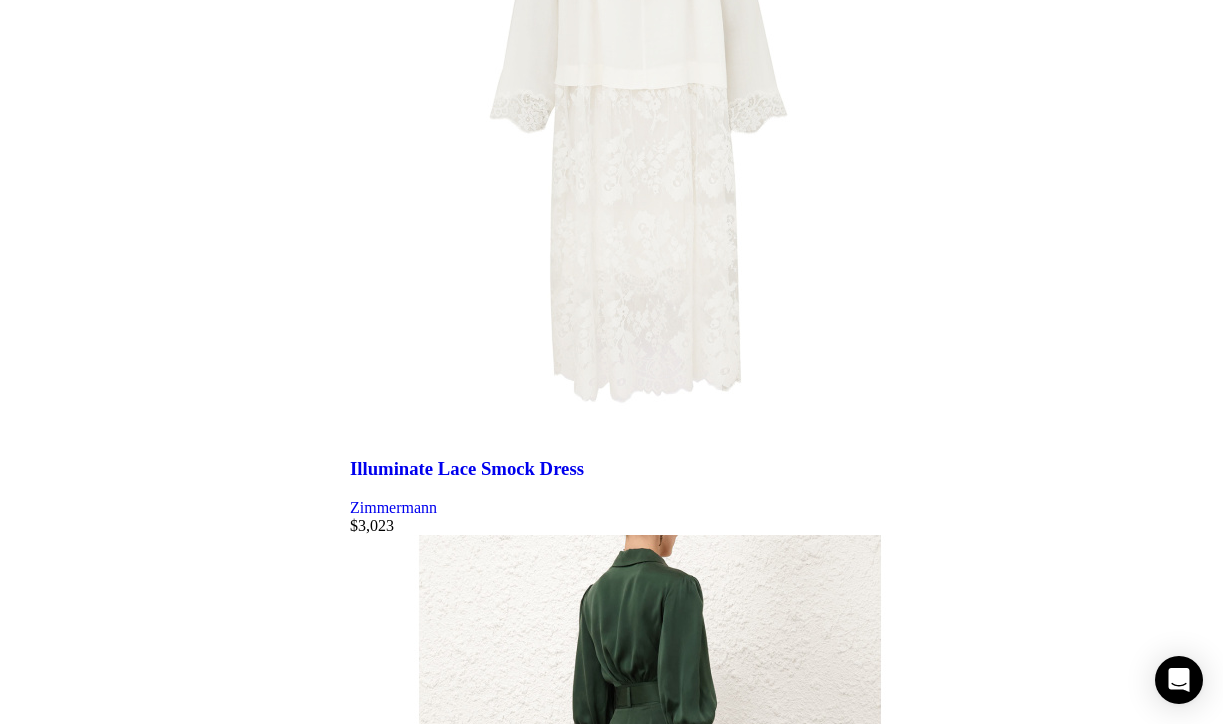click at bounding box center (786, 25645) 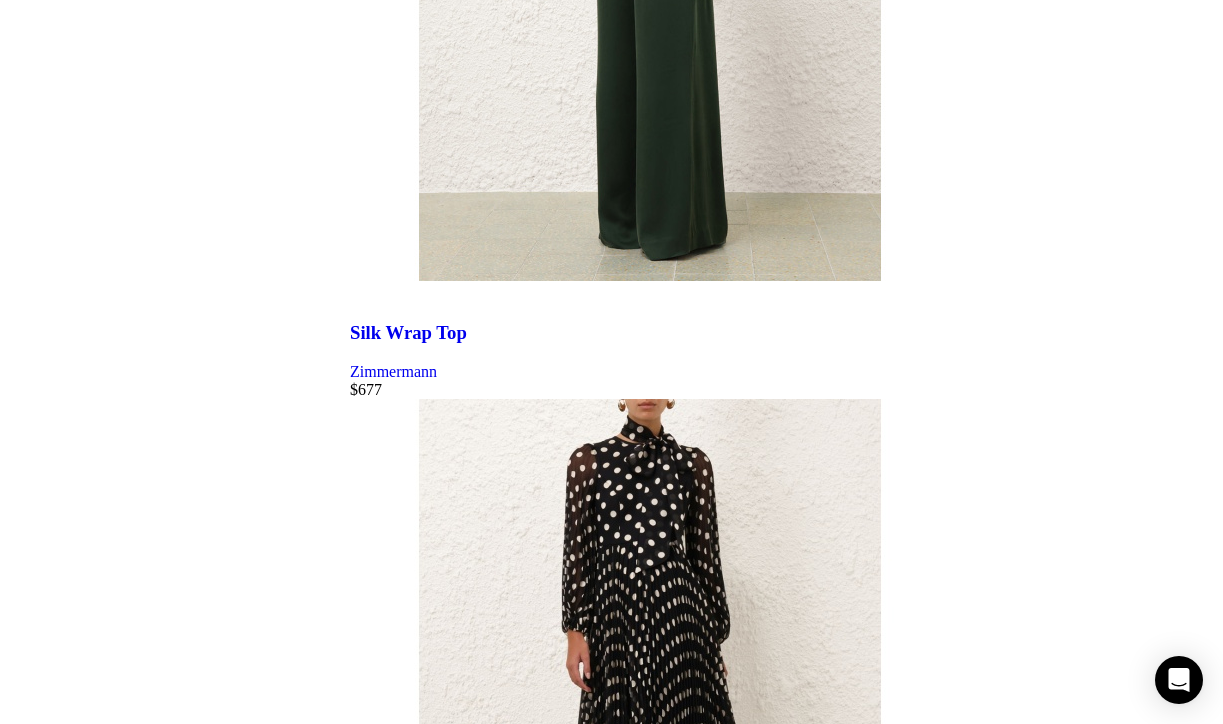 scroll, scrollTop: 6094, scrollLeft: 0, axis: vertical 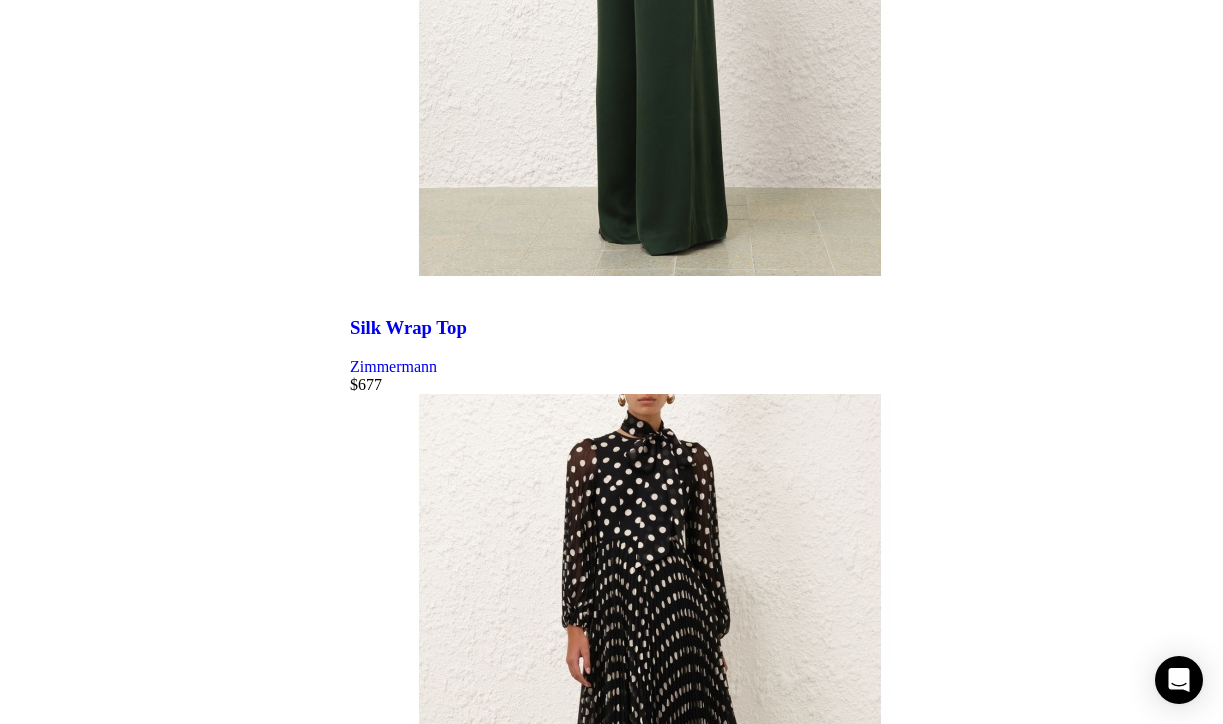 click on "10" at bounding box center (398, 30712) 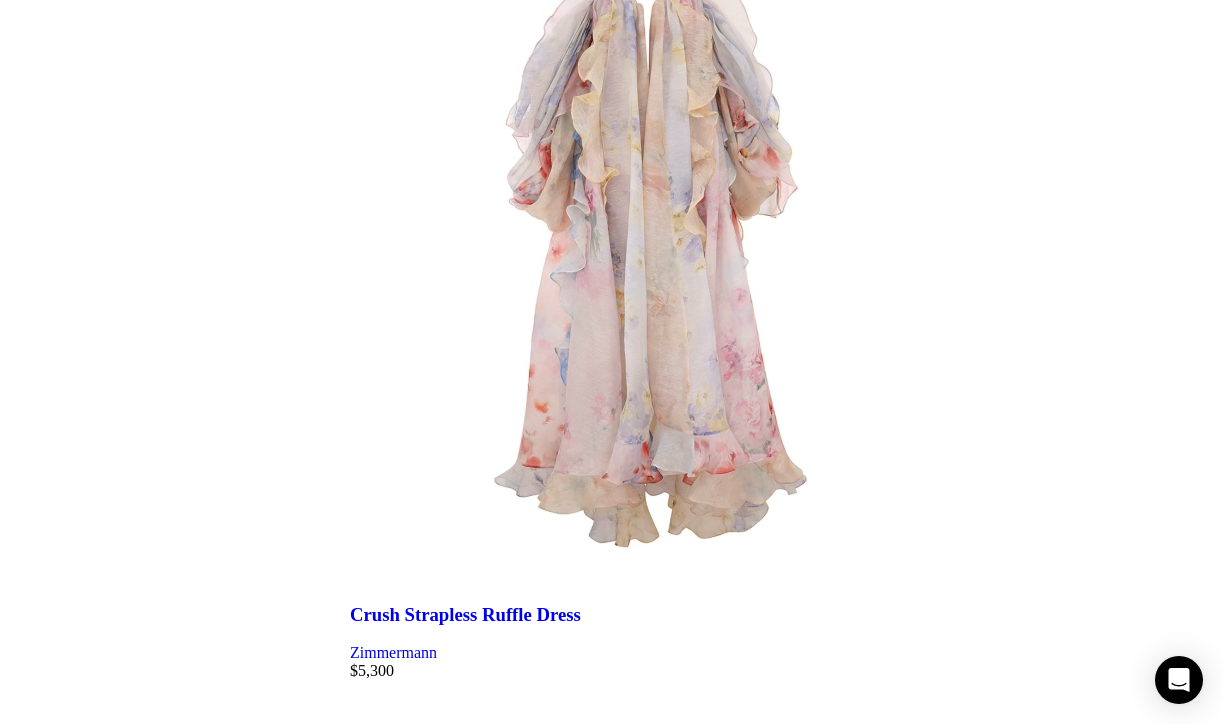 scroll, scrollTop: 3659, scrollLeft: 0, axis: vertical 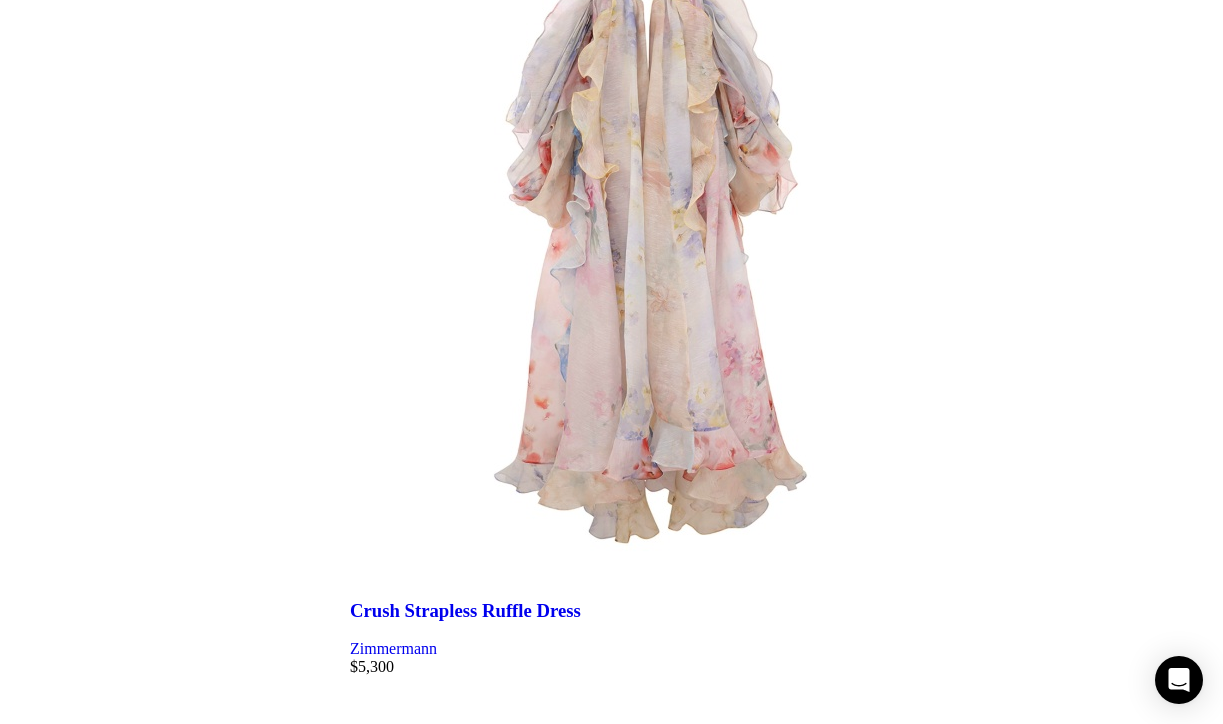 click at bounding box center [786, 19330] 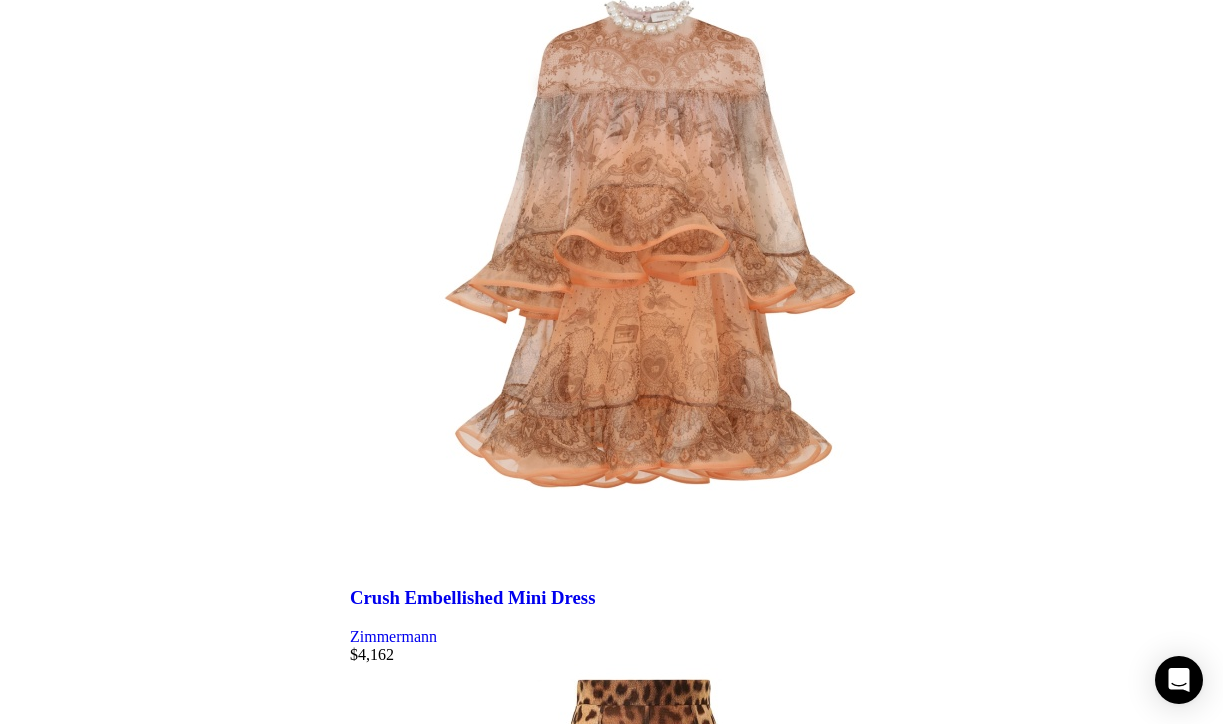 scroll, scrollTop: 5827, scrollLeft: 0, axis: vertical 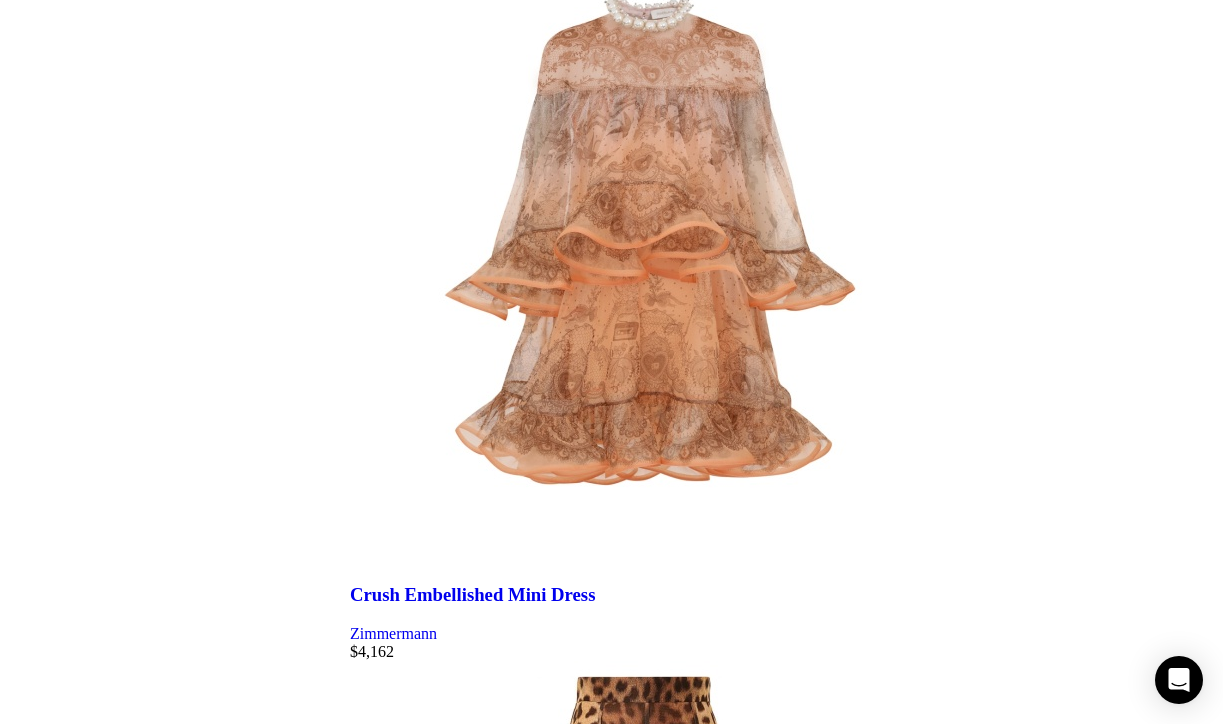 click on "11" at bounding box center (397, 30979) 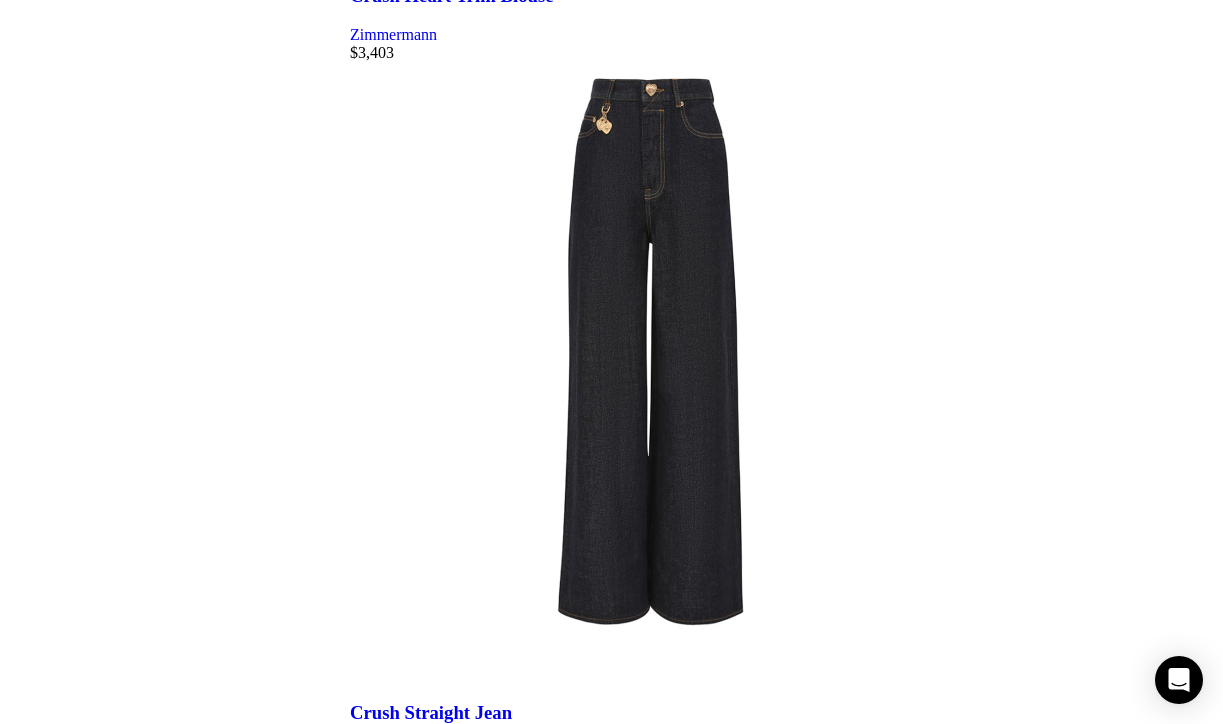 scroll, scrollTop: 1405, scrollLeft: 0, axis: vertical 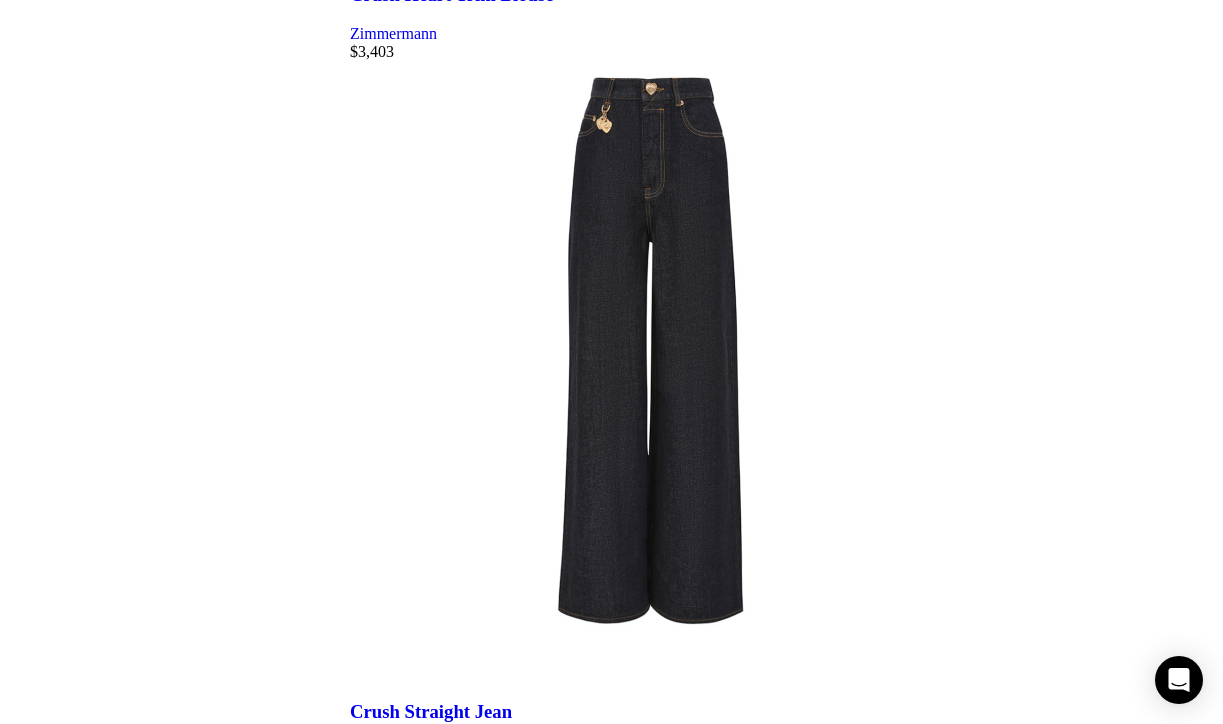 click at bounding box center [786, 9387] 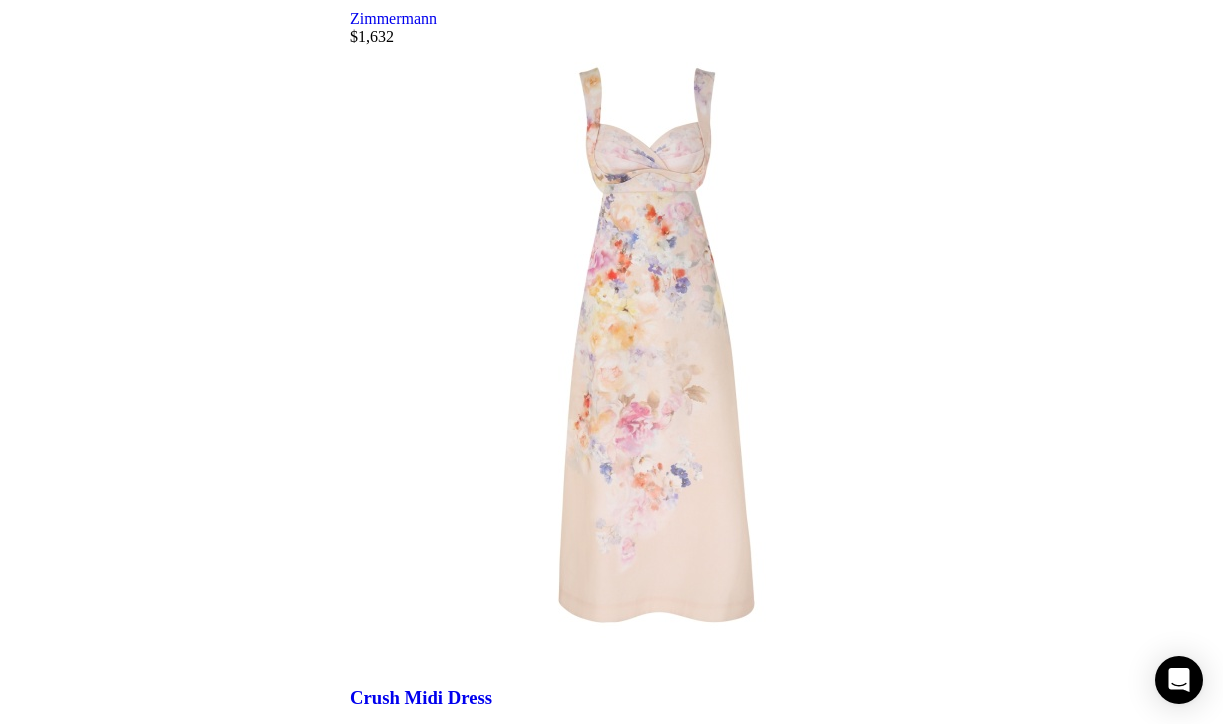 scroll, scrollTop: 3579, scrollLeft: 0, axis: vertical 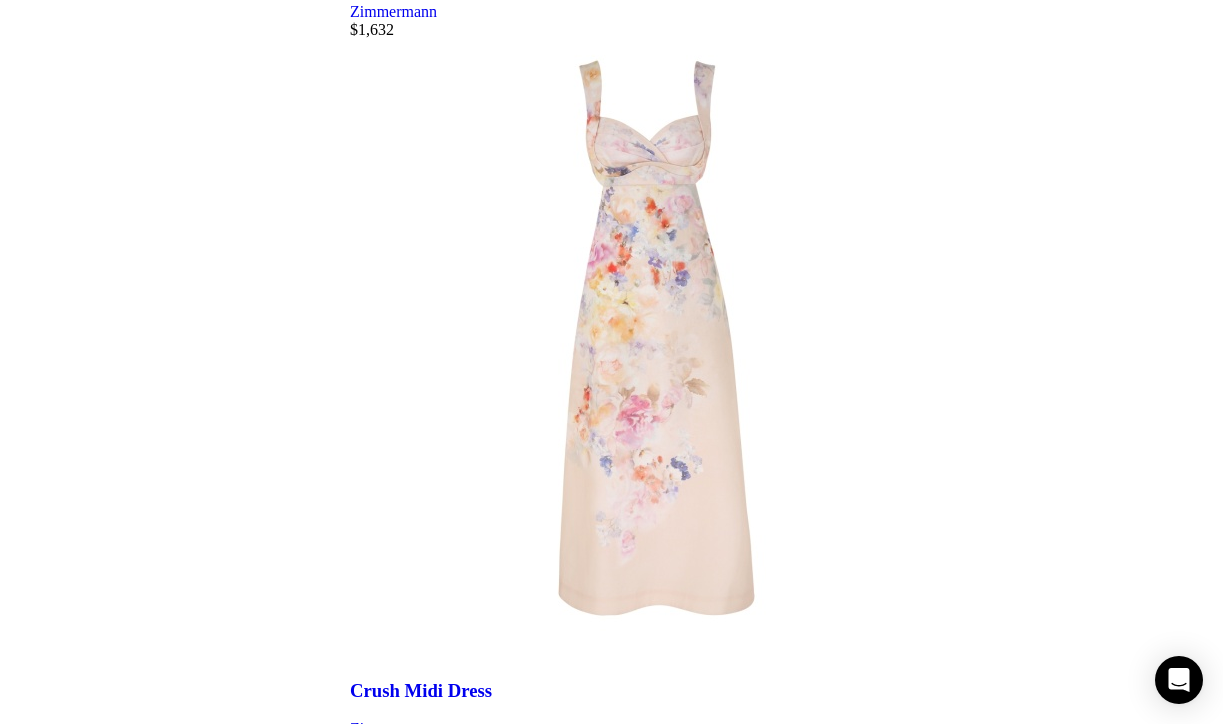 click at bounding box center (786, 19410) 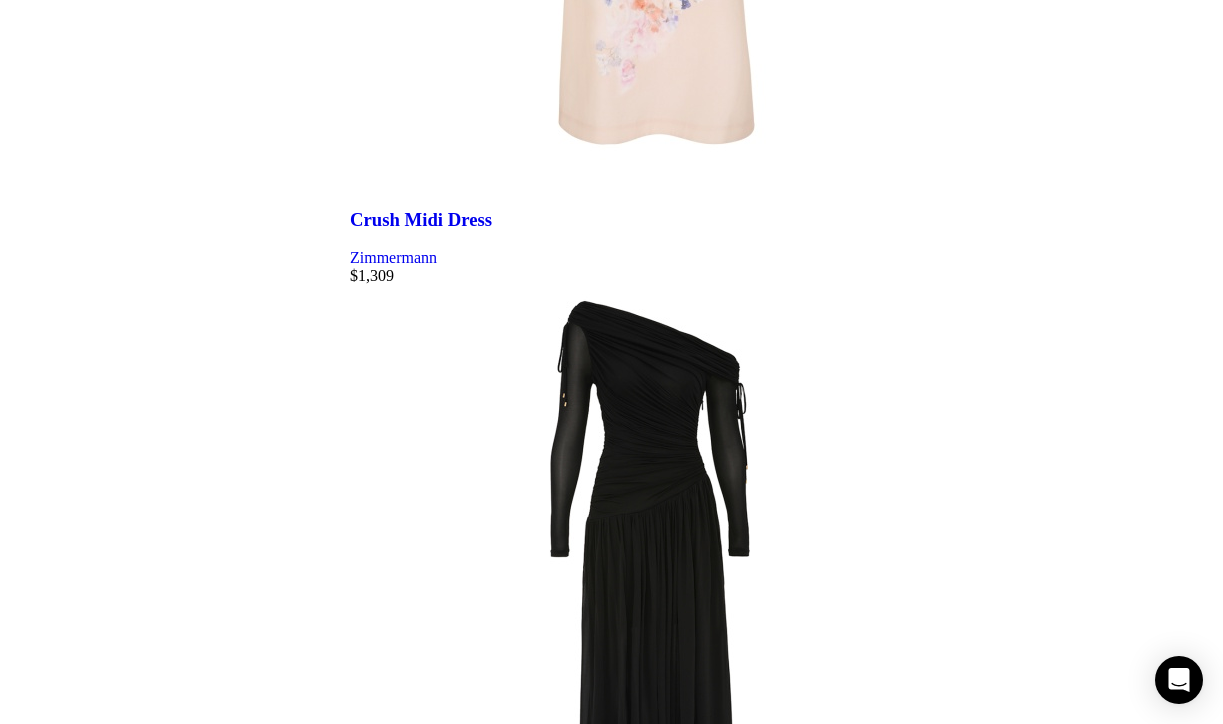 scroll, scrollTop: 4059, scrollLeft: 0, axis: vertical 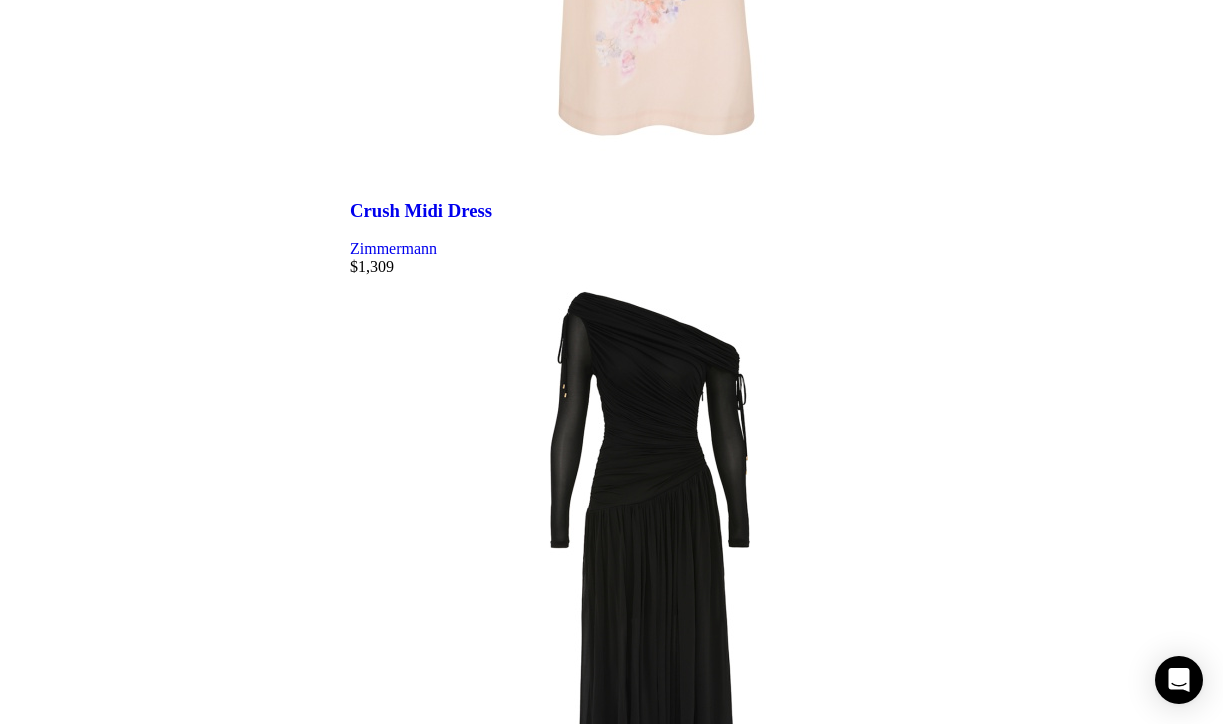 click at bounding box center (786, 20365) 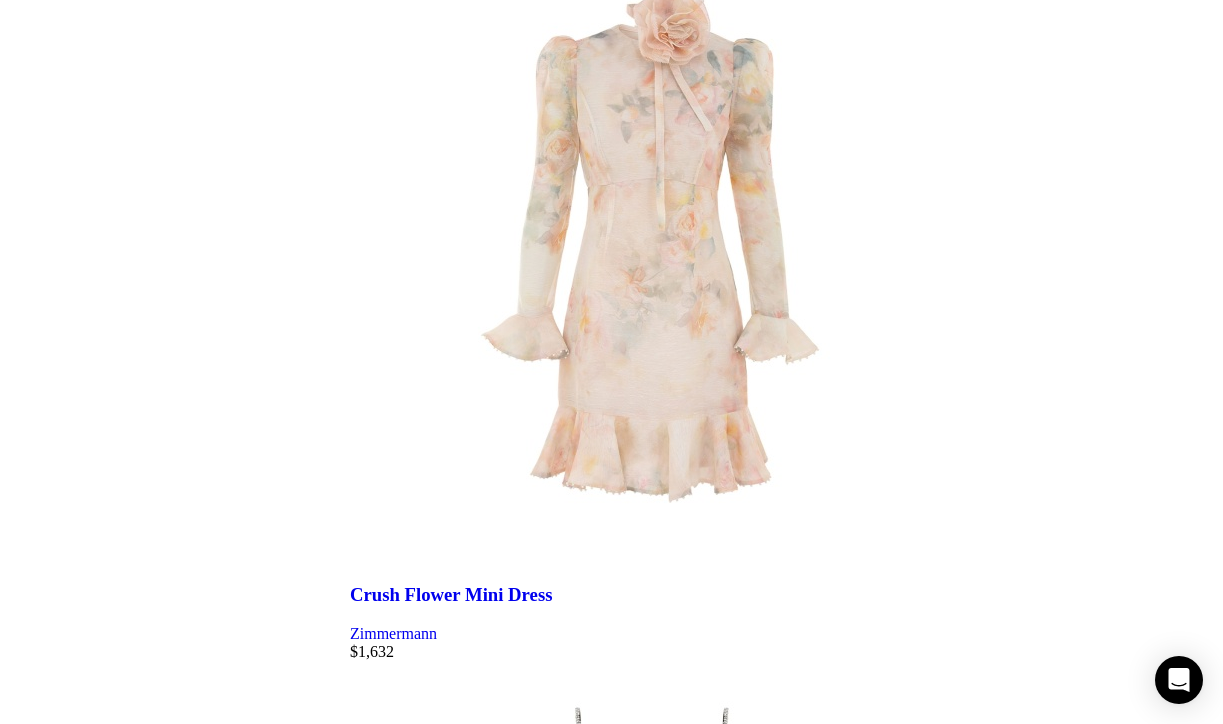 scroll, scrollTop: 5828, scrollLeft: 0, axis: vertical 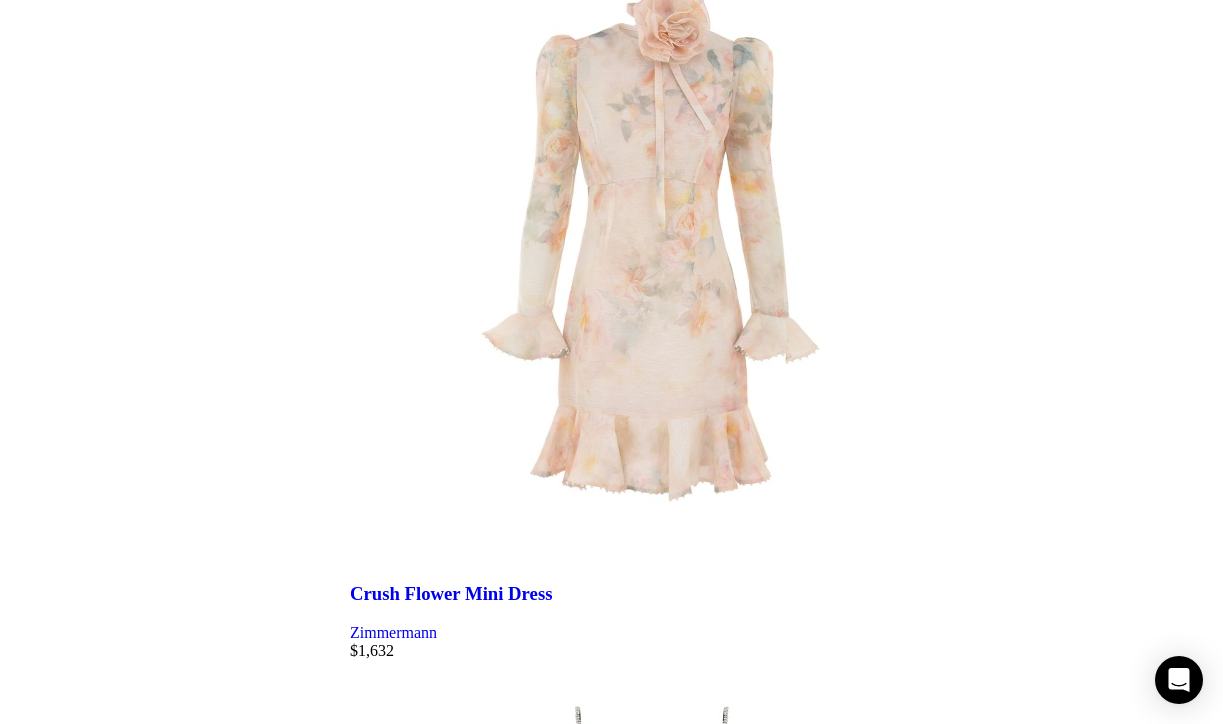 click on "12" at bounding box center [398, 30978] 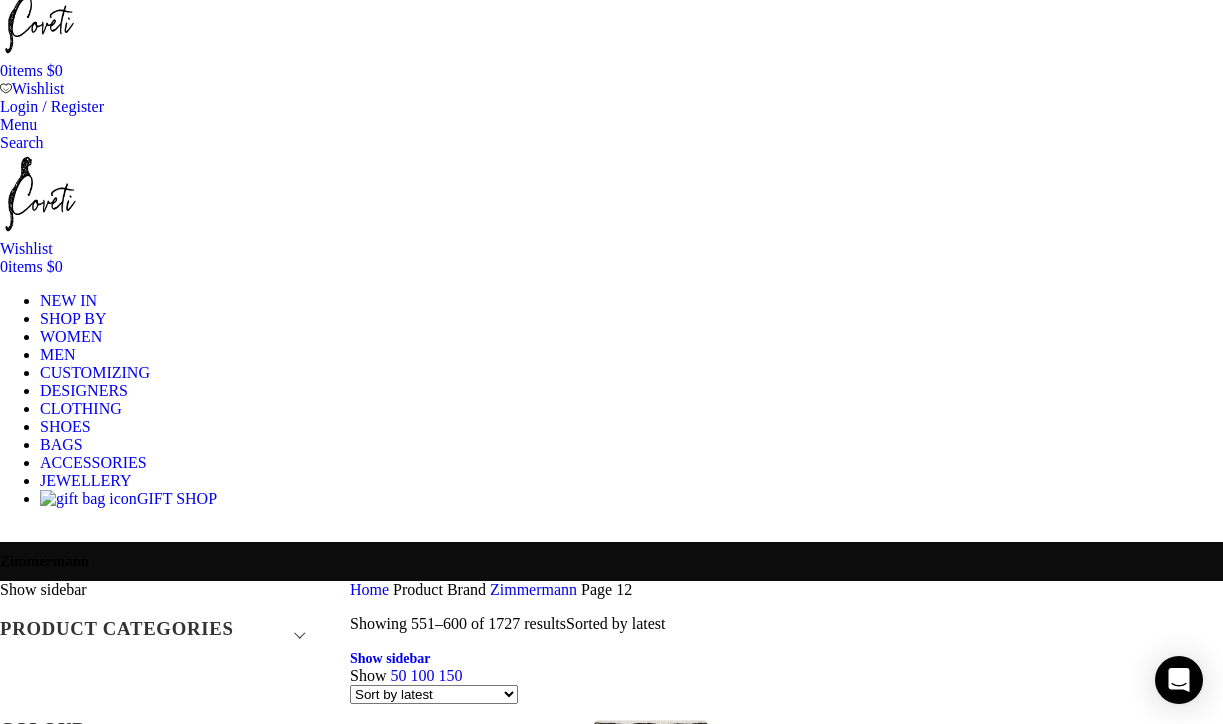 scroll, scrollTop: 49, scrollLeft: 0, axis: vertical 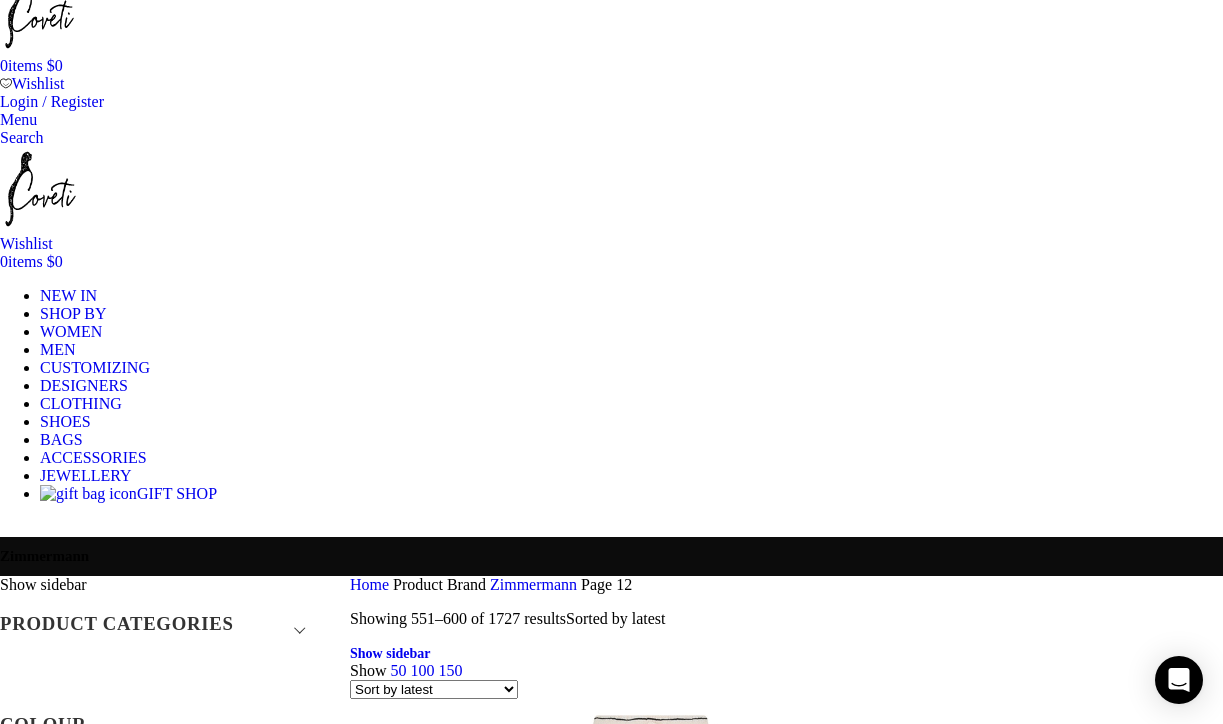 click at bounding box center (786, 699) 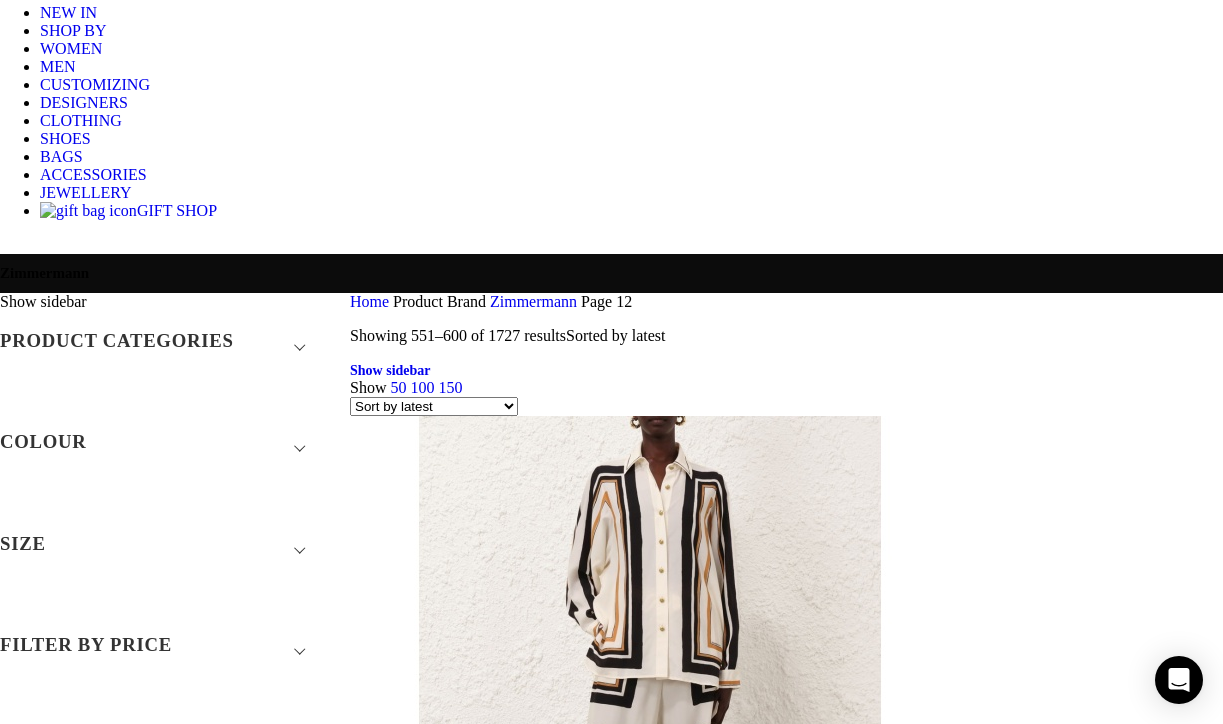 scroll, scrollTop: 389, scrollLeft: 0, axis: vertical 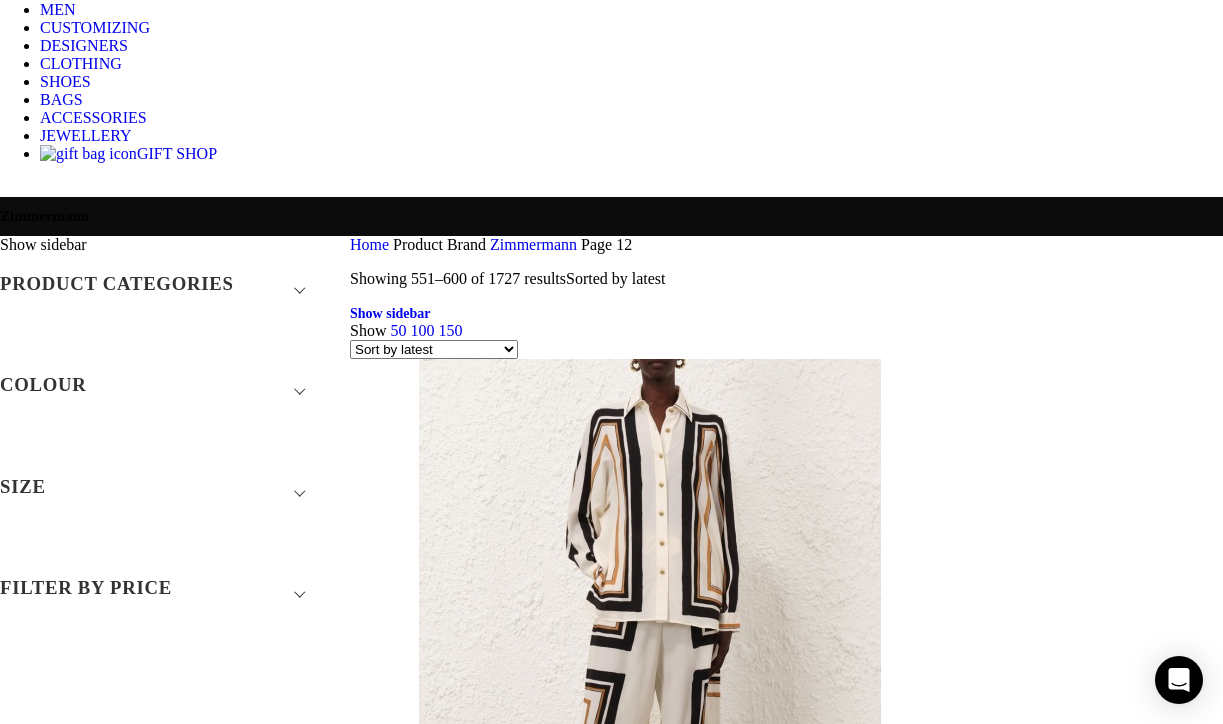 click at bounding box center (786, 3946) 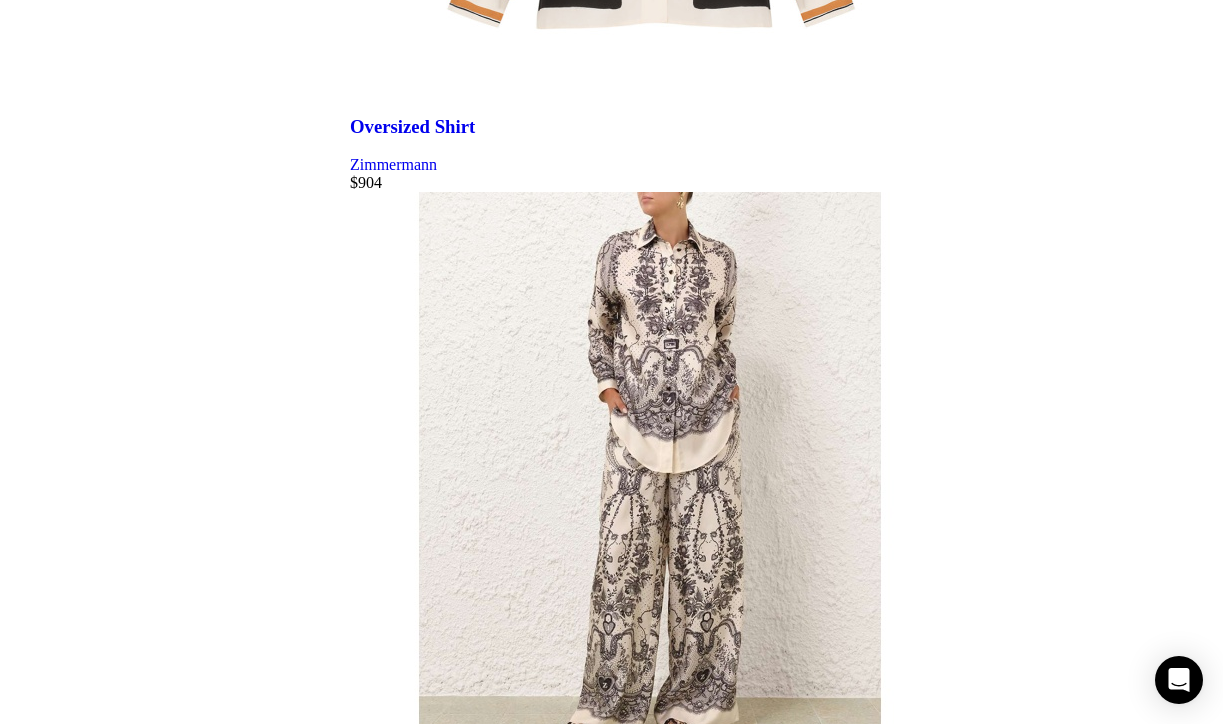 scroll, scrollTop: 4156, scrollLeft: 0, axis: vertical 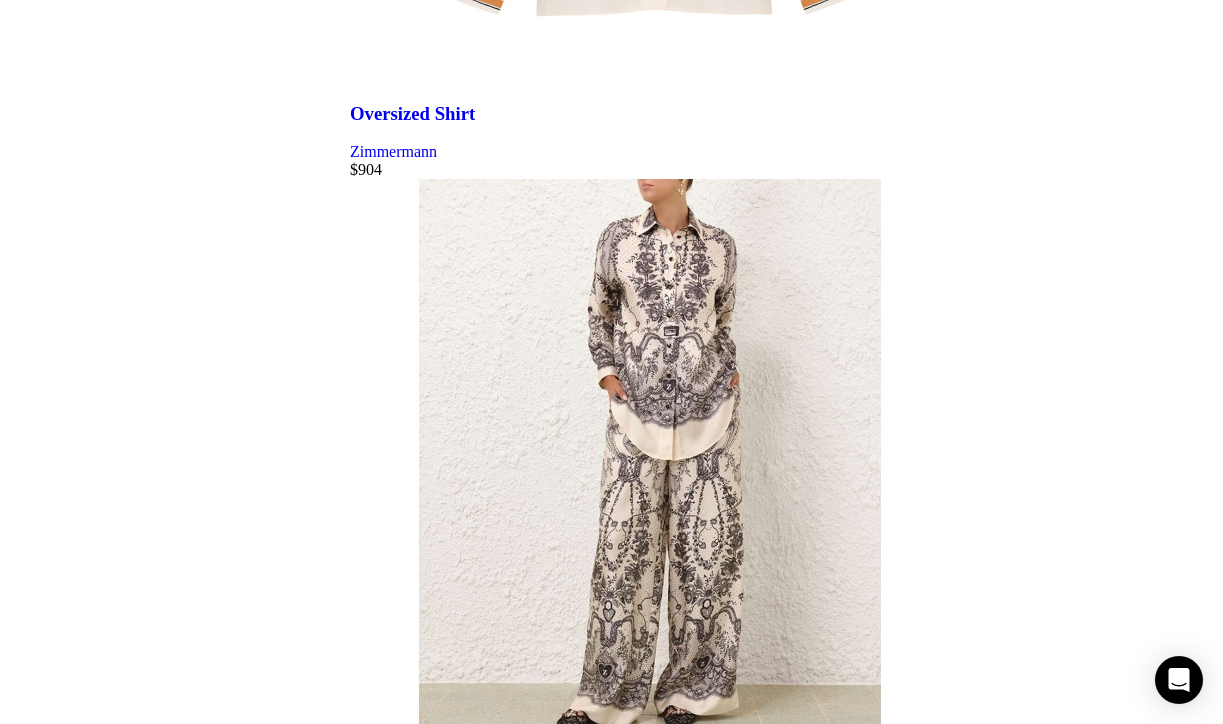 click at bounding box center [786, 20268] 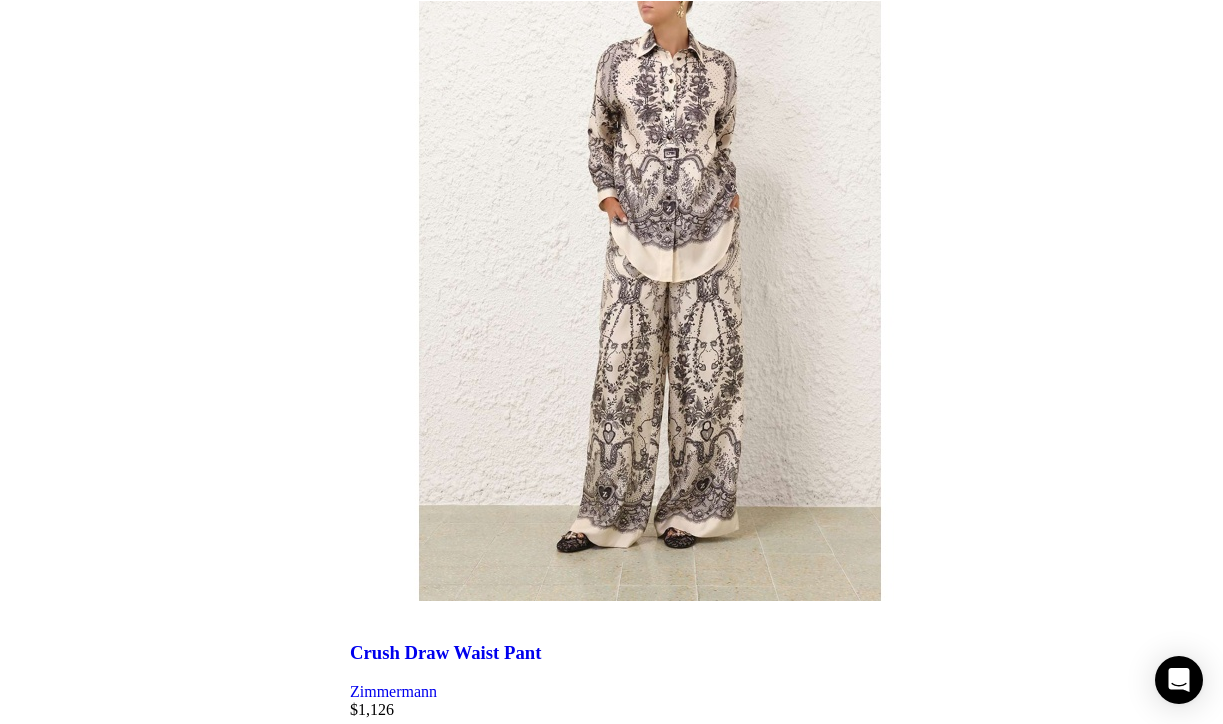 scroll, scrollTop: 4338, scrollLeft: 0, axis: vertical 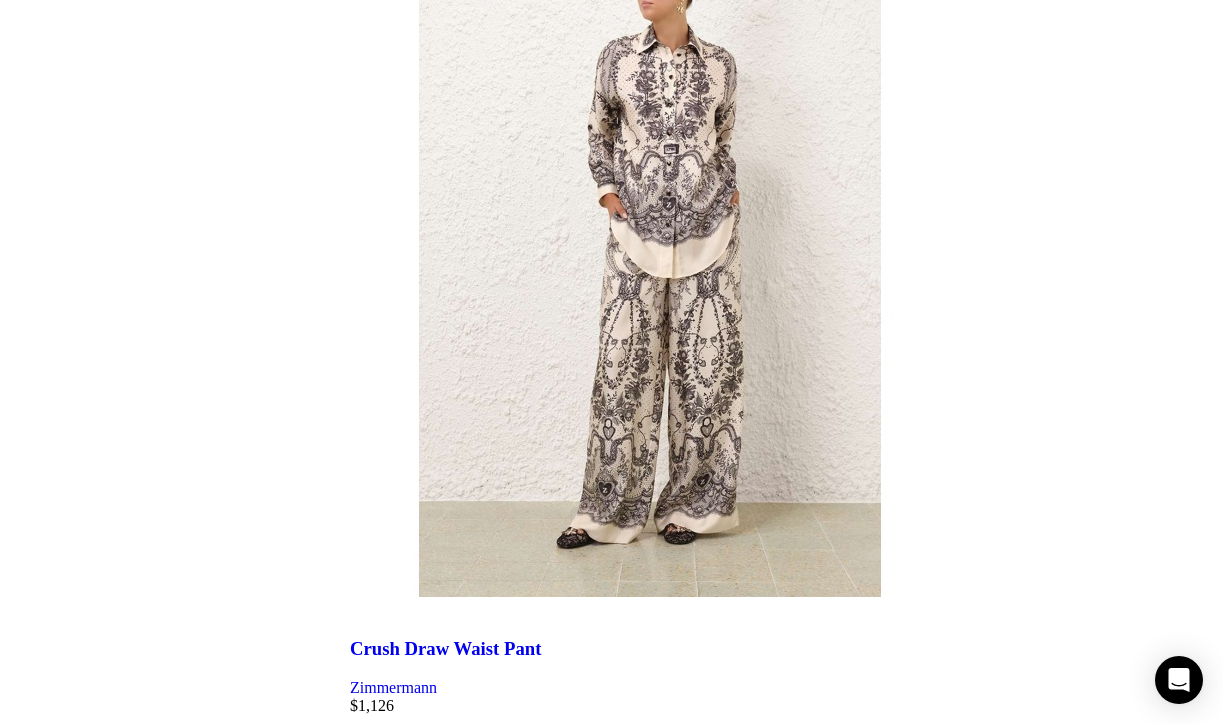 click at bounding box center [786, 23673] 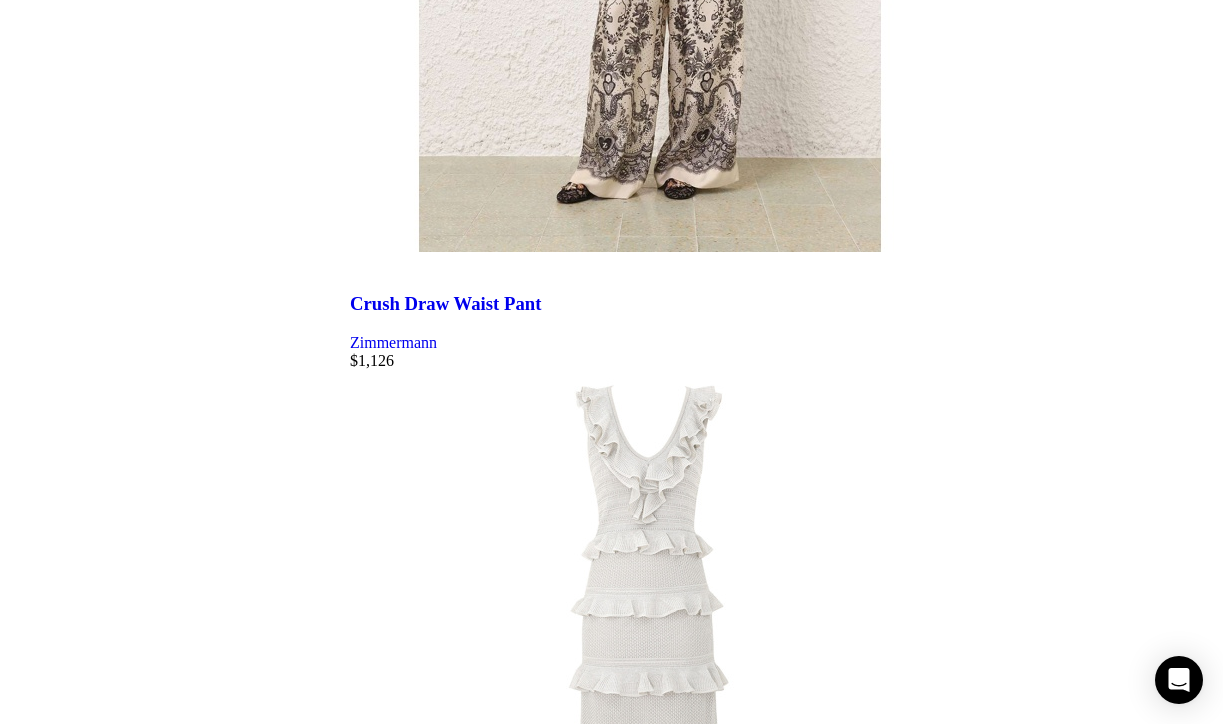 scroll, scrollTop: 4685, scrollLeft: 0, axis: vertical 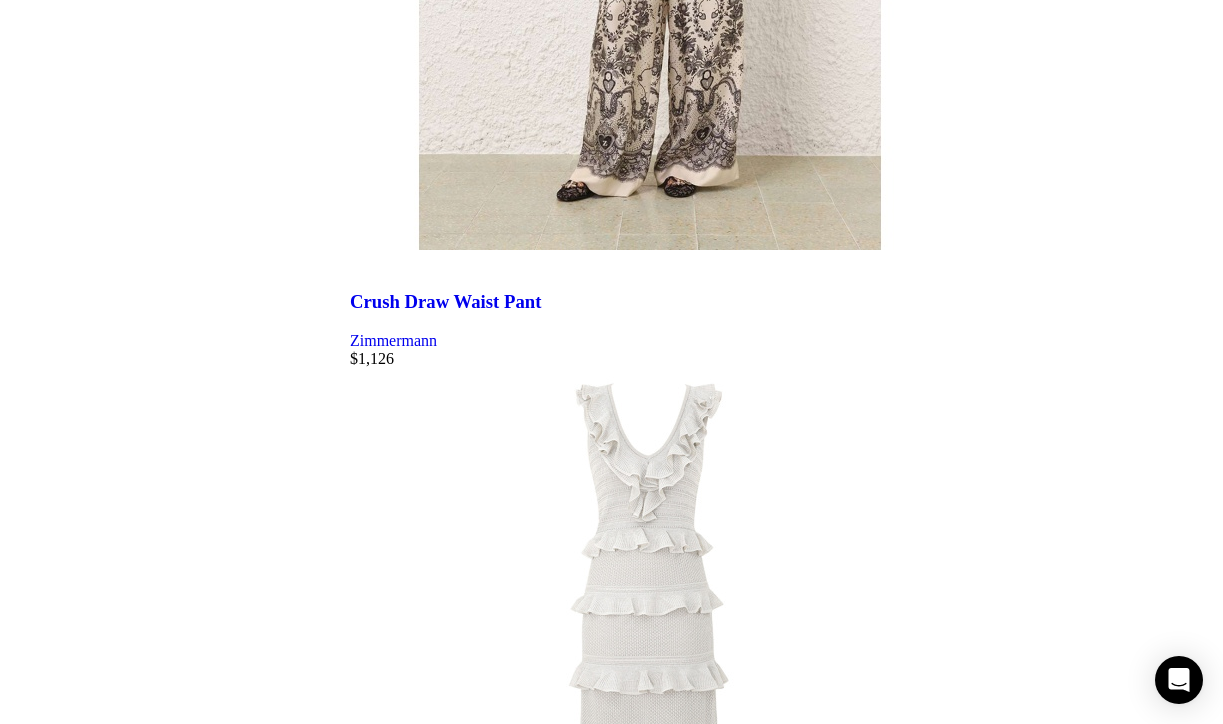 click at bounding box center [786, 24043] 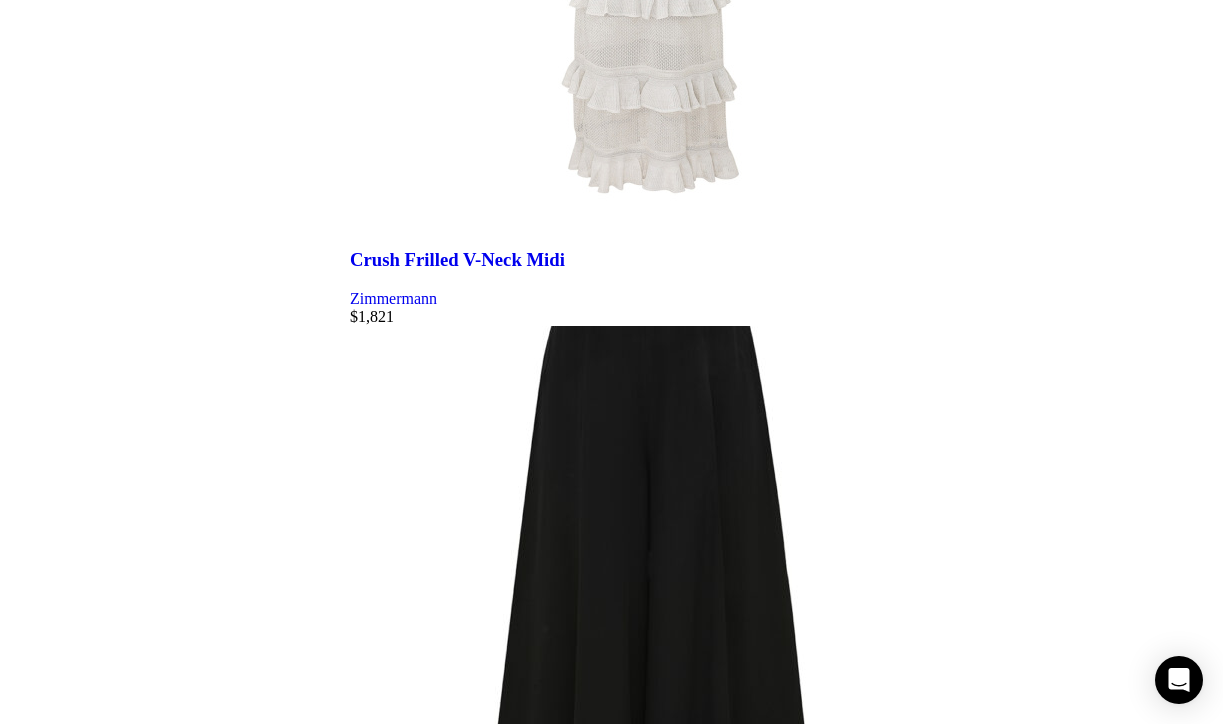 scroll, scrollTop: 5445, scrollLeft: 0, axis: vertical 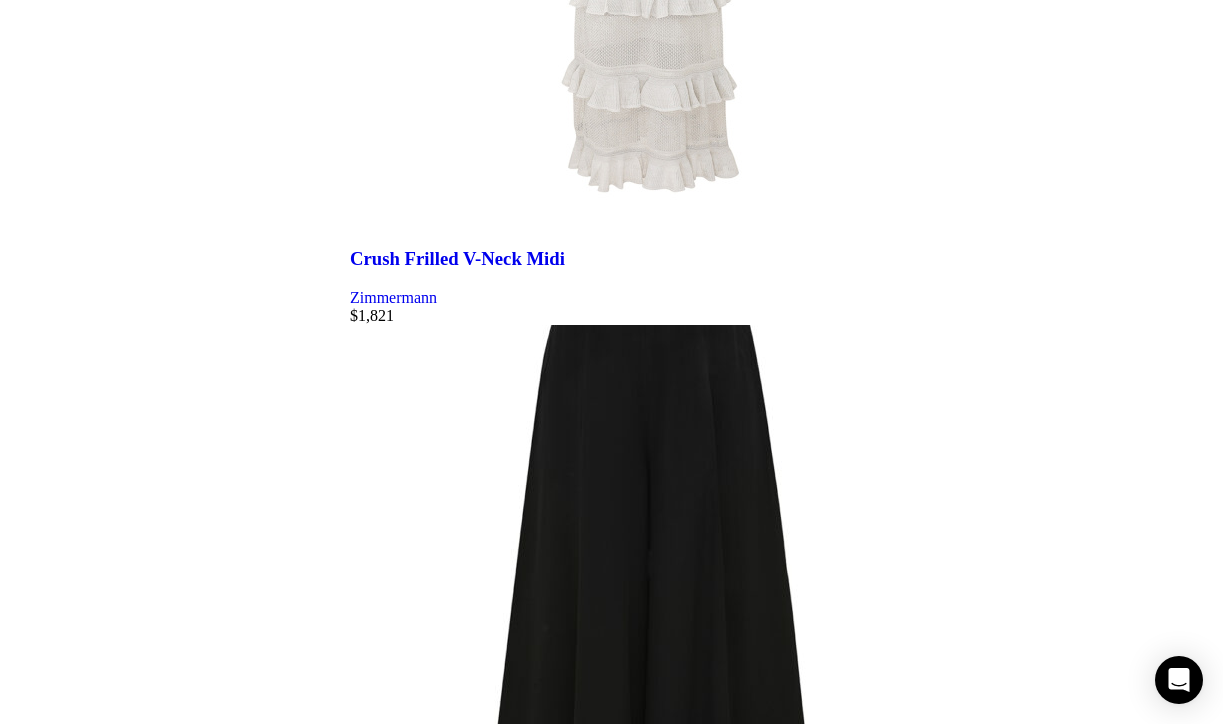 click at bounding box center [786, 28305] 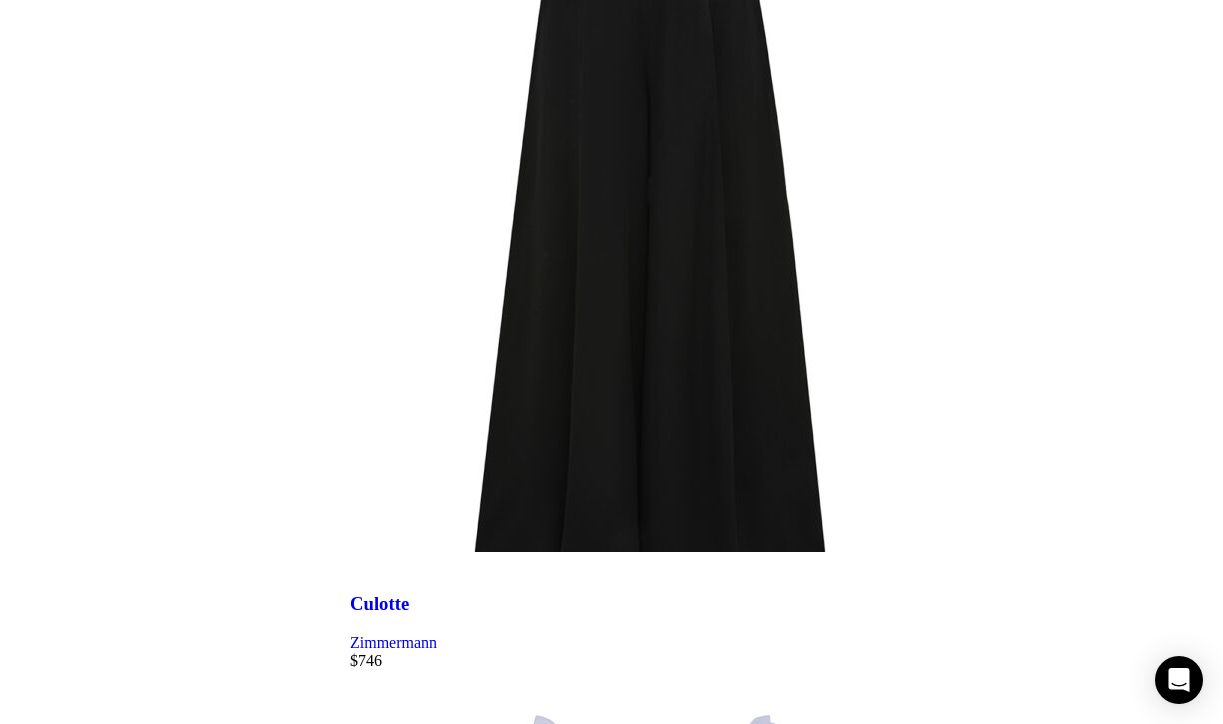 scroll, scrollTop: 5819, scrollLeft: 0, axis: vertical 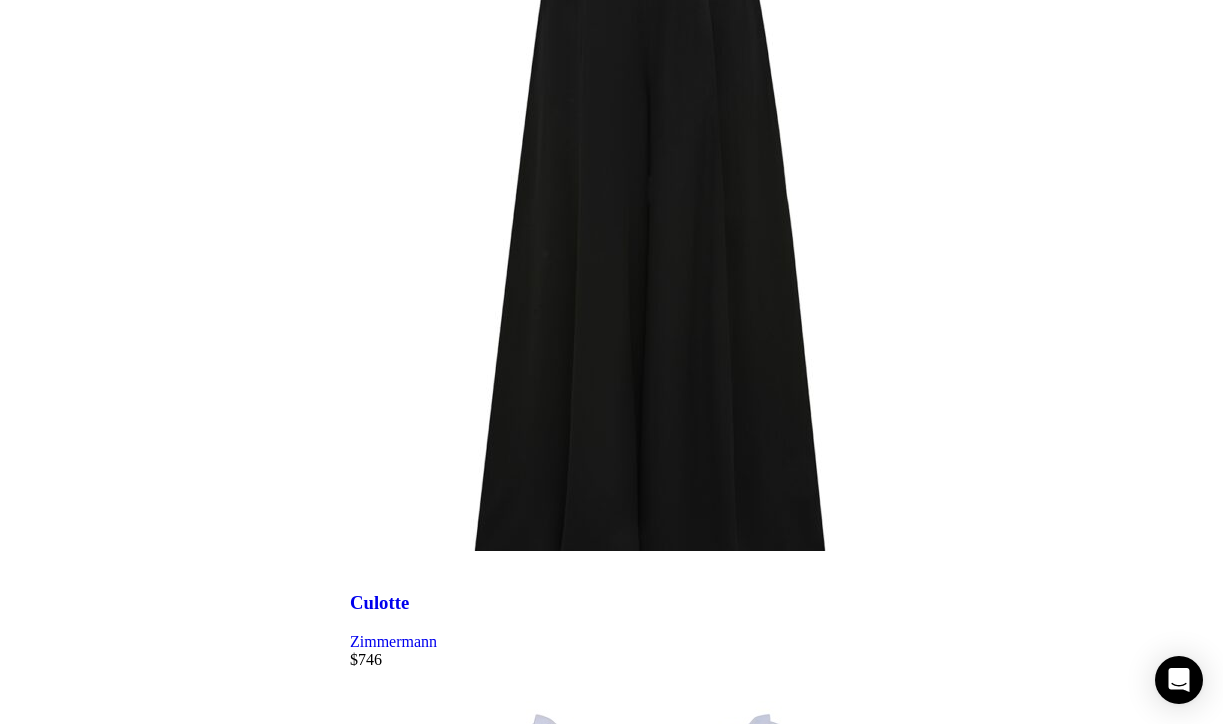 click at bounding box center (786, 30084) 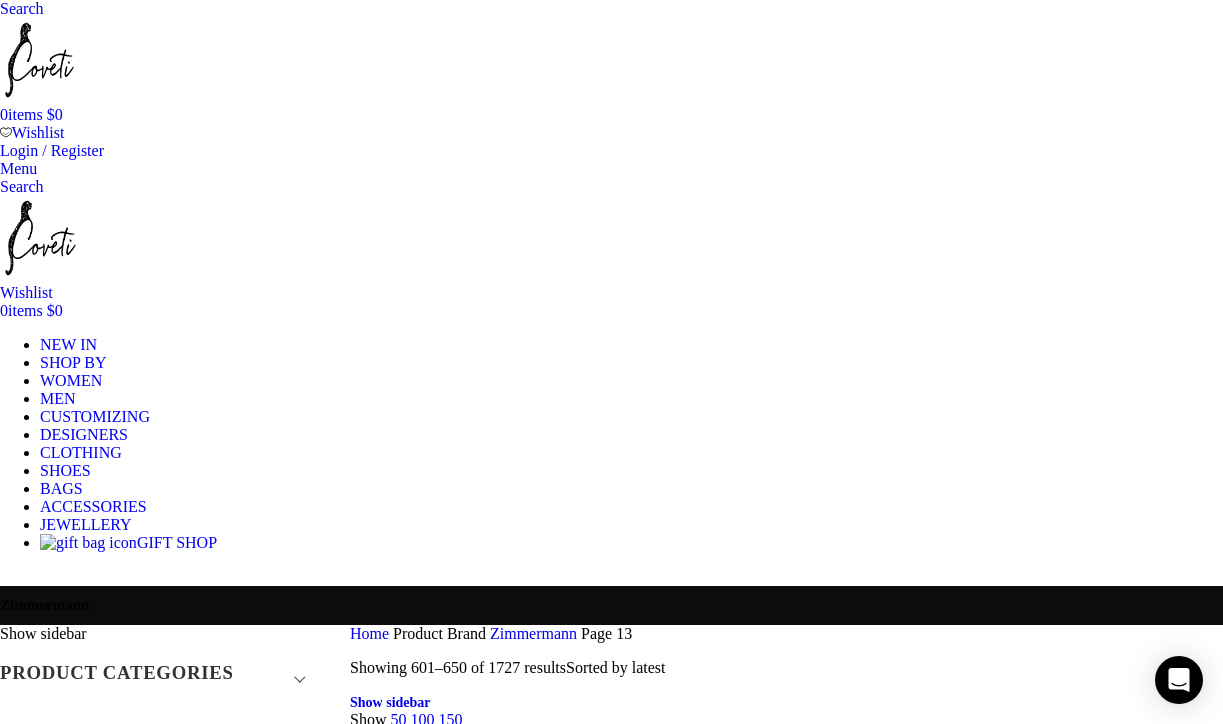 scroll, scrollTop: 0, scrollLeft: 0, axis: both 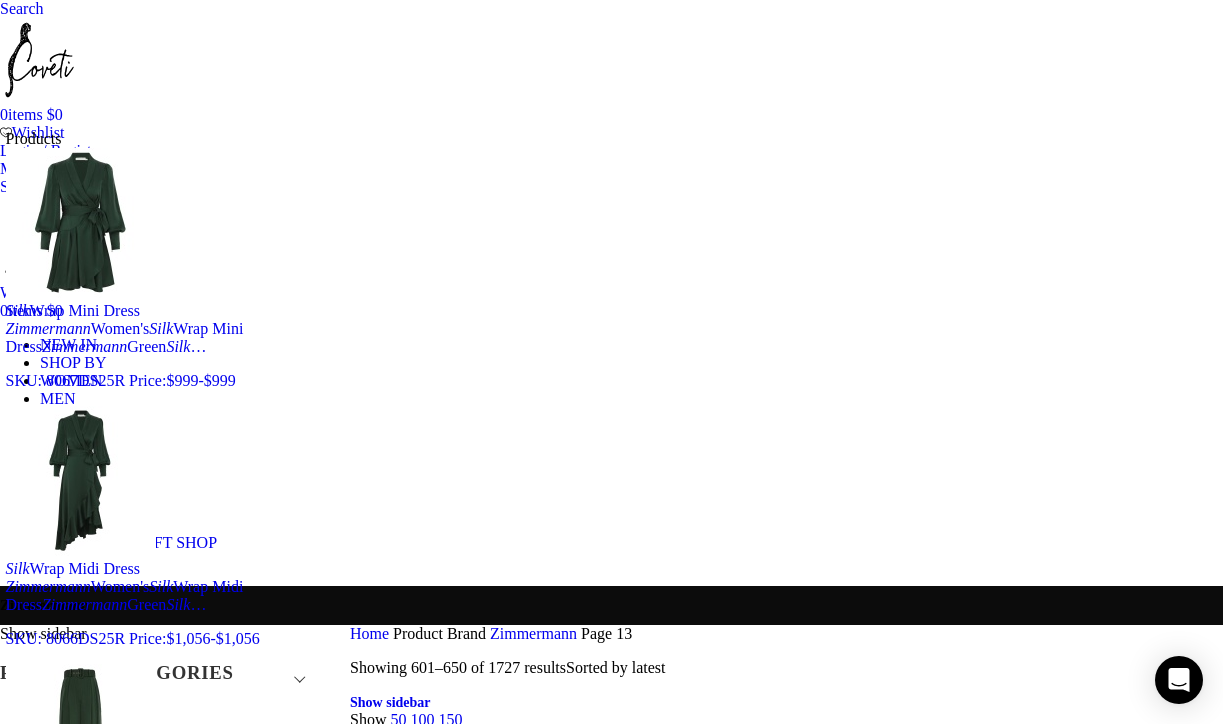 type on "zimmermann silk" 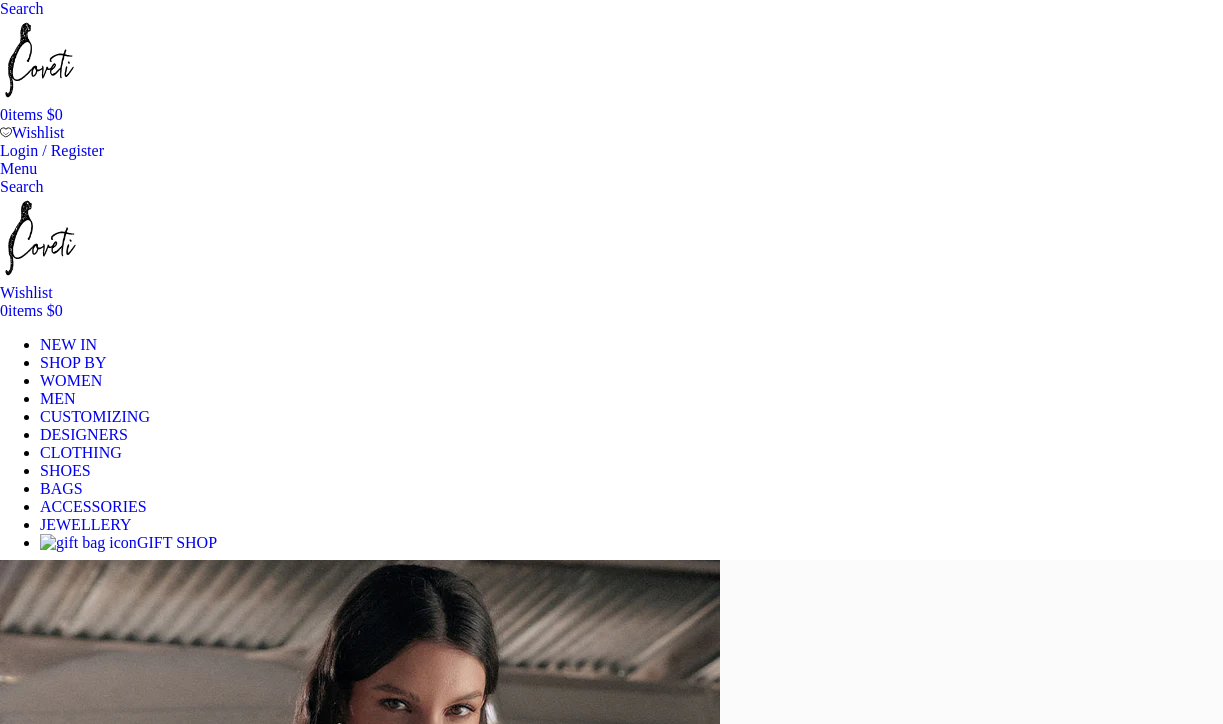 scroll, scrollTop: 1334, scrollLeft: 0, axis: vertical 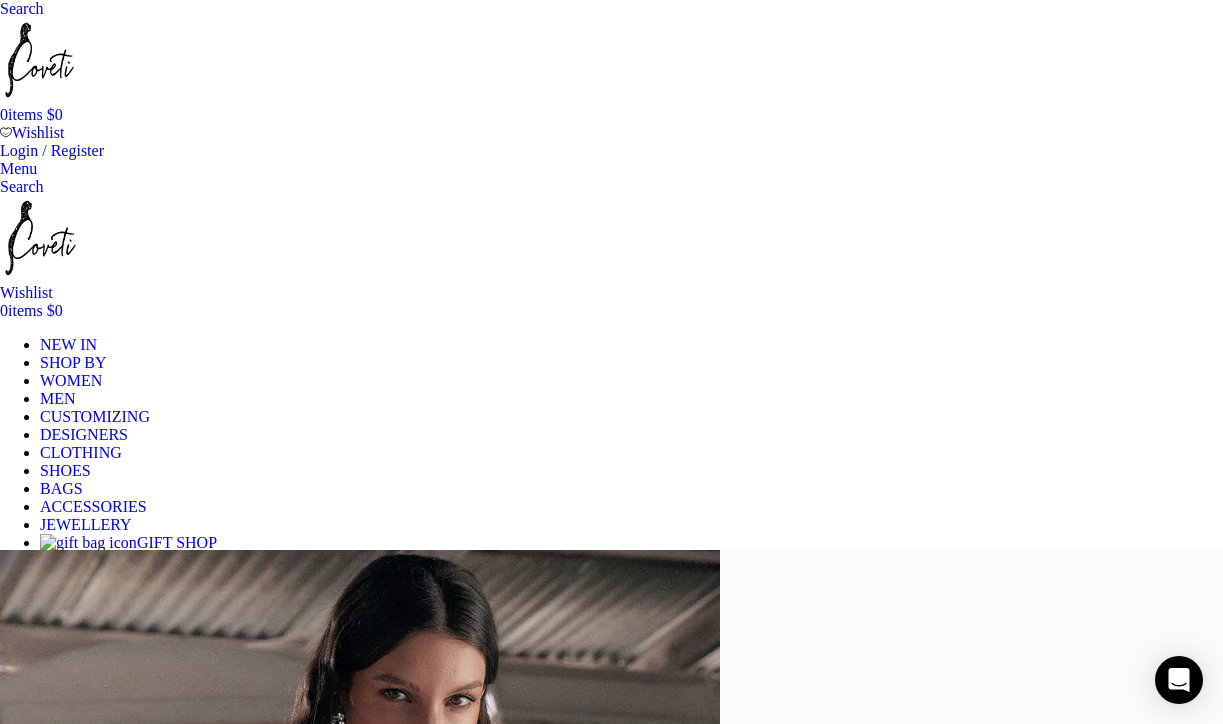 click at bounding box center (0, 8) 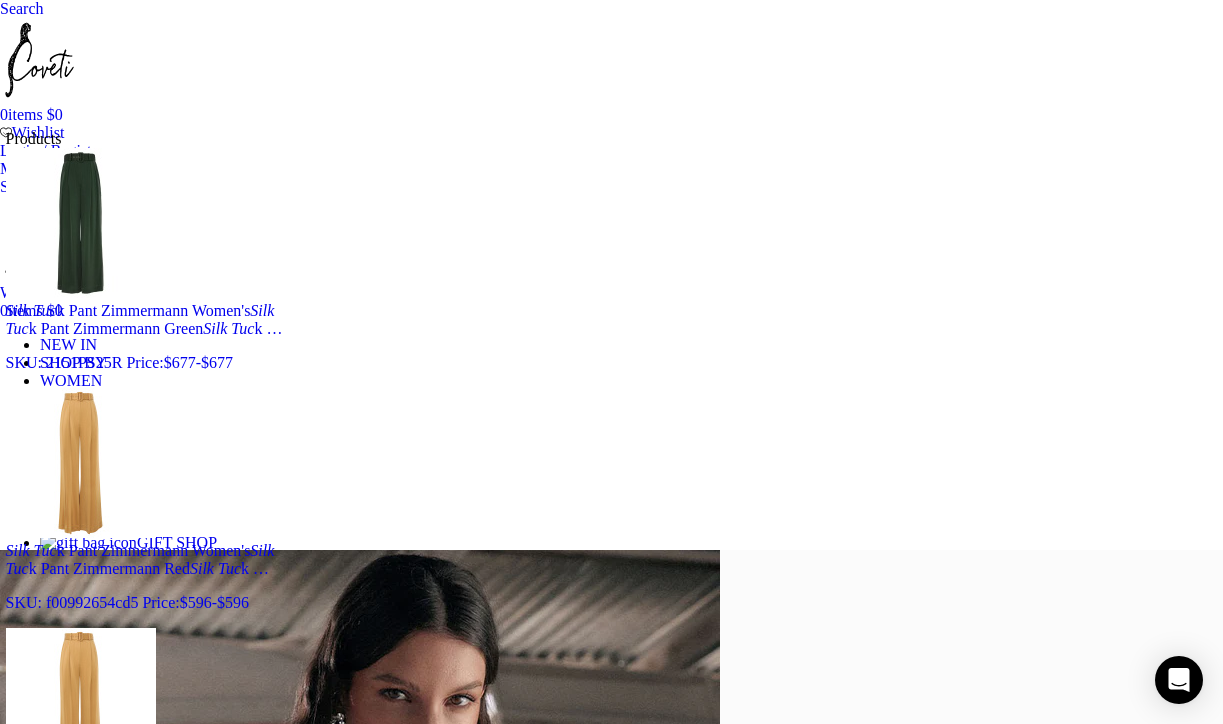type on "silk tuck" 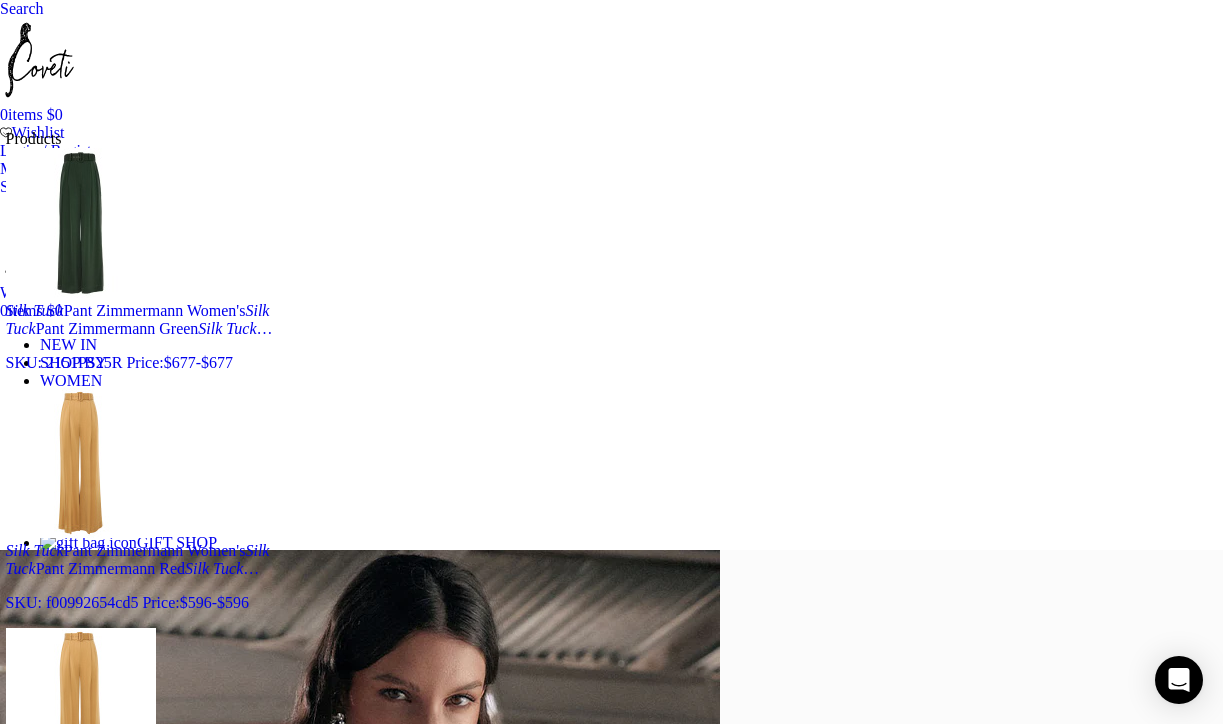 click on "Silk   Tuck  Pant
Zimmermann
Women's  Silk   Tuck  Pant
Zimmermann Red  Silk   Tuck  …" at bounding box center (156, 560) 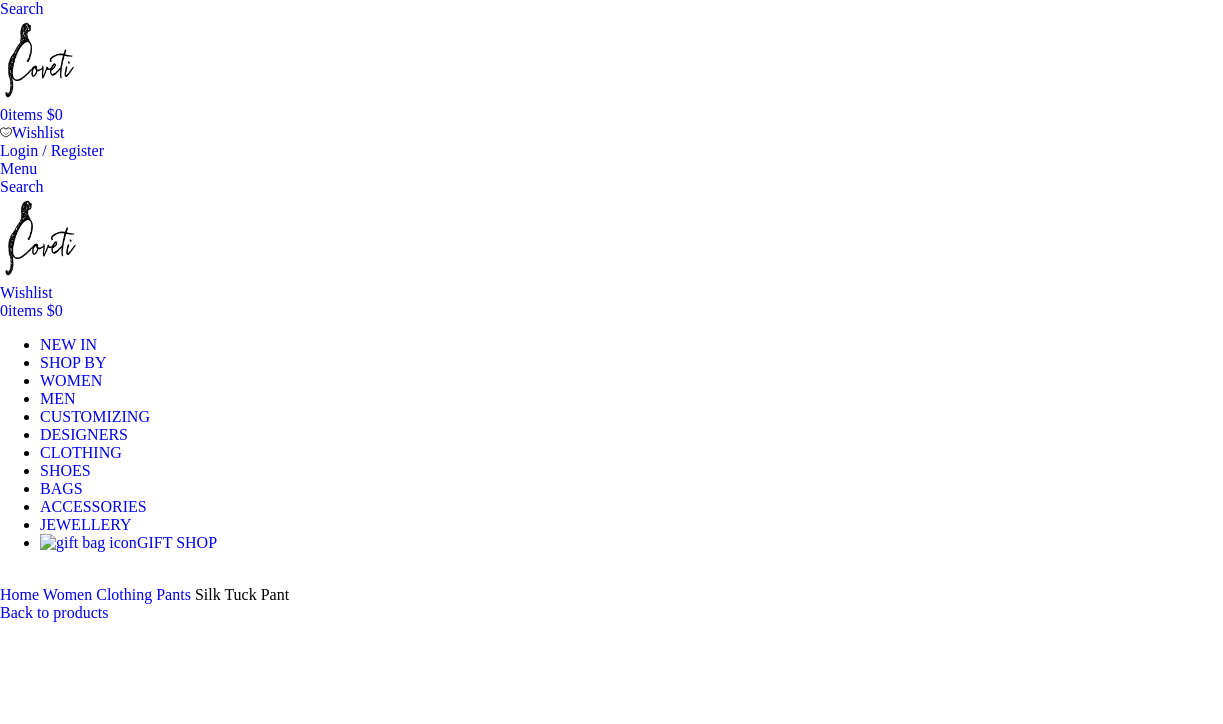 scroll, scrollTop: 399, scrollLeft: 0, axis: vertical 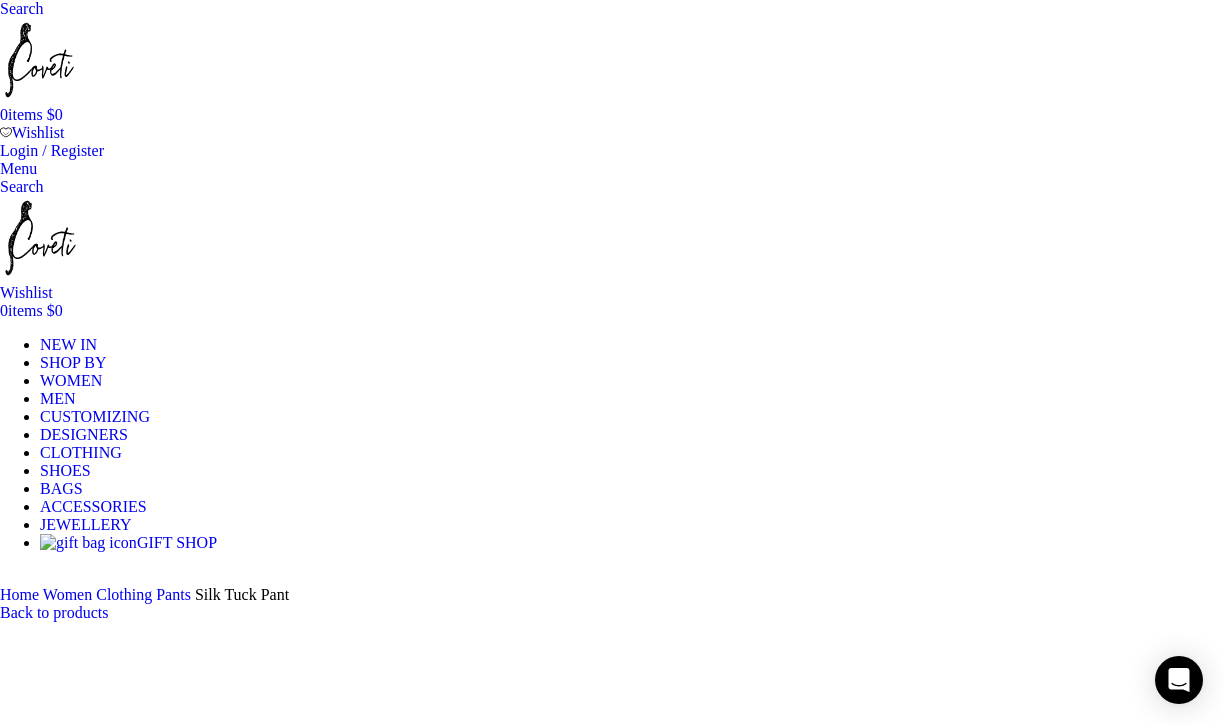 click at bounding box center (310, 1885) 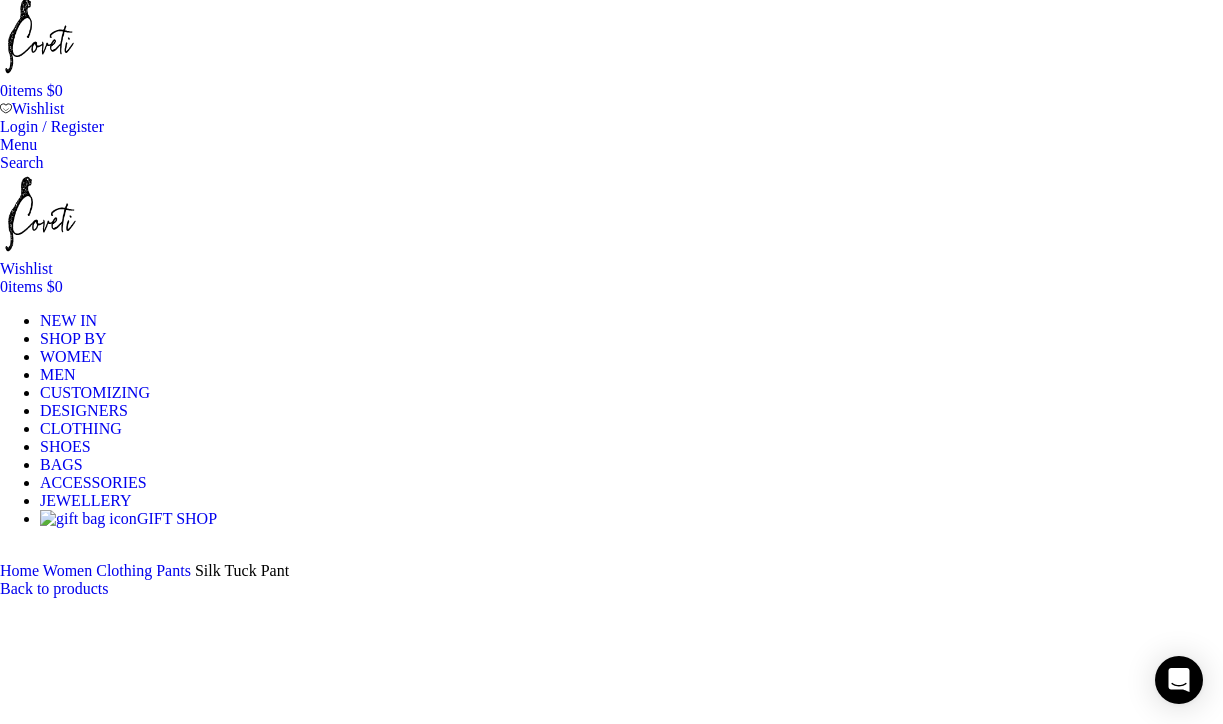 scroll, scrollTop: 41, scrollLeft: 0, axis: vertical 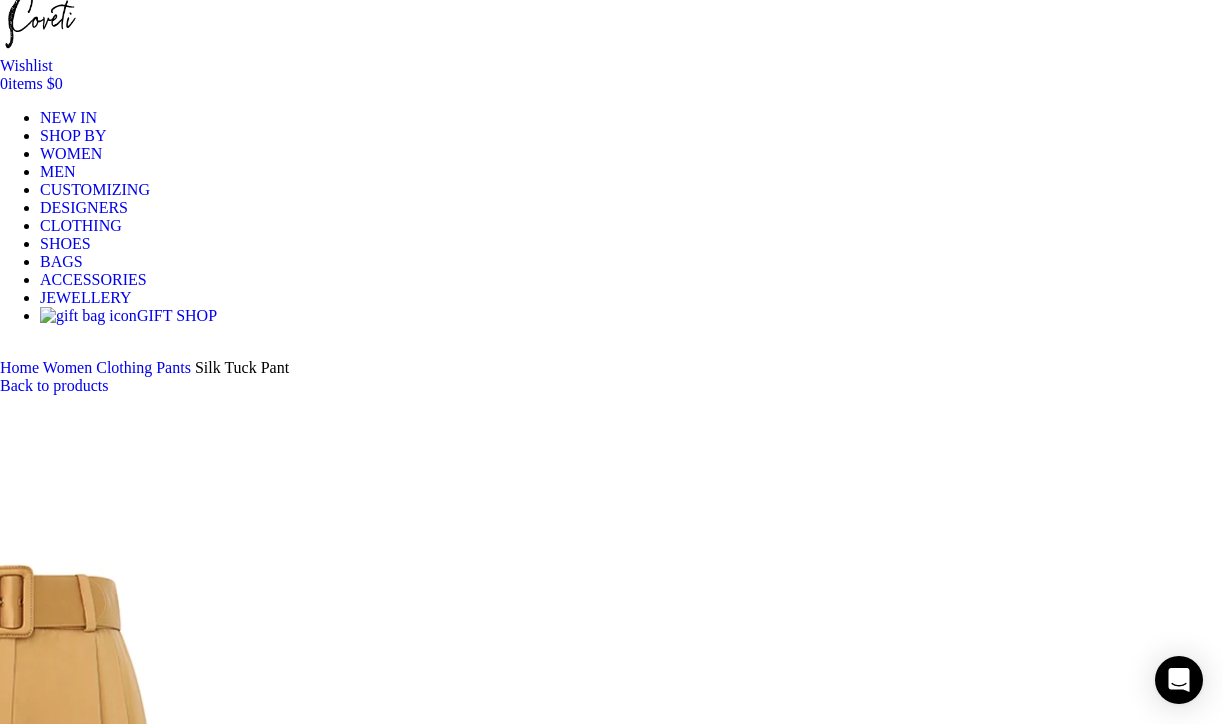click at bounding box center [611, 1213] 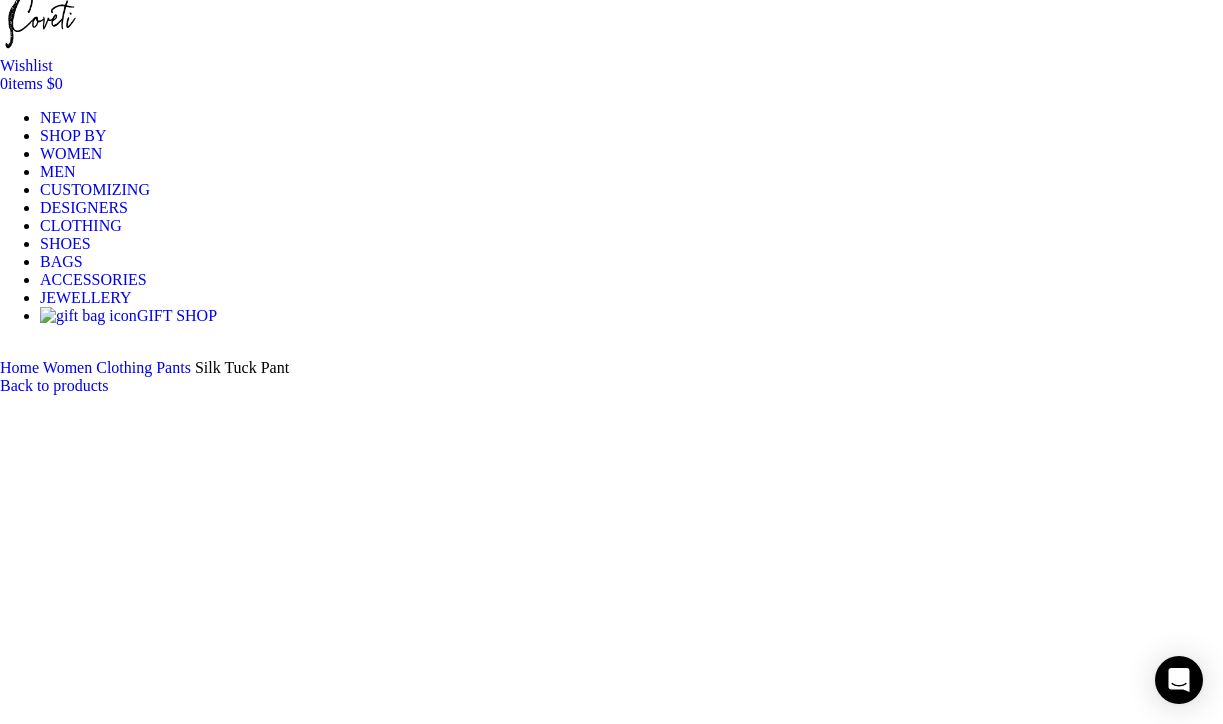 click at bounding box center (611, 1213) 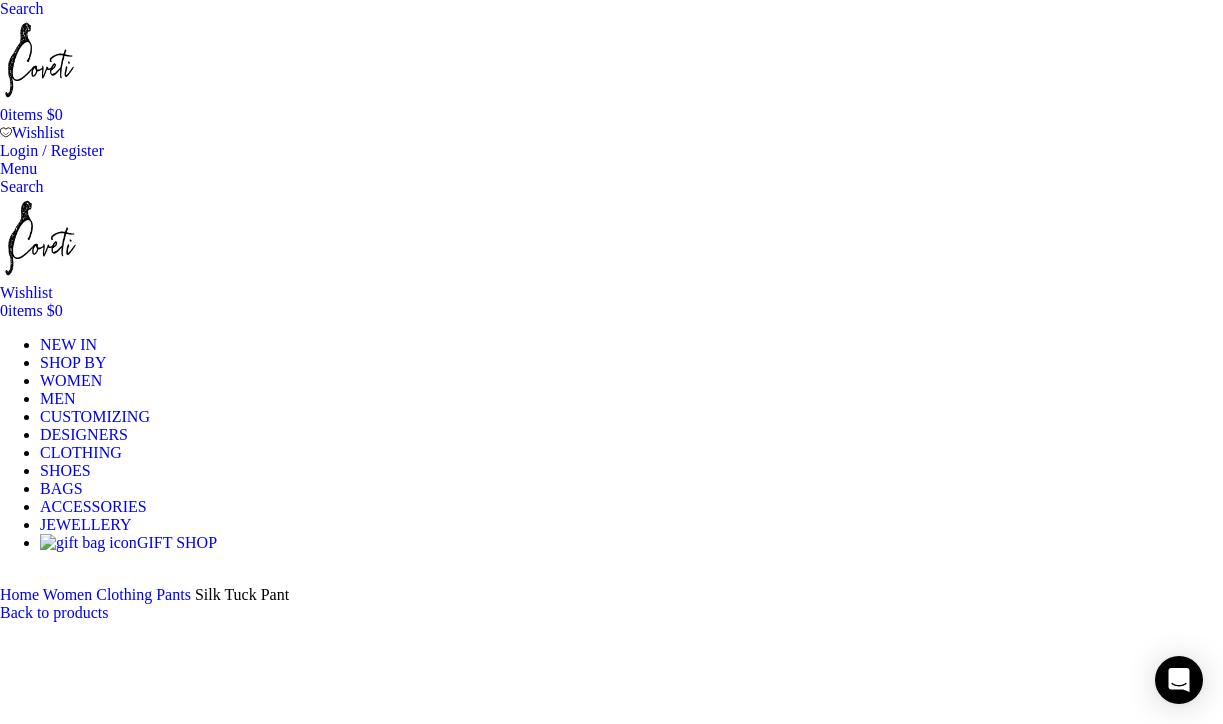 scroll, scrollTop: 0, scrollLeft: 0, axis: both 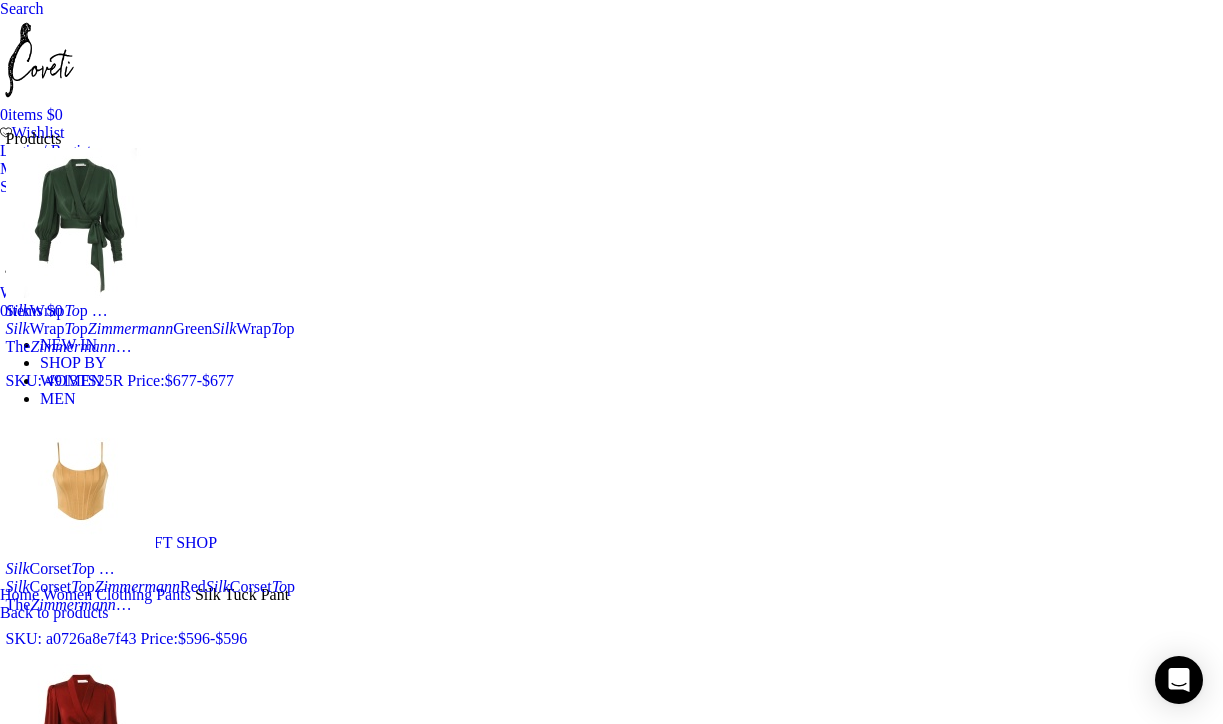 type on "[NAME] silk top" 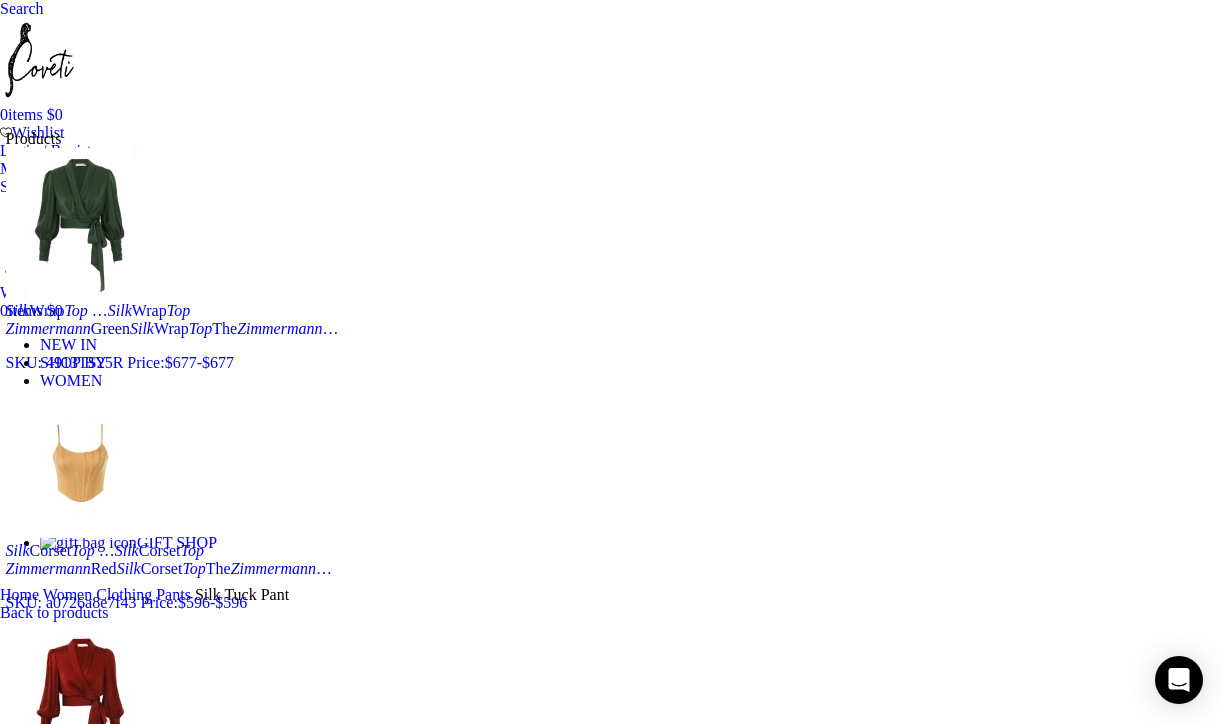 click on "Zimmermann" at bounding box center [48, 568] 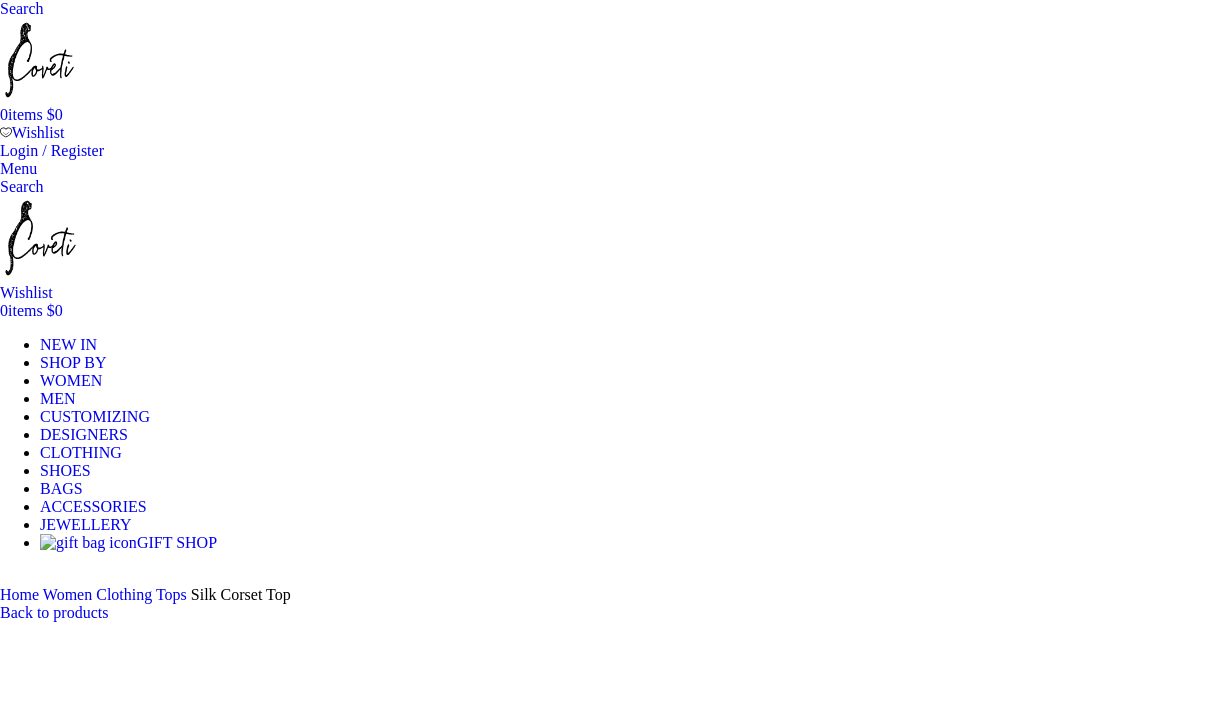 scroll, scrollTop: 950, scrollLeft: 0, axis: vertical 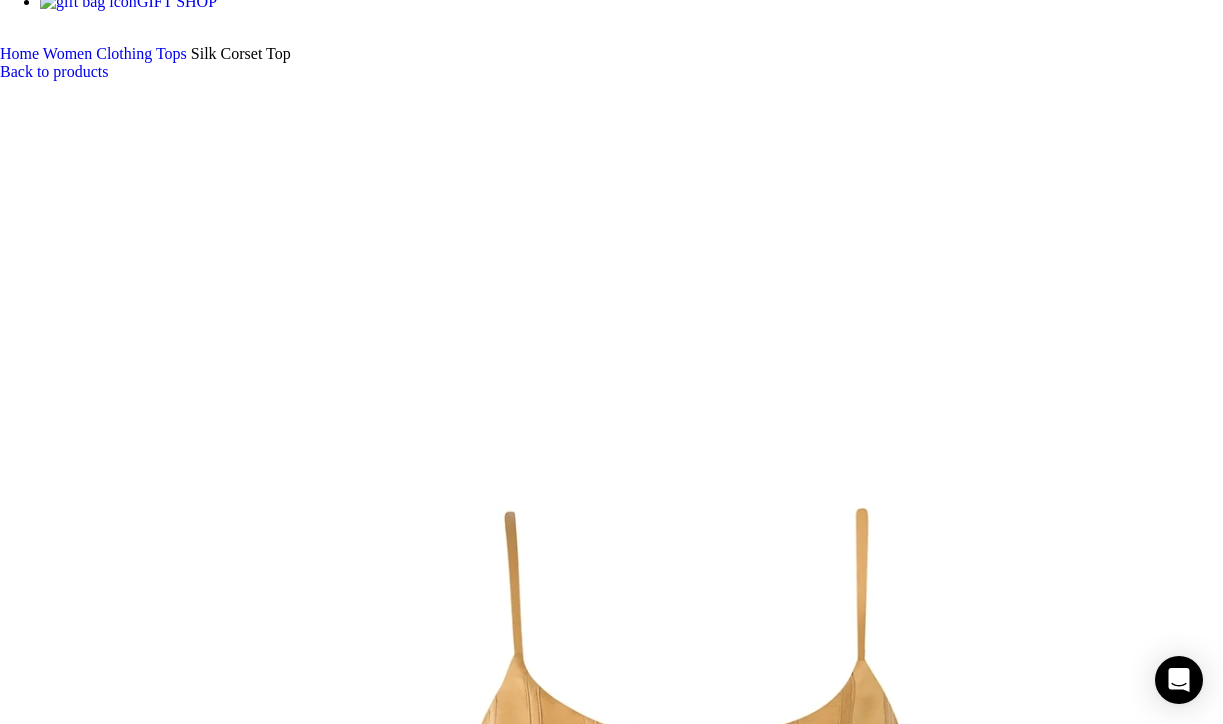 click at bounding box center [310, 1723] 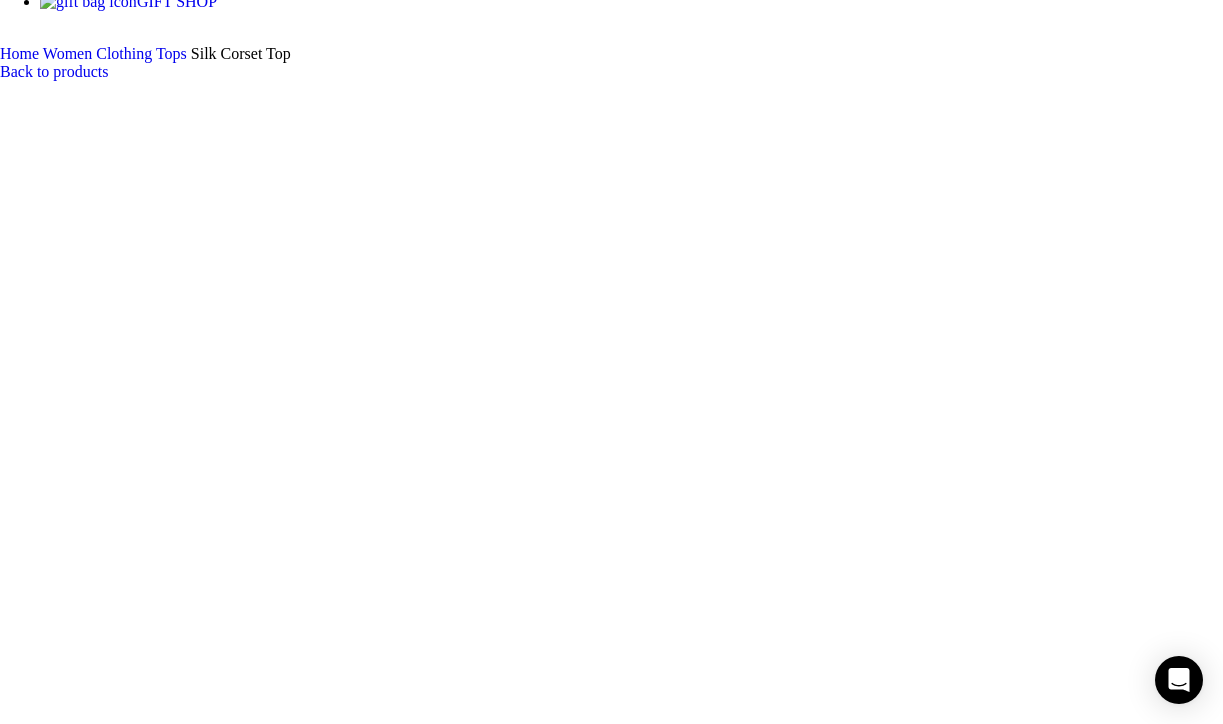 scroll, scrollTop: 0, scrollLeft: 211, axis: horizontal 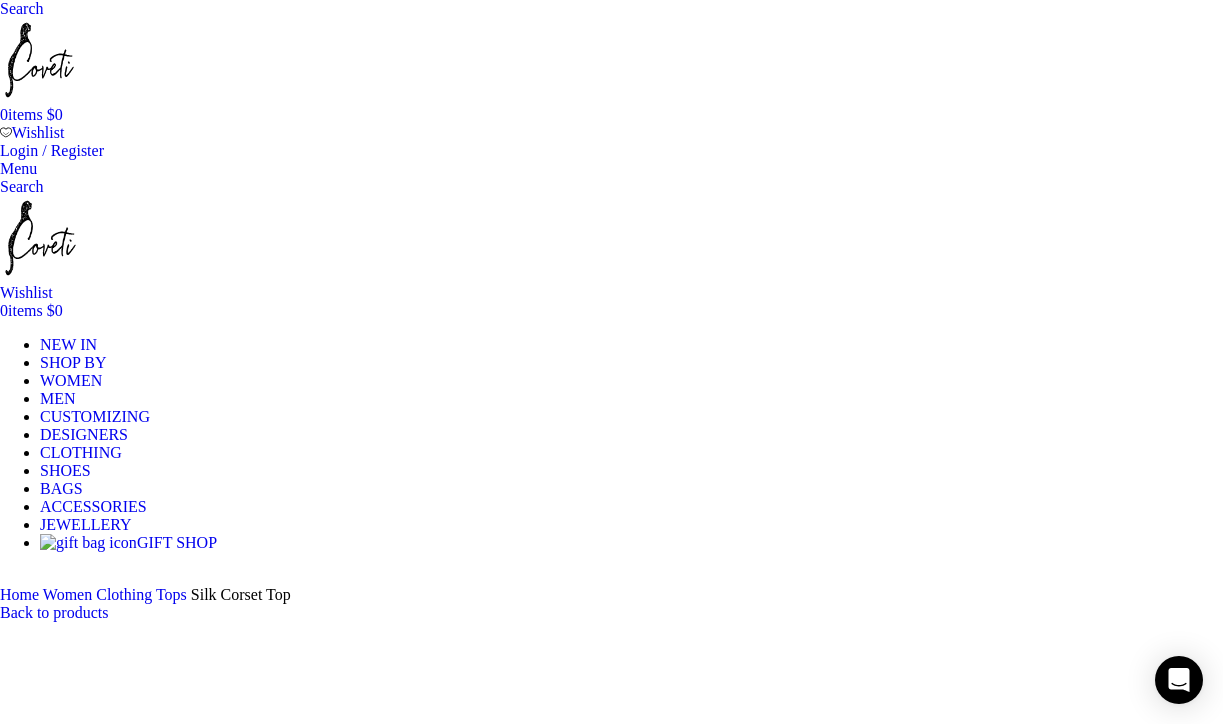 click at bounding box center (0, 8) 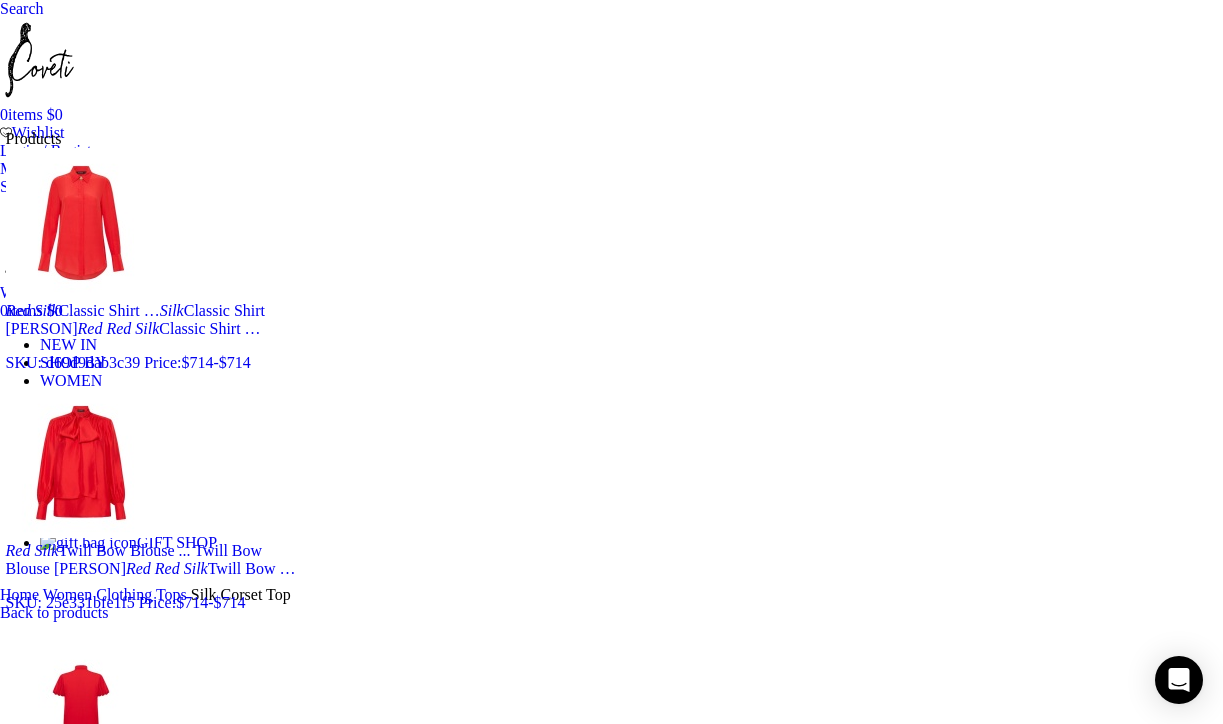 type on "red silk" 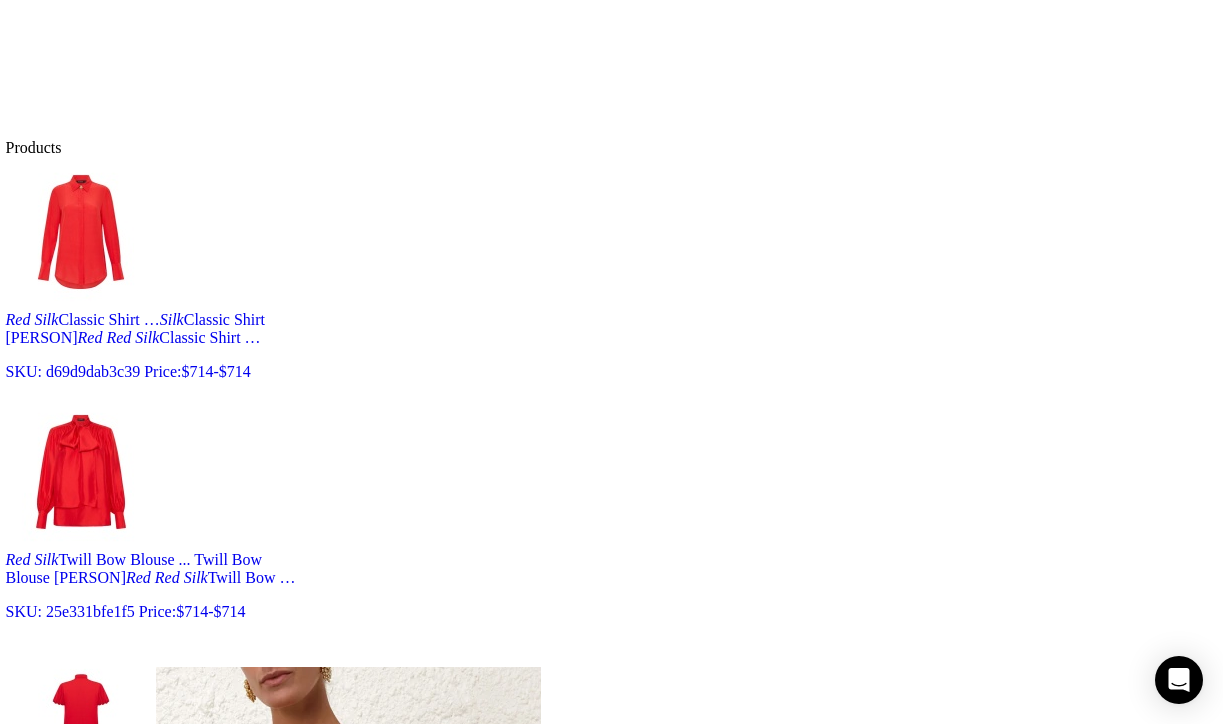 scroll, scrollTop: 913, scrollLeft: 0, axis: vertical 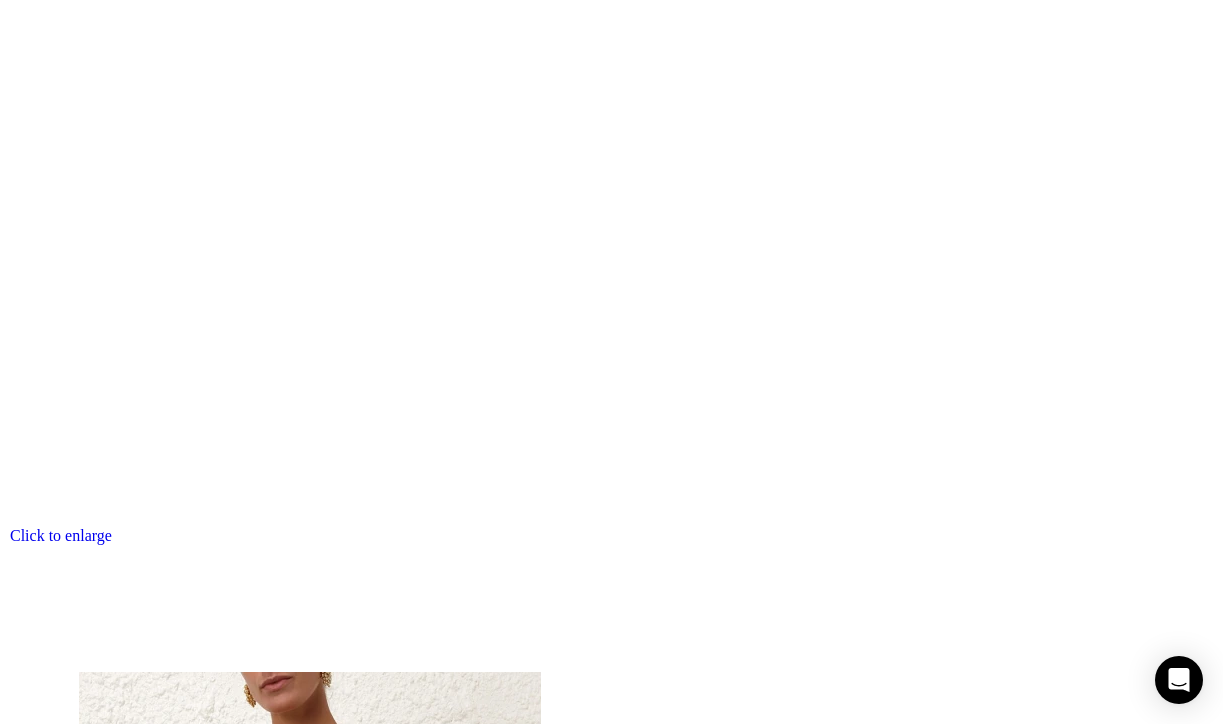 click on "Description
Shipping & Returns
Zimmermann
Women’s Silk Corset Top
Zimmermann Red Silk Corset Top
The  Zimmermann  designer Silk Corset Top is the epitome of timeless elegance and sophistication. The Silk Corset Top are crafted from the finest fabrics and feature exquisite detailing that sets them apart from the rest. The Silk Corset Top includes a range of styles, from classic A-line dresses to sleek and modern sheath dresses and tops. Each Silk Corset Top is designed to flatter the female form, with expert tailoring that accentuates curves and creates a flattering silhouette.
accessories Zimmermann  has a dress that is perfect for you.
The  Zimmermann
Get your hands on the hottest trend and show off your clever  style.  How to
and" 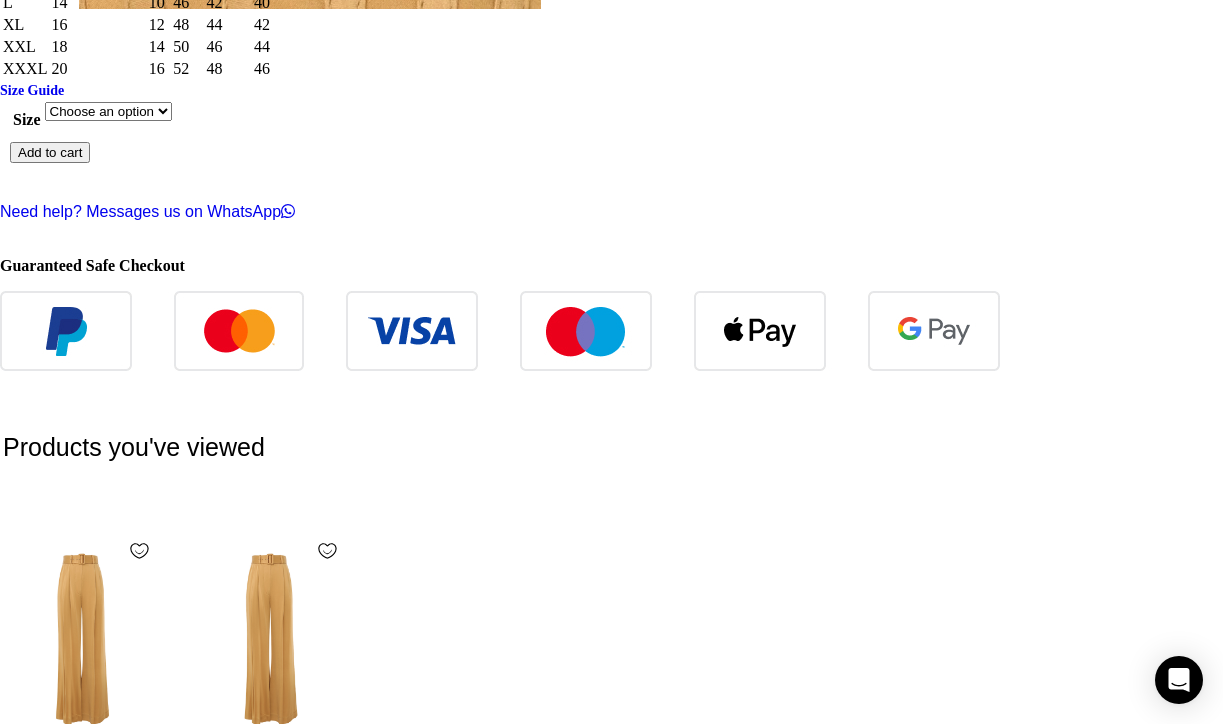 scroll, scrollTop: 2683, scrollLeft: 0, axis: vertical 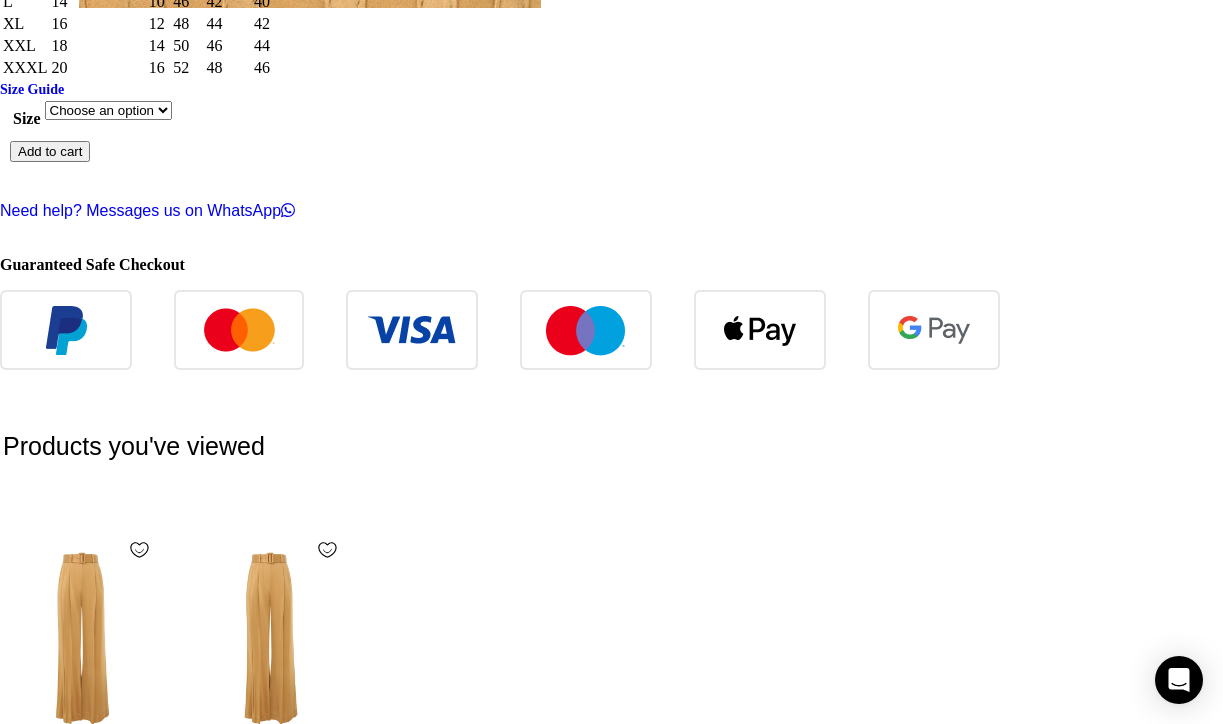 click 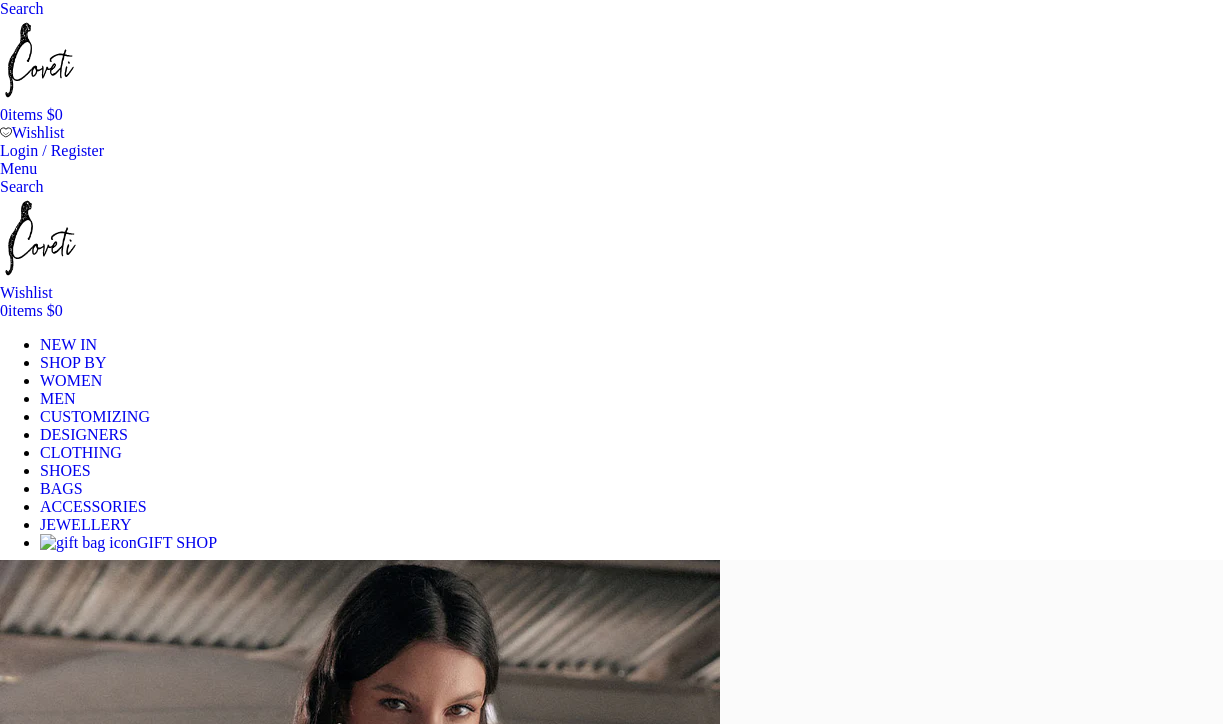 scroll, scrollTop: 0, scrollLeft: 0, axis: both 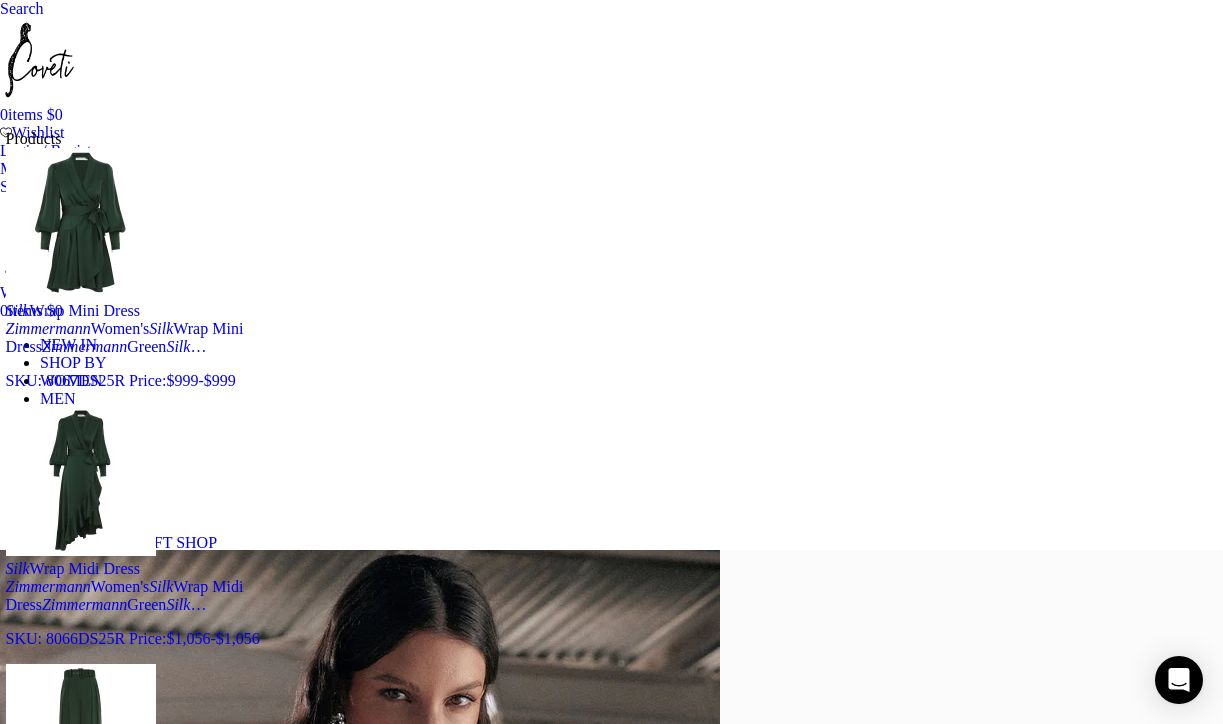 type on "zimmermann silk" 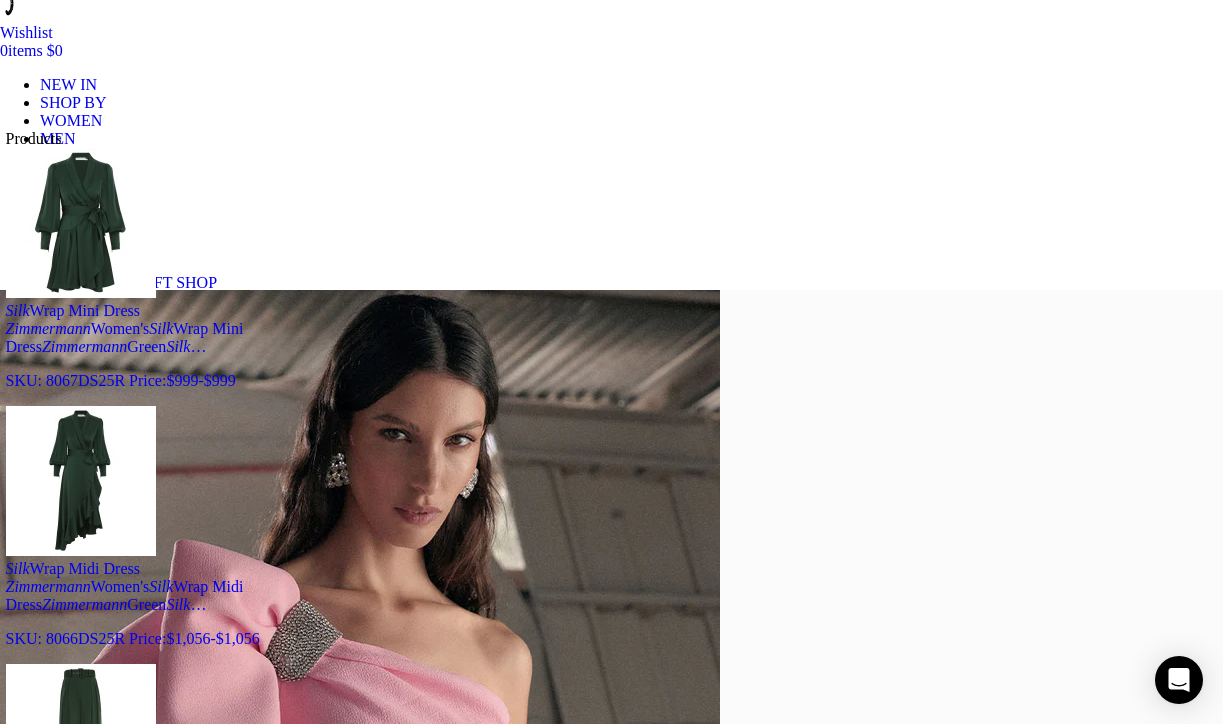 scroll, scrollTop: 261, scrollLeft: 0, axis: vertical 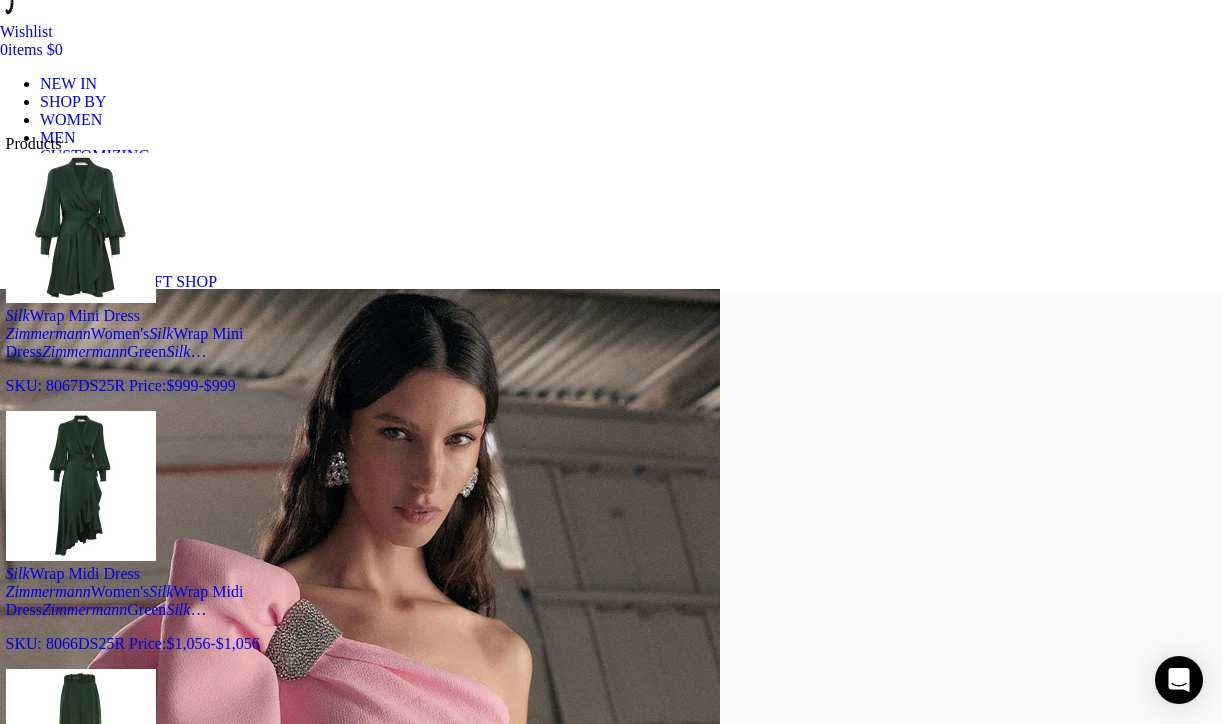 click on "Products" at bounding box center [156, 144] 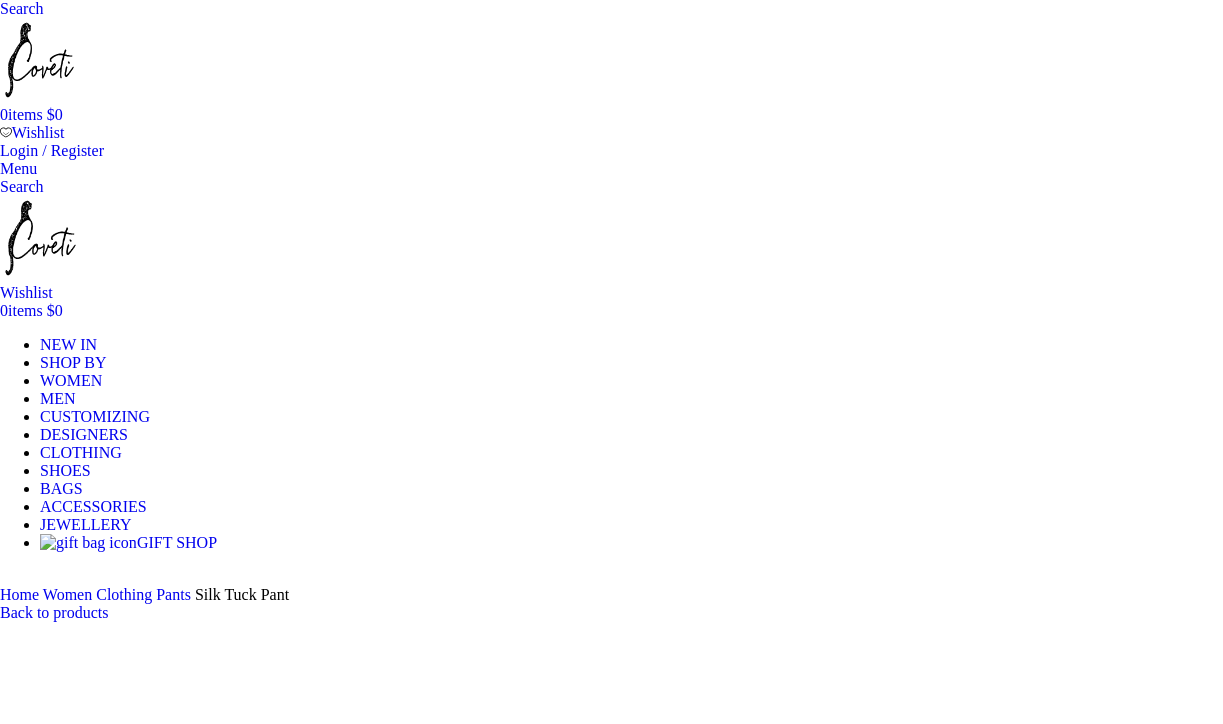 scroll, scrollTop: 2803, scrollLeft: 0, axis: vertical 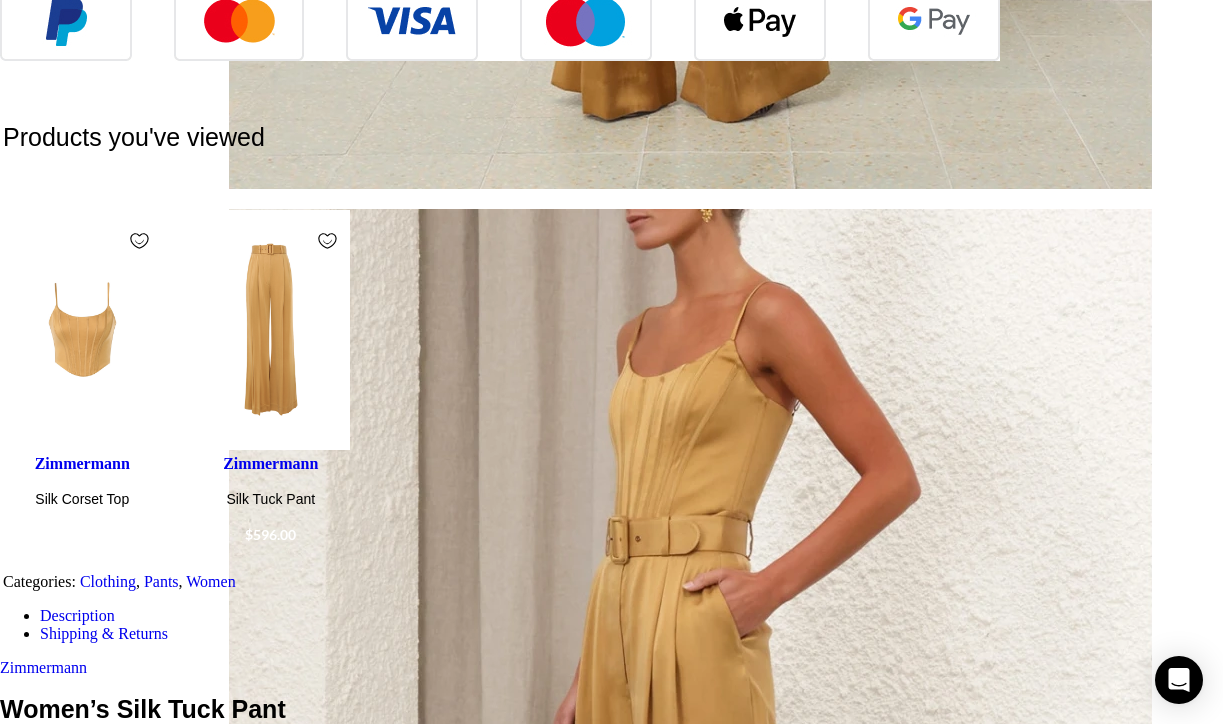 click at bounding box center (1199, 2347) 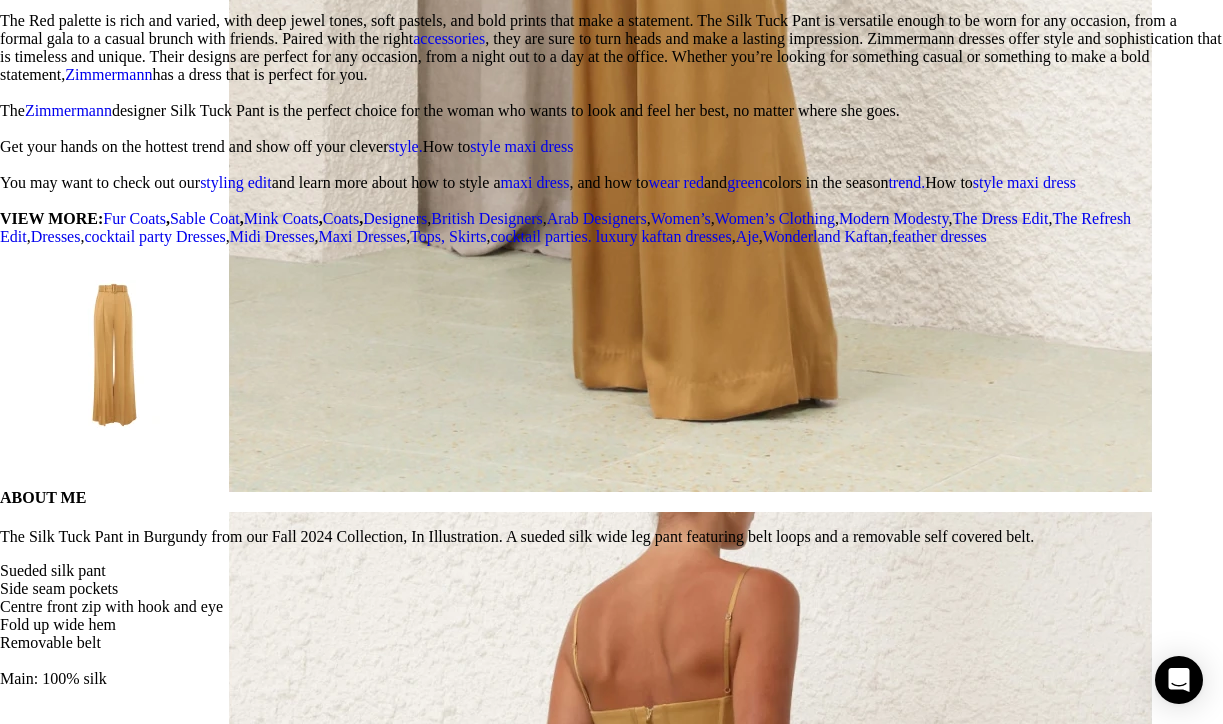 scroll, scrollTop: 3934, scrollLeft: 0, axis: vertical 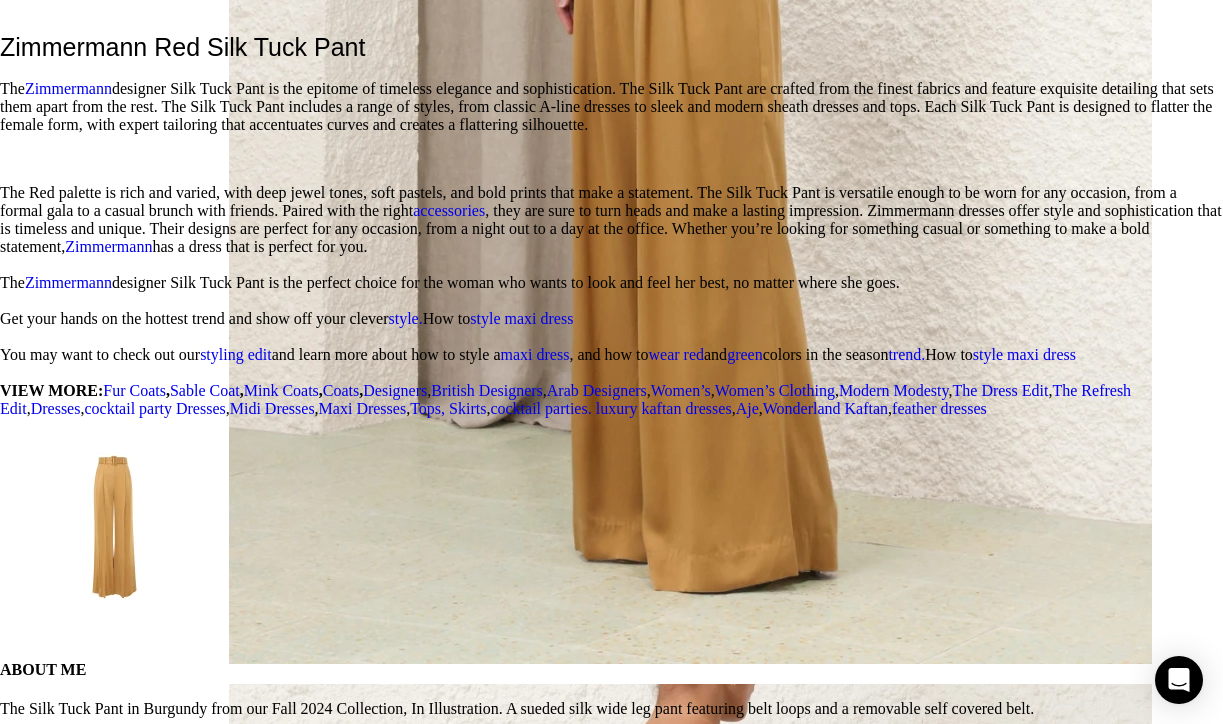 click at bounding box center [840, 2558] 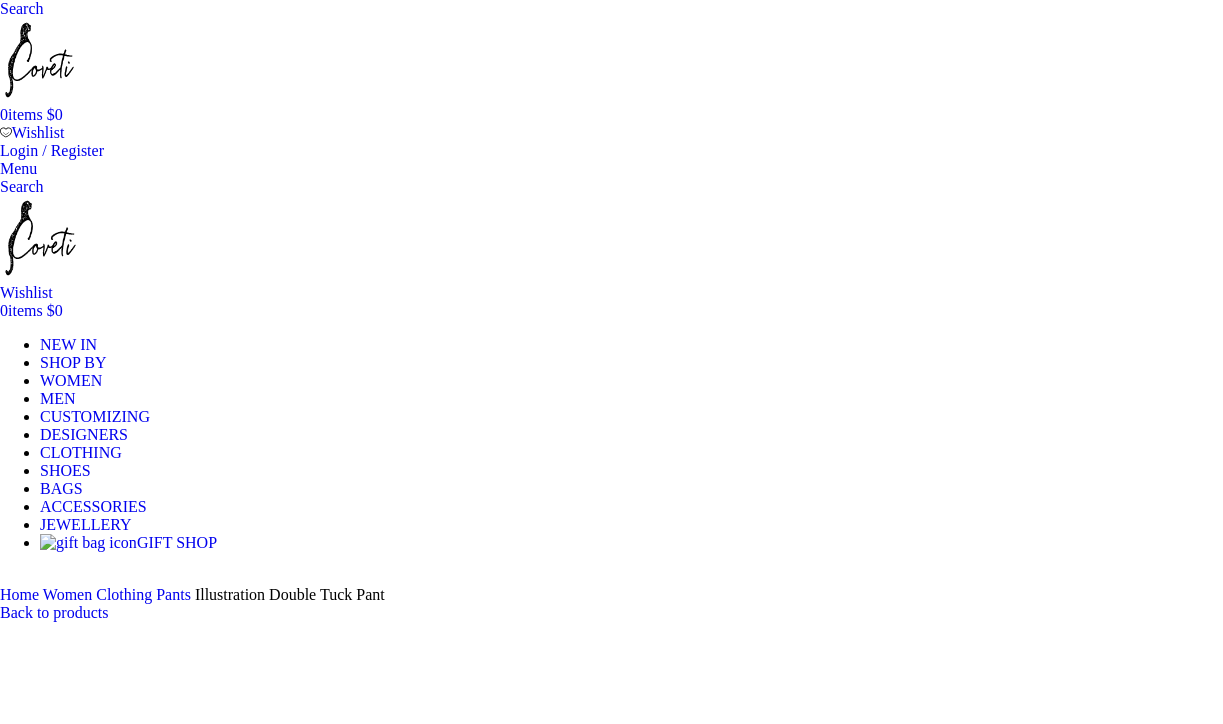 scroll, scrollTop: 56, scrollLeft: 0, axis: vertical 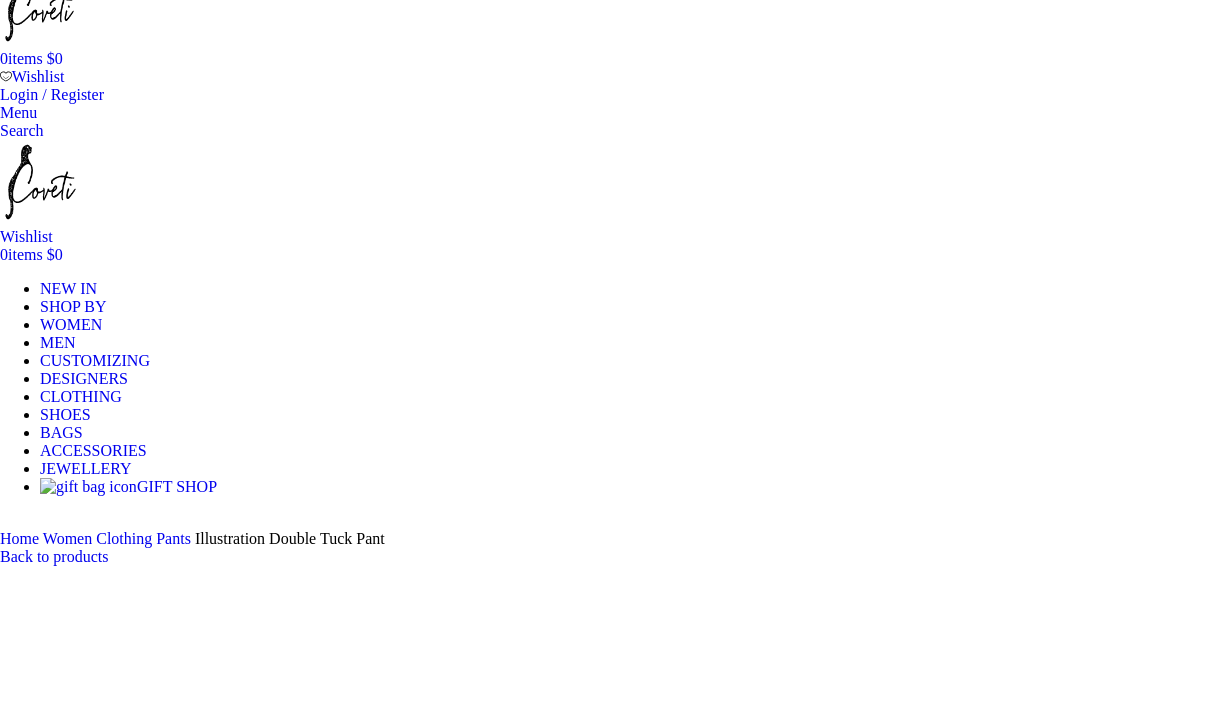 click at bounding box center (310, 8947) 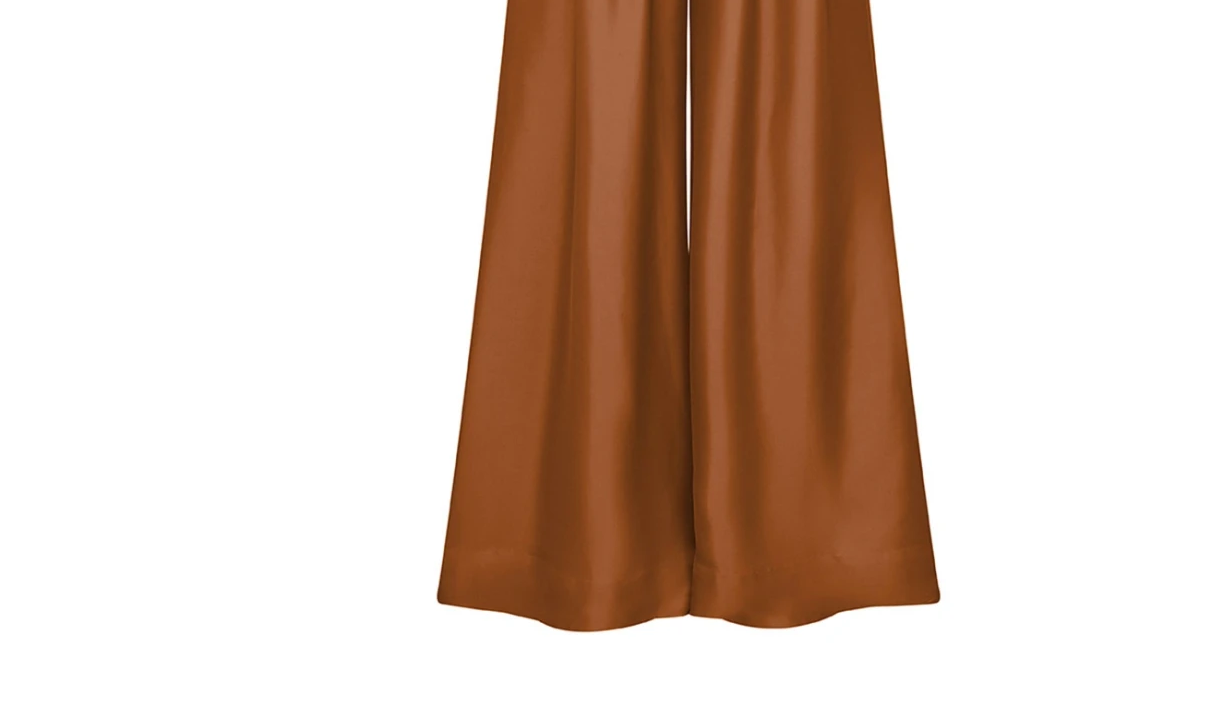 scroll, scrollTop: 1430, scrollLeft: 0, axis: vertical 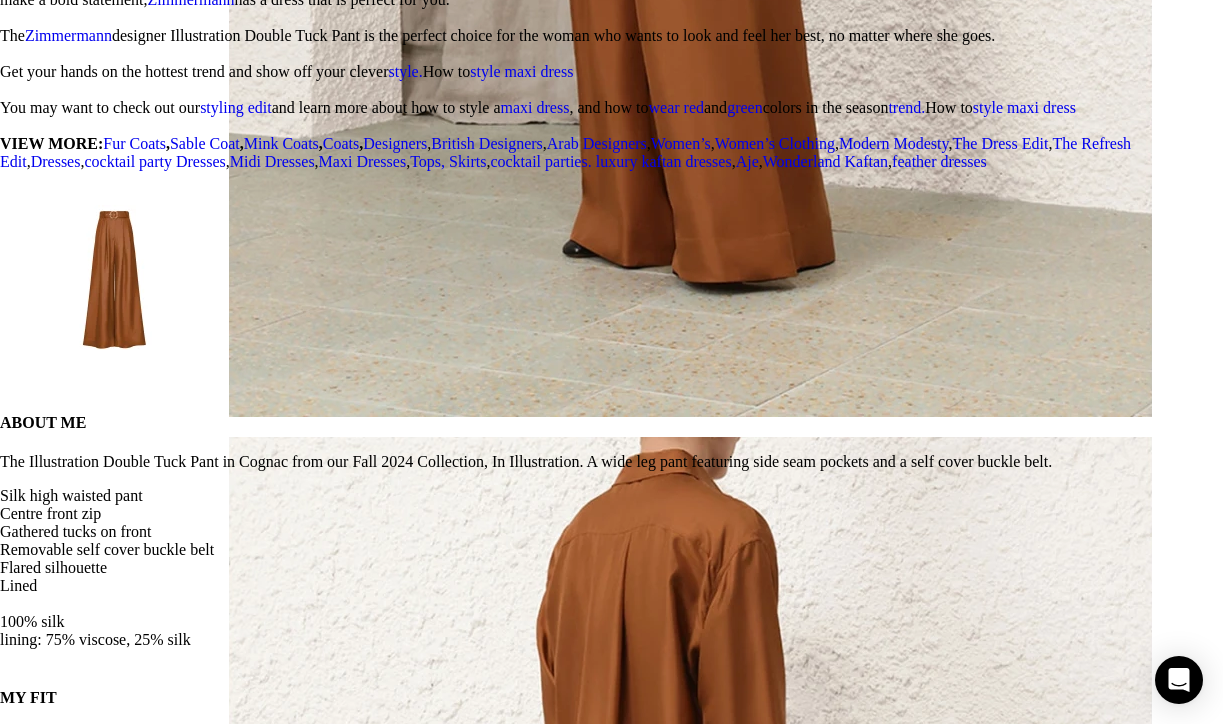 click at bounding box center [596, 2363] 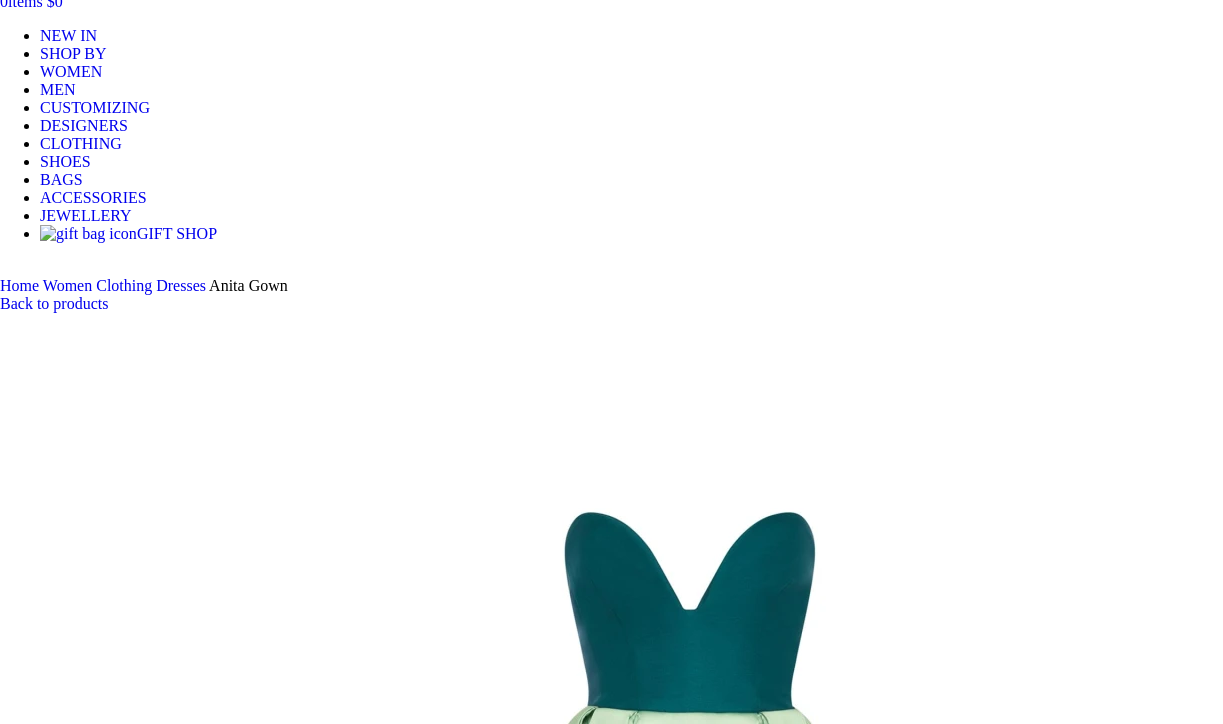 scroll, scrollTop: 309, scrollLeft: 0, axis: vertical 